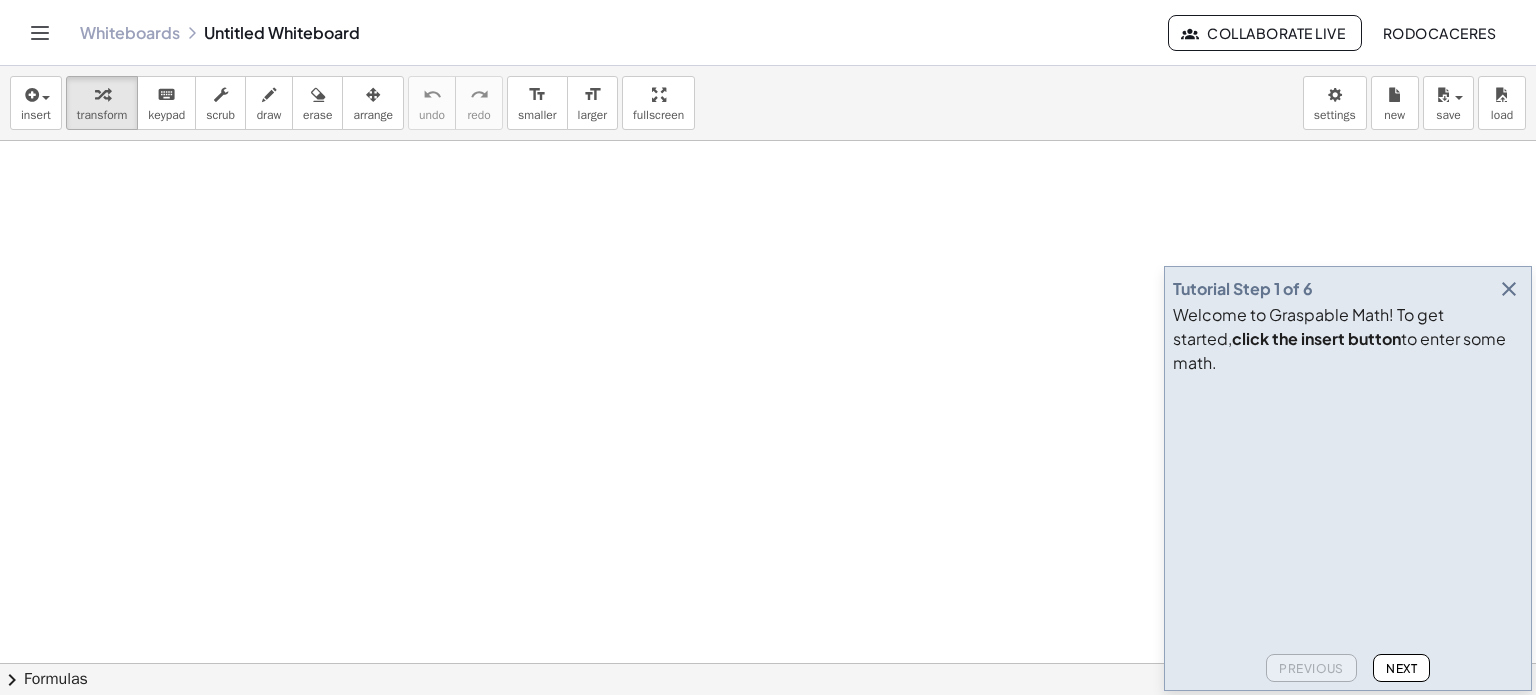 scroll, scrollTop: 0, scrollLeft: 0, axis: both 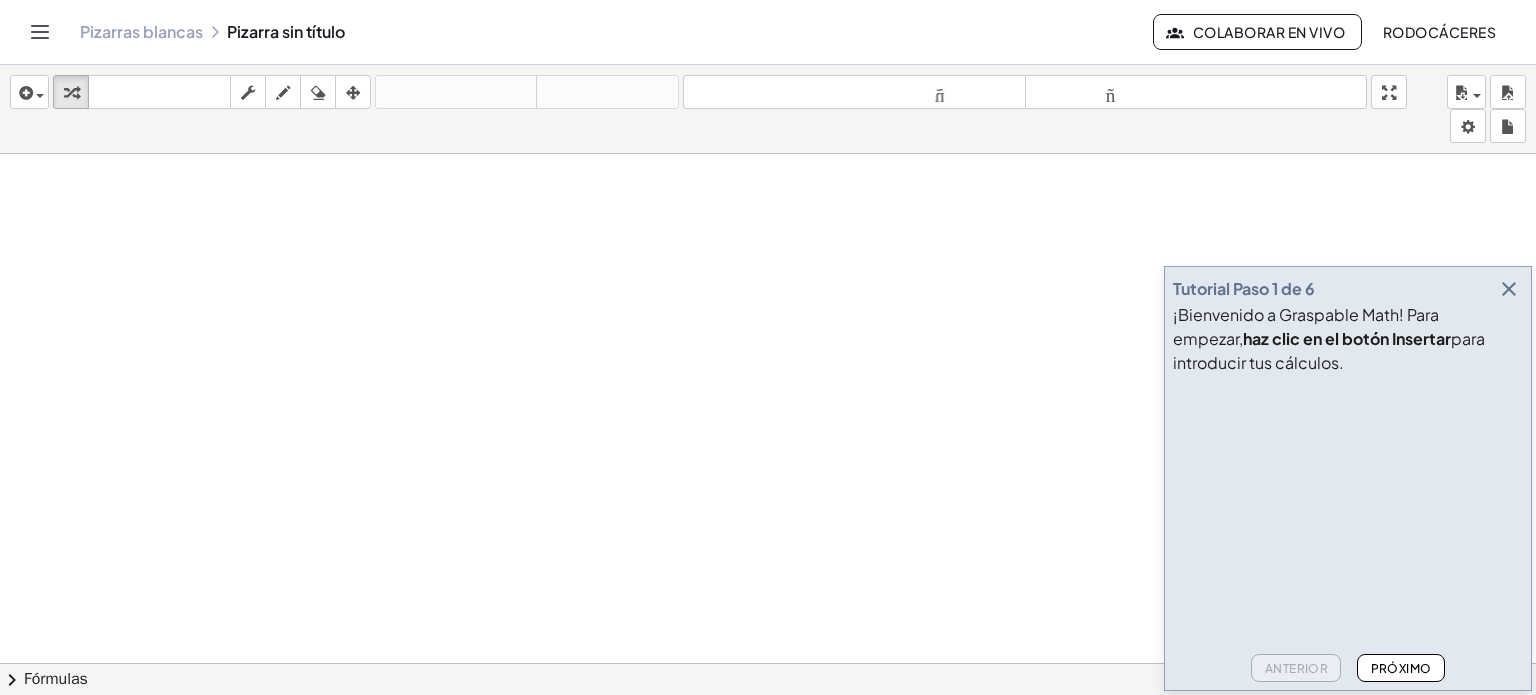 click at bounding box center (1509, 289) 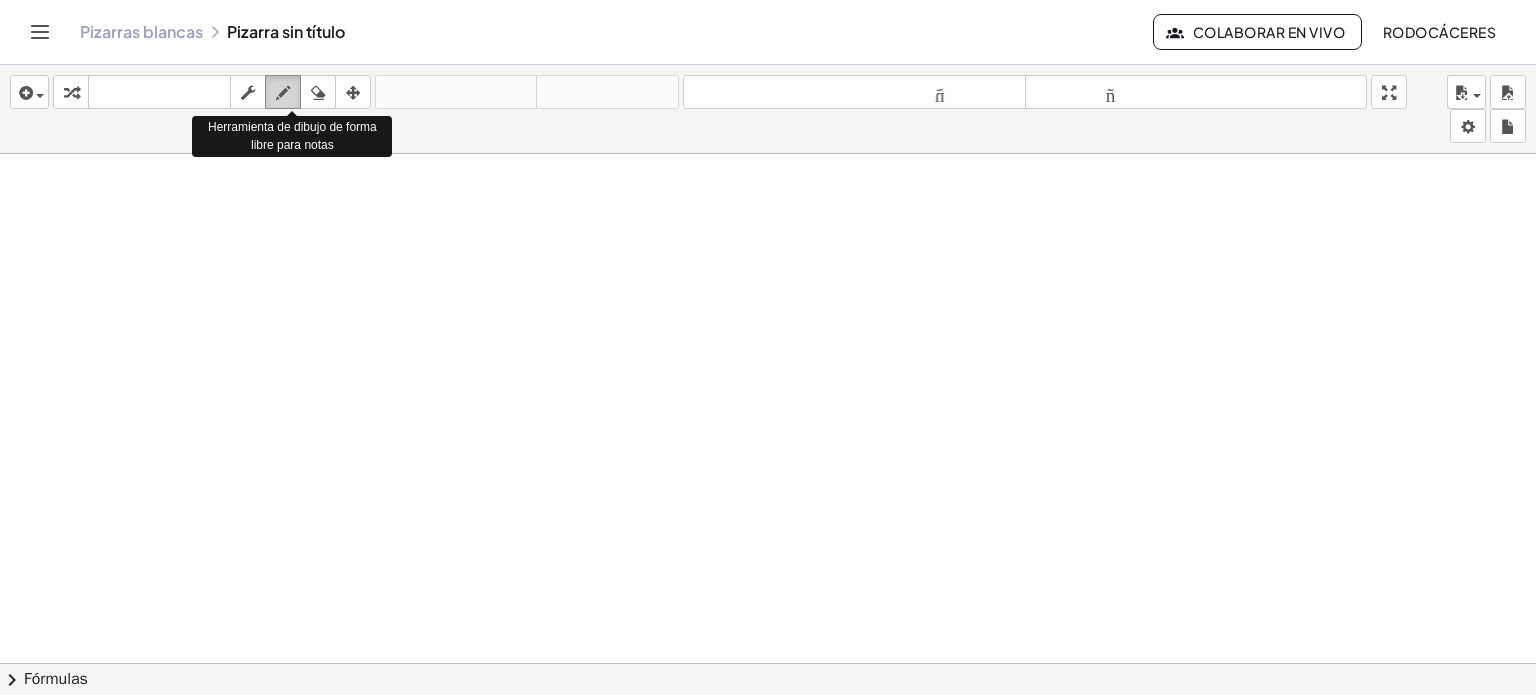 click at bounding box center [283, 93] 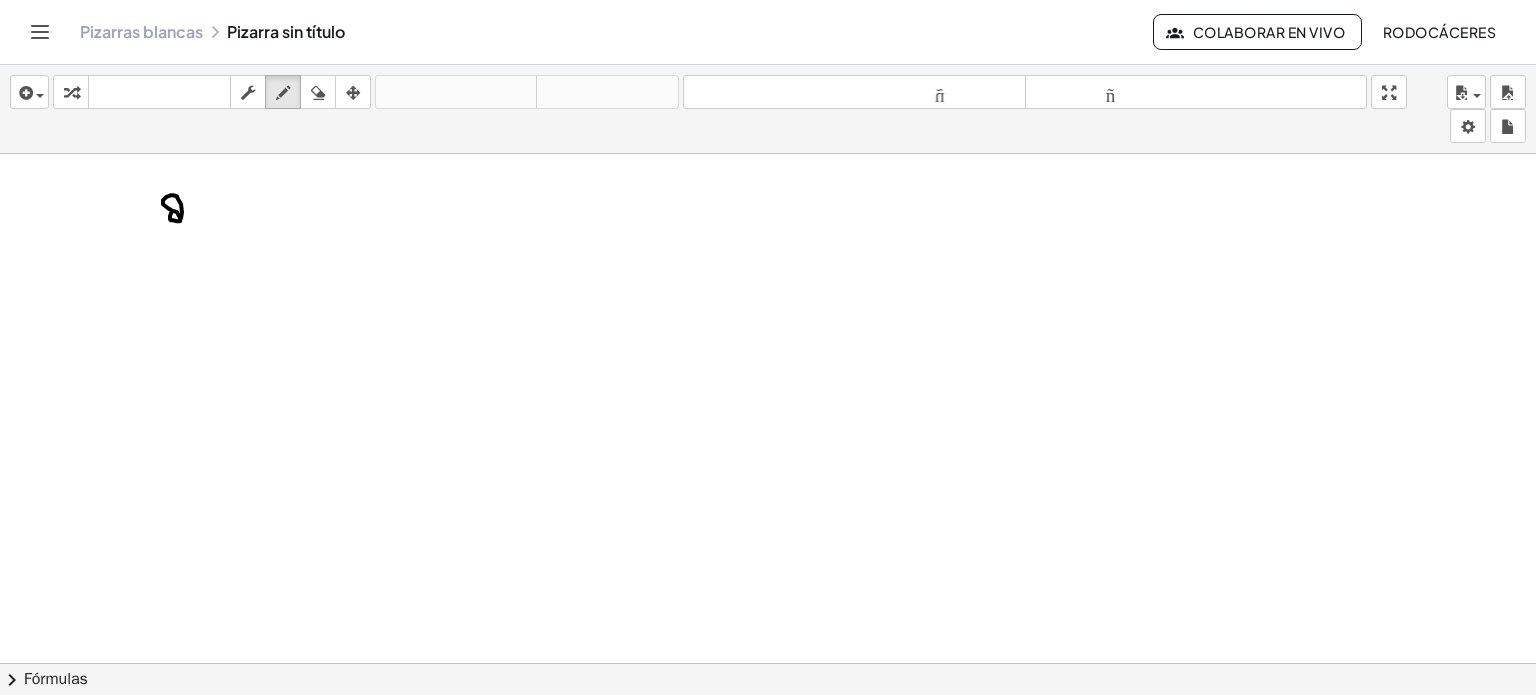 drag, startPoint x: 173, startPoint y: 210, endPoint x: 194, endPoint y: 214, distance: 21.377558 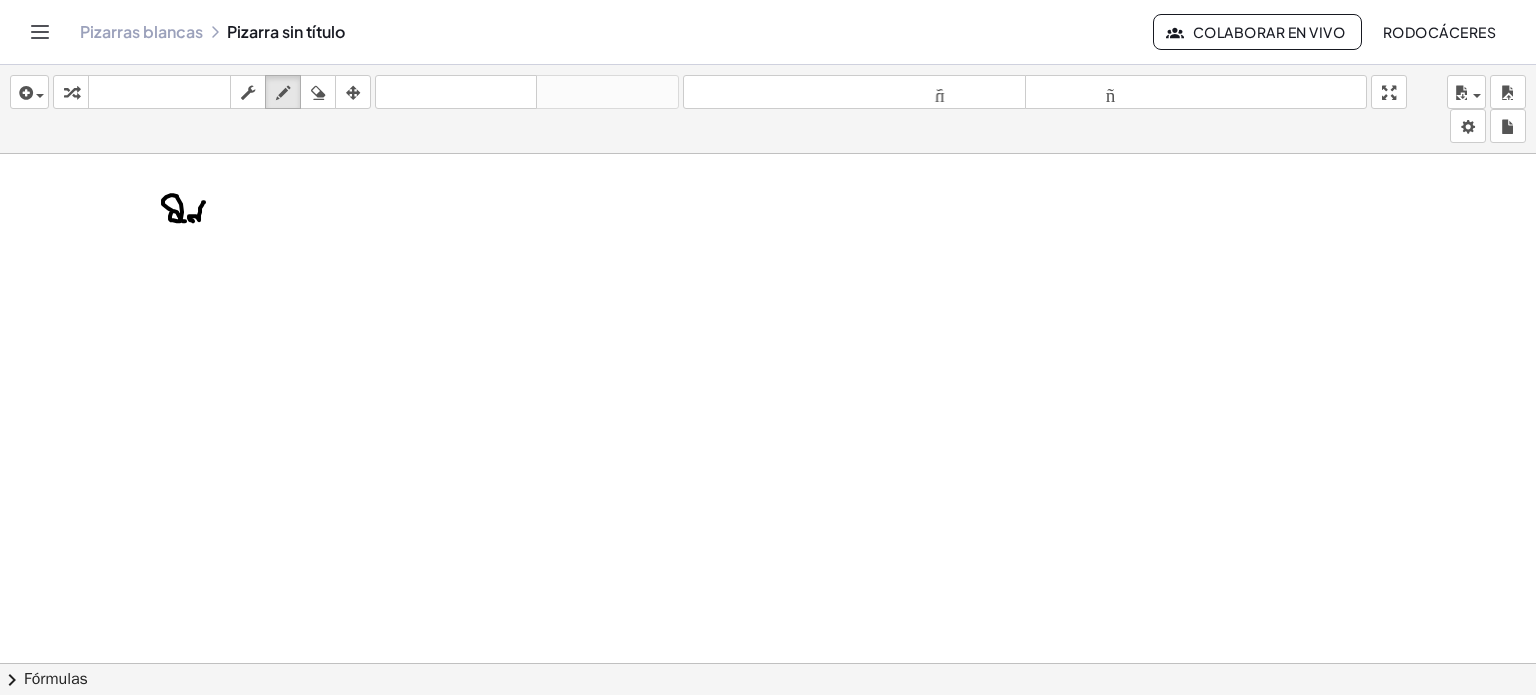 drag, startPoint x: 203, startPoint y: 201, endPoint x: 200, endPoint y: 219, distance: 18.248287 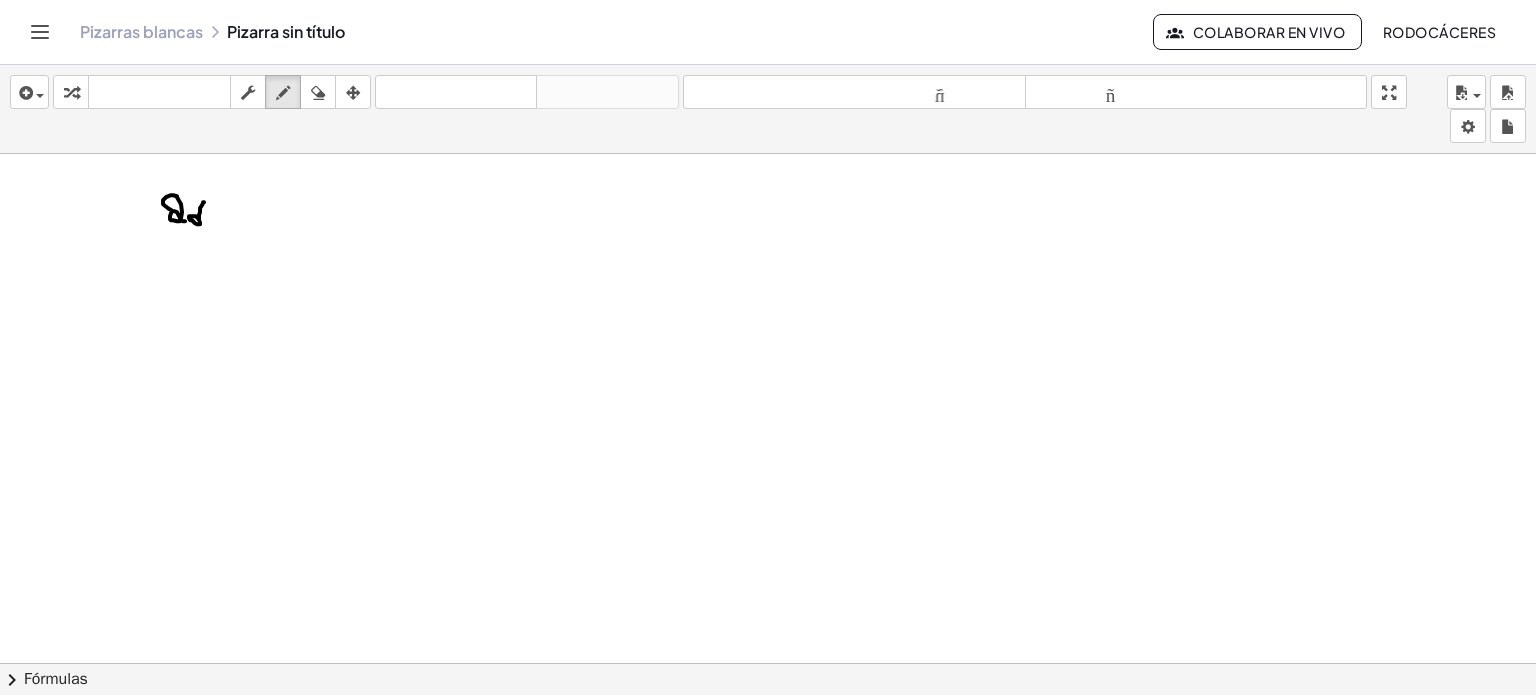 drag, startPoint x: 212, startPoint y: 216, endPoint x: 224, endPoint y: 220, distance: 12.649111 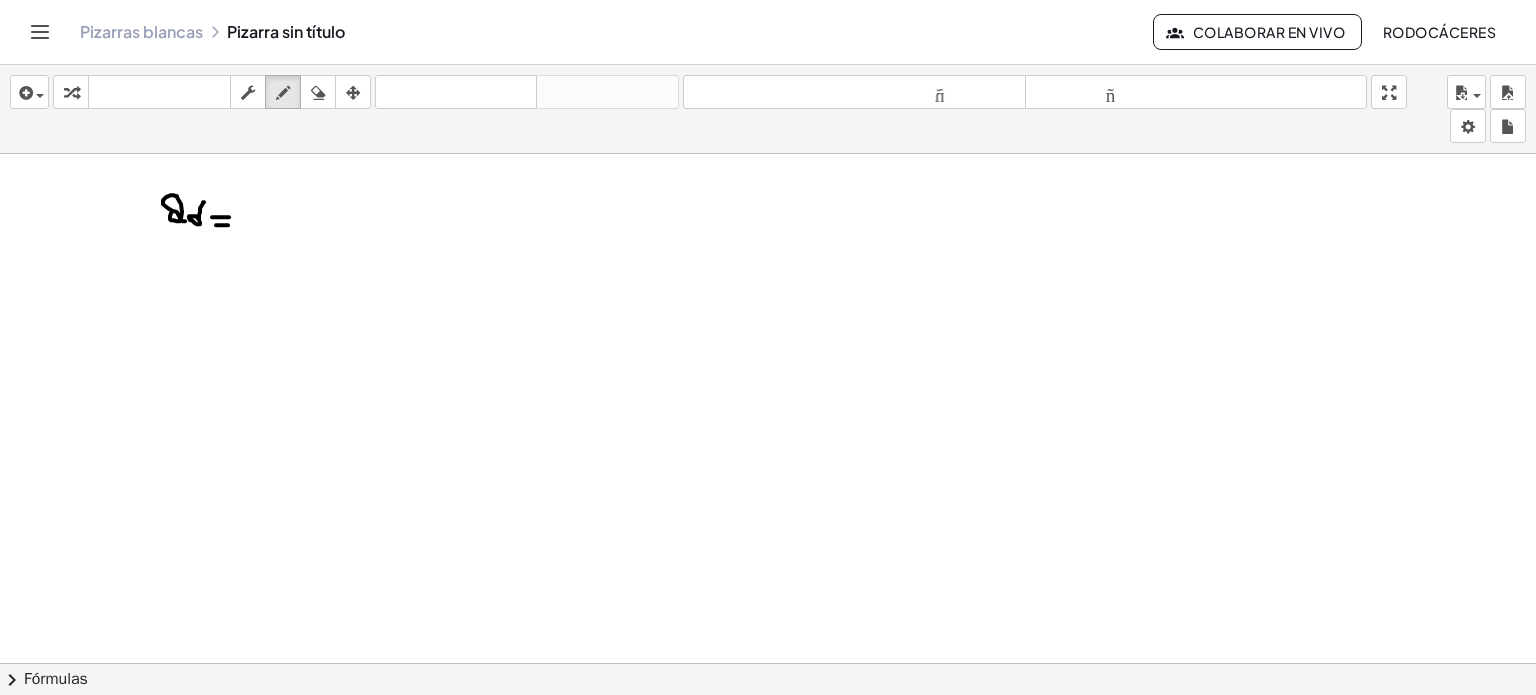 drag, startPoint x: 216, startPoint y: 224, endPoint x: 231, endPoint y: 224, distance: 15 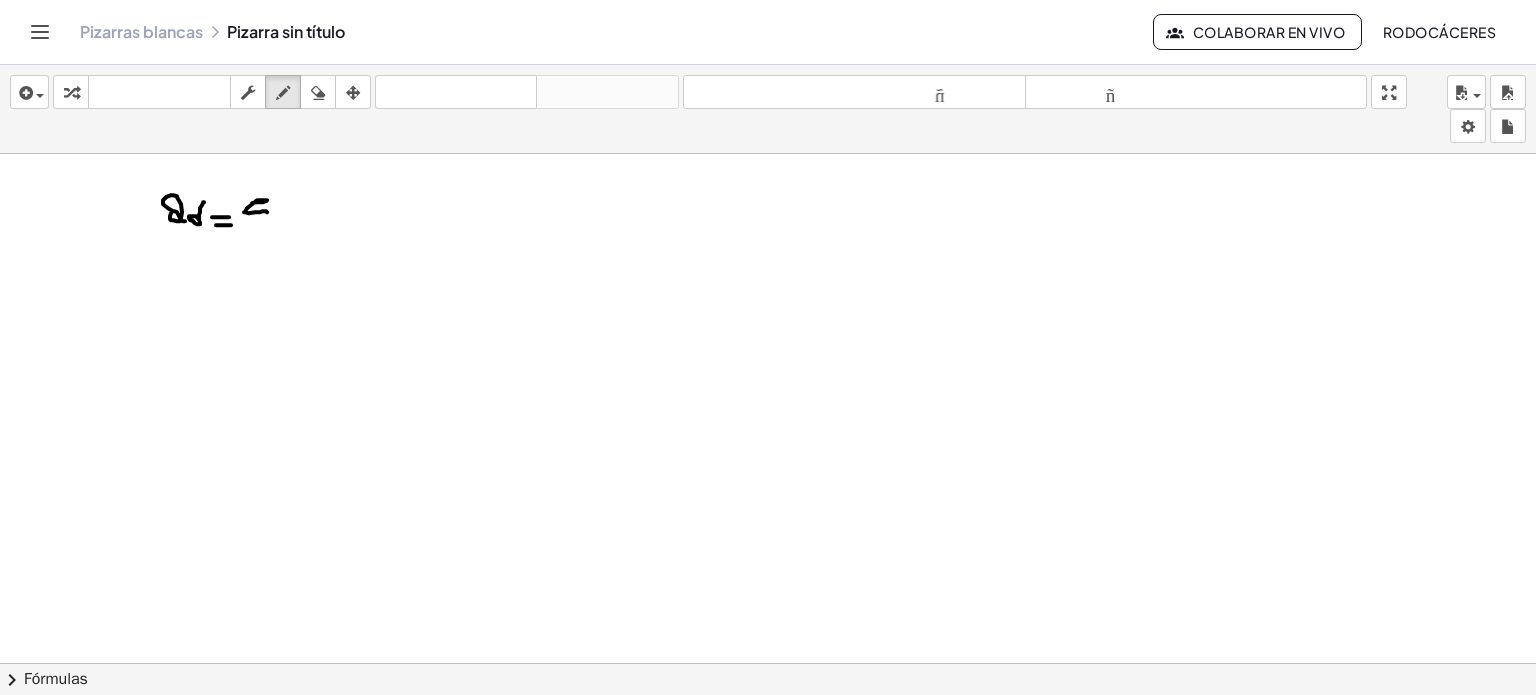 drag, startPoint x: 252, startPoint y: 203, endPoint x: 252, endPoint y: 222, distance: 19 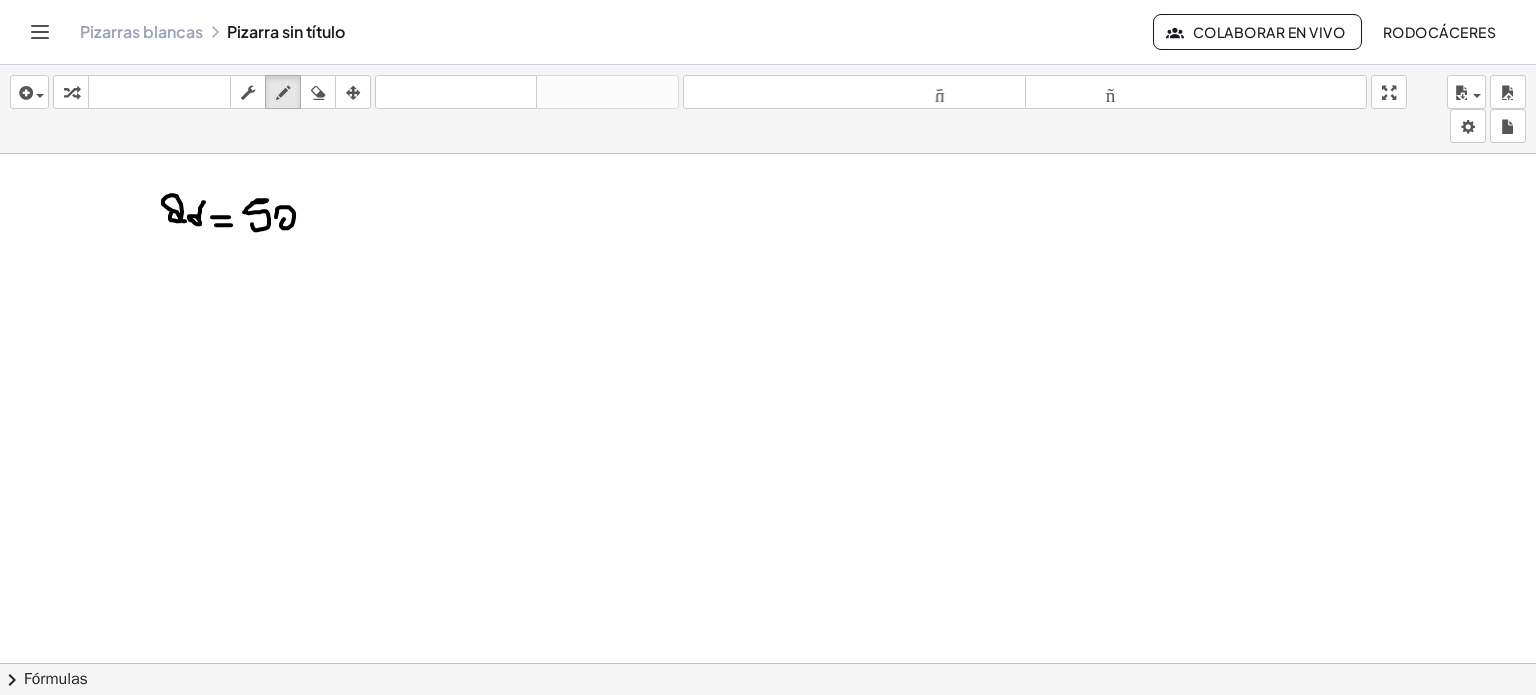 drag, startPoint x: 284, startPoint y: 218, endPoint x: 303, endPoint y: 218, distance: 19 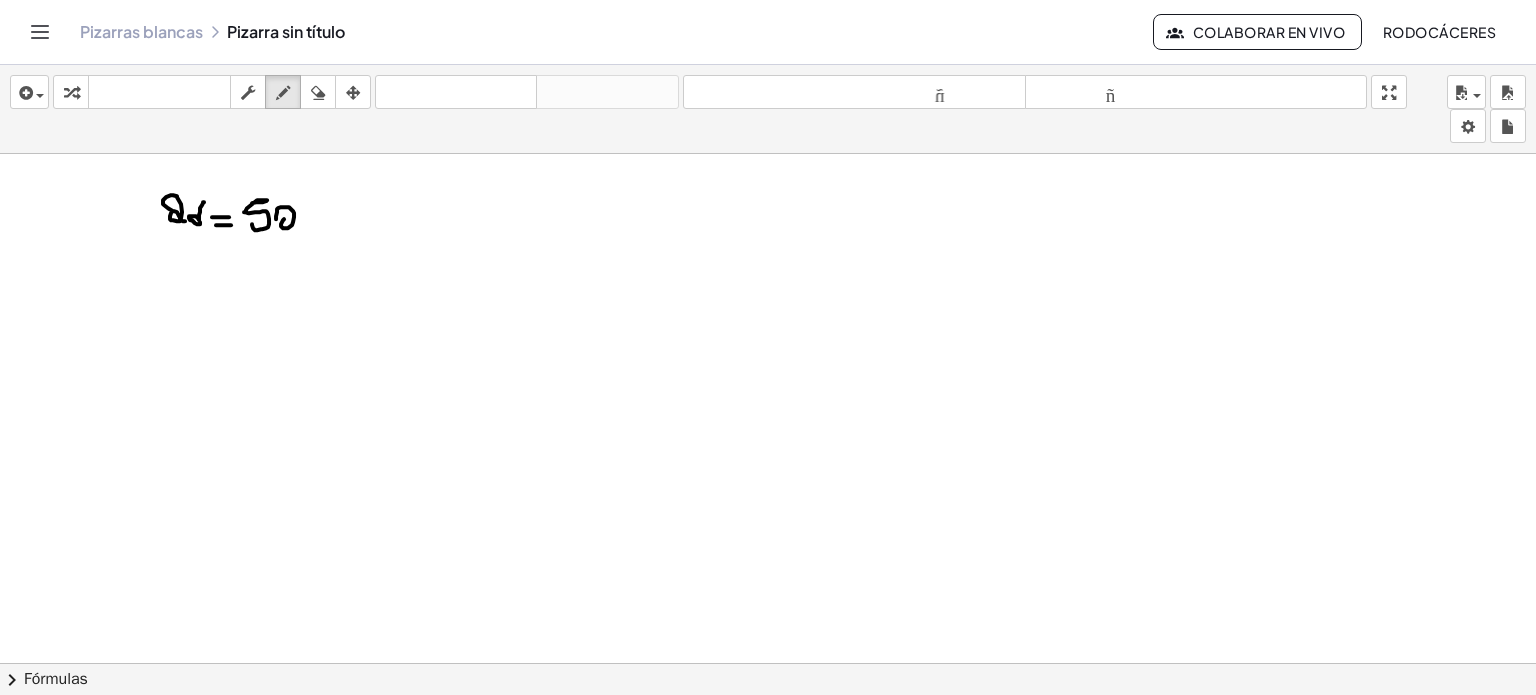 click at bounding box center (768, 742) 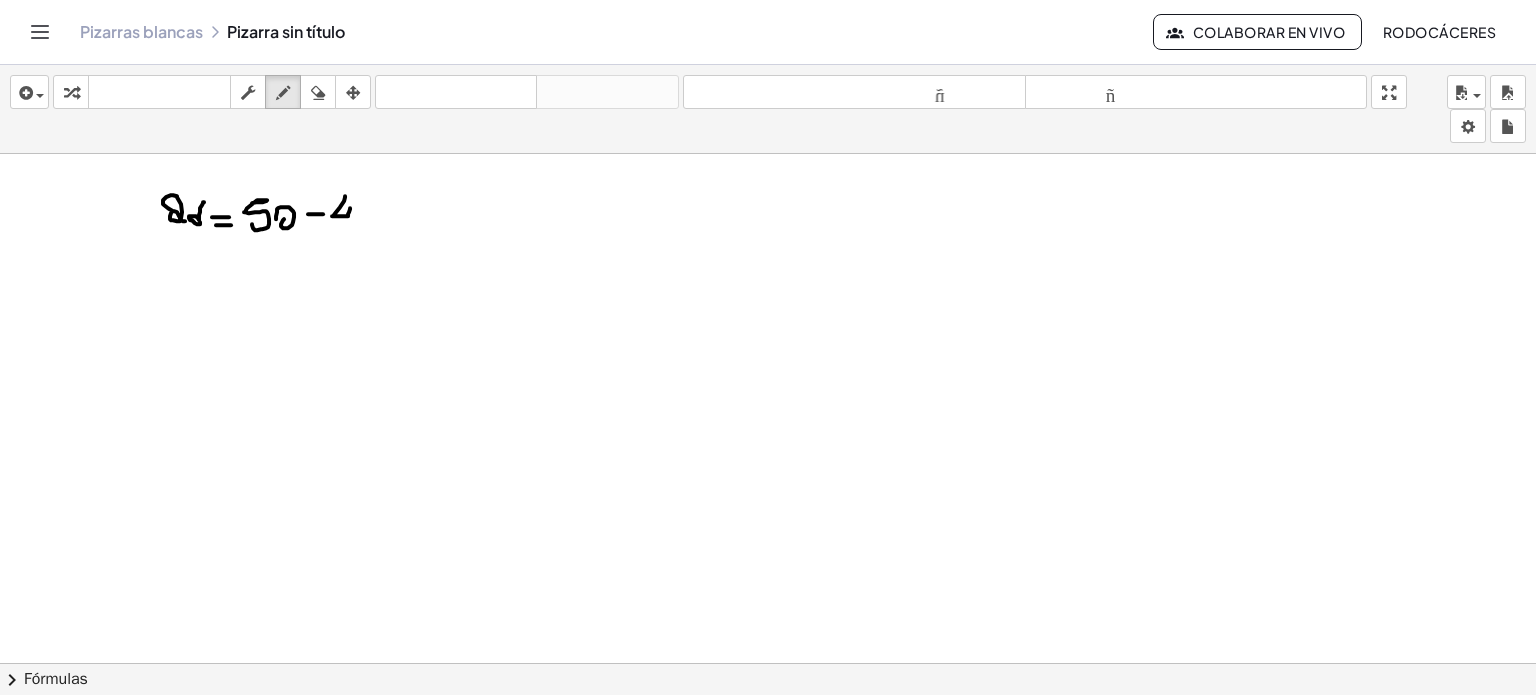 drag, startPoint x: 345, startPoint y: 195, endPoint x: 346, endPoint y: 230, distance: 35.014282 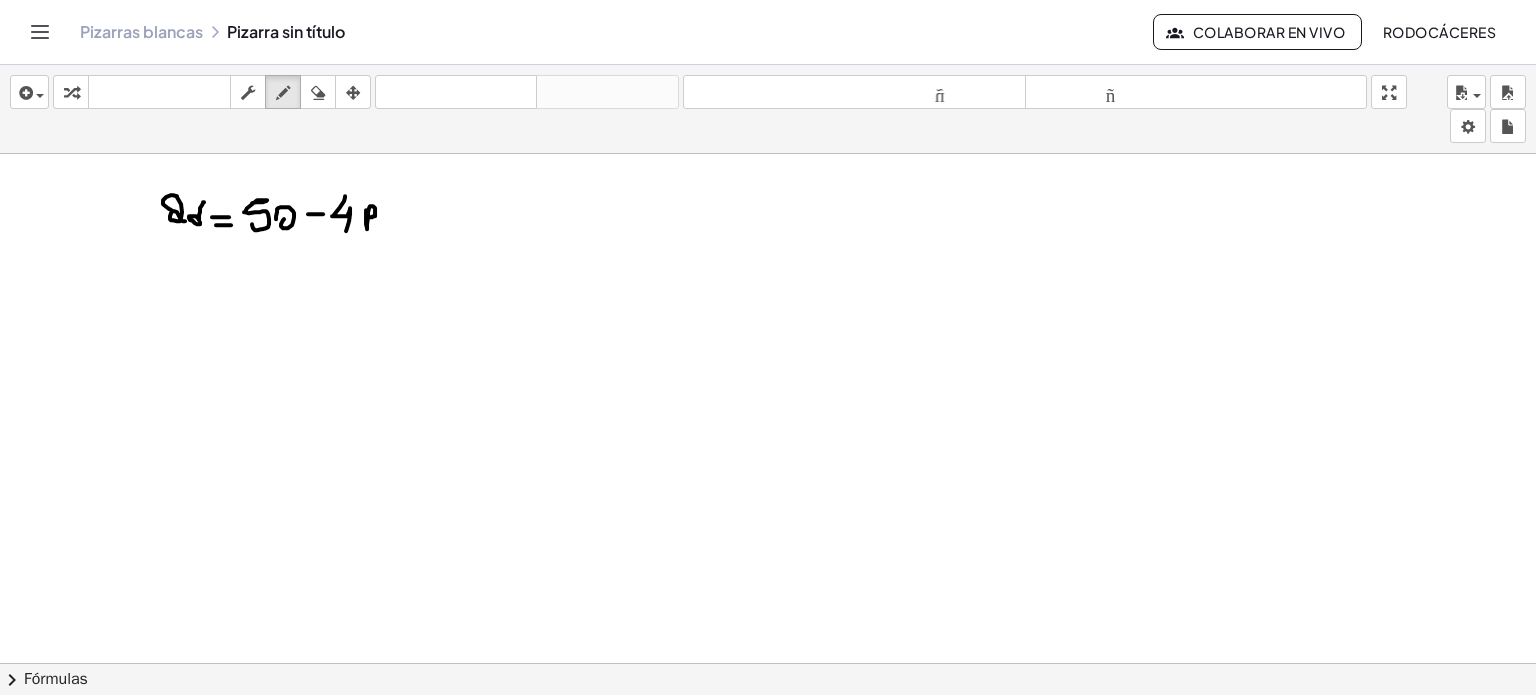 click at bounding box center [768, 742] 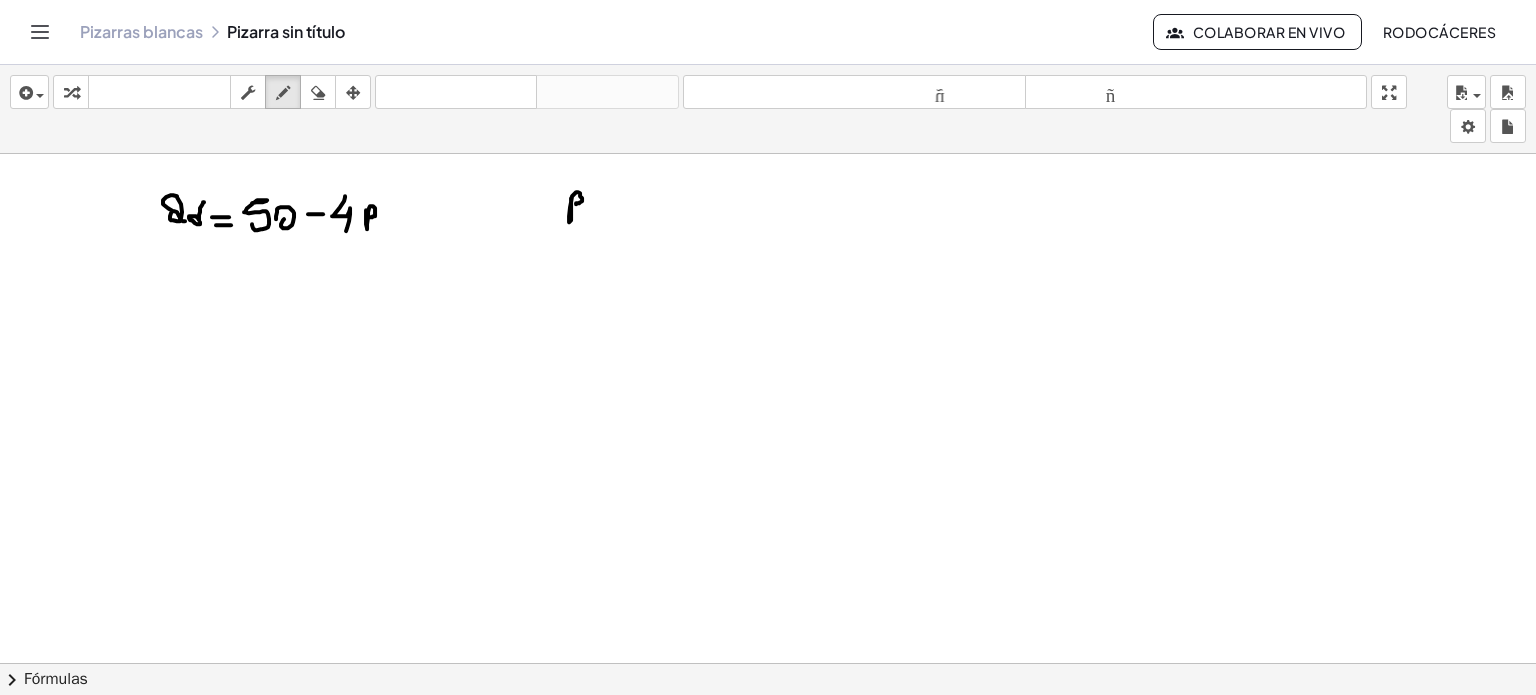 click at bounding box center [768, 742] 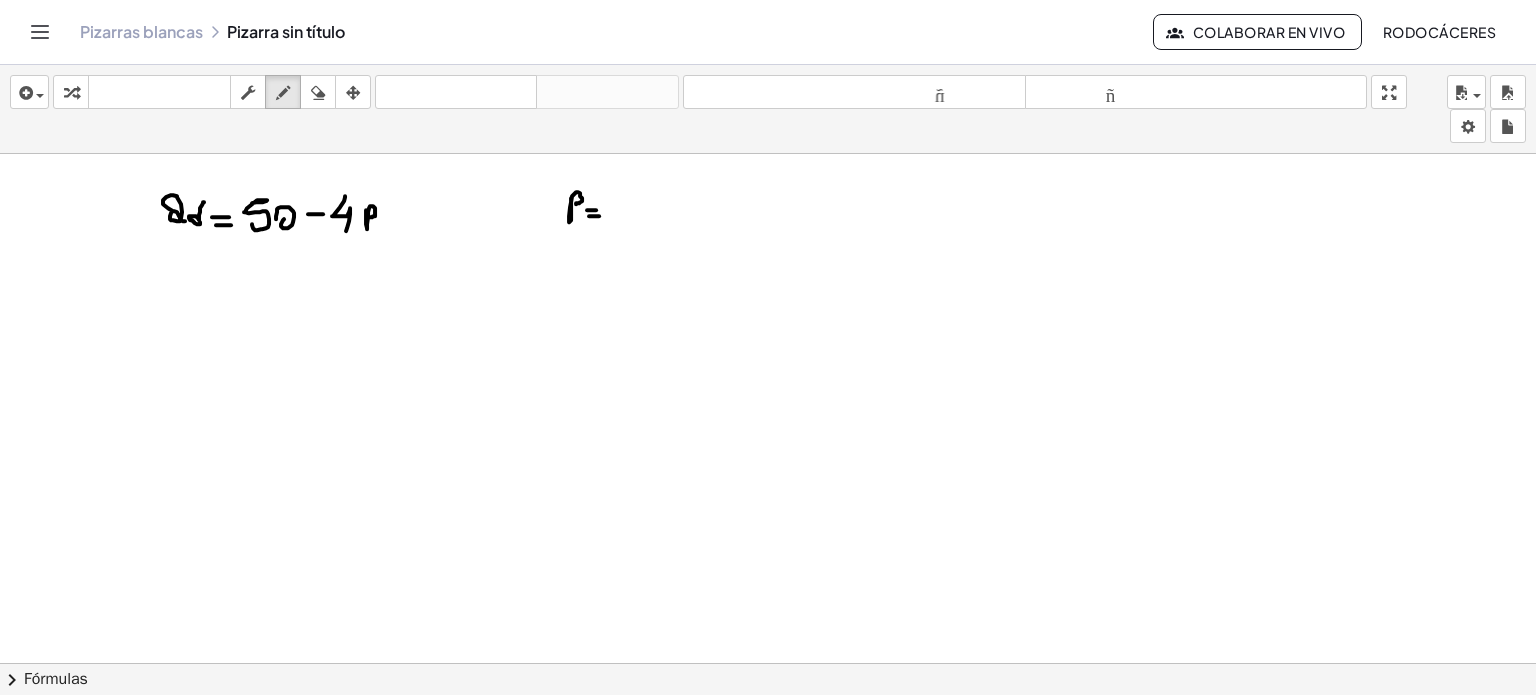 click at bounding box center [768, 742] 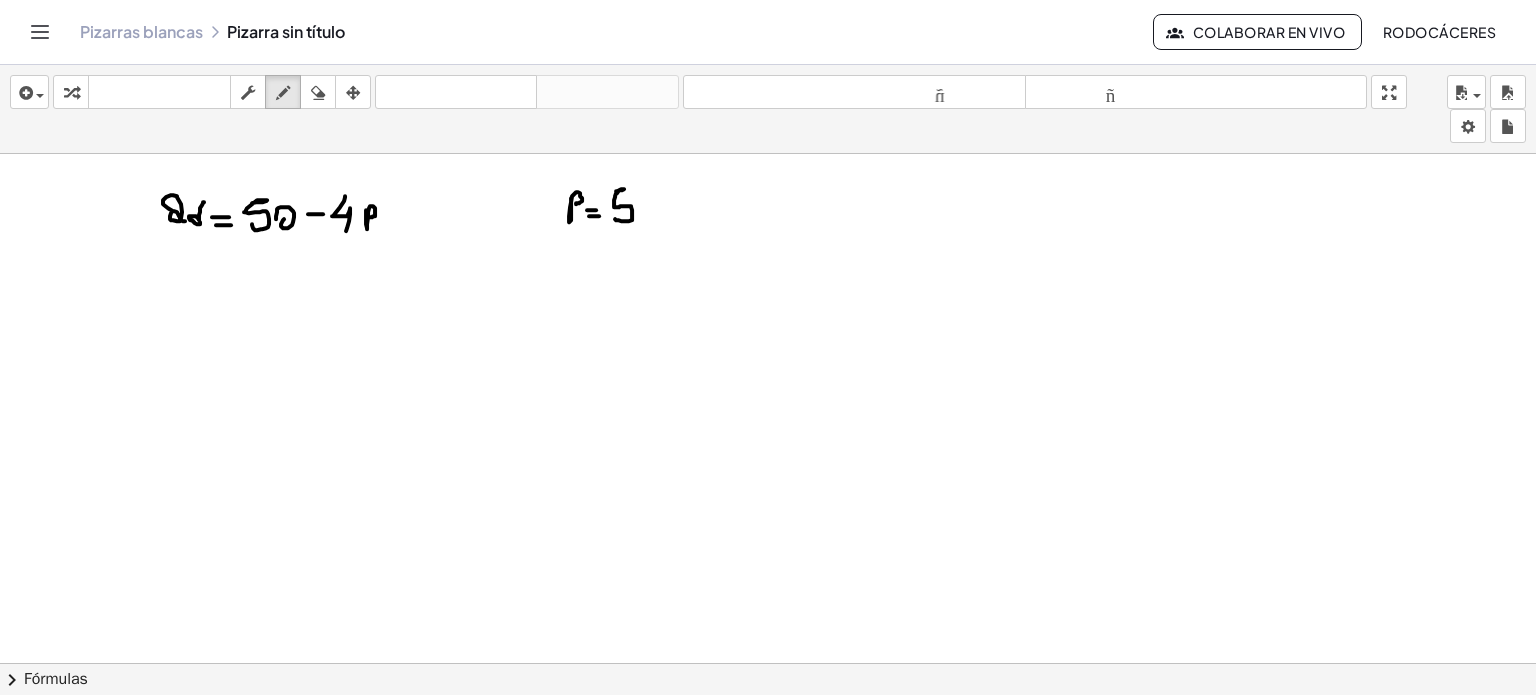 drag, startPoint x: 616, startPoint y: 190, endPoint x: 615, endPoint y: 218, distance: 28.01785 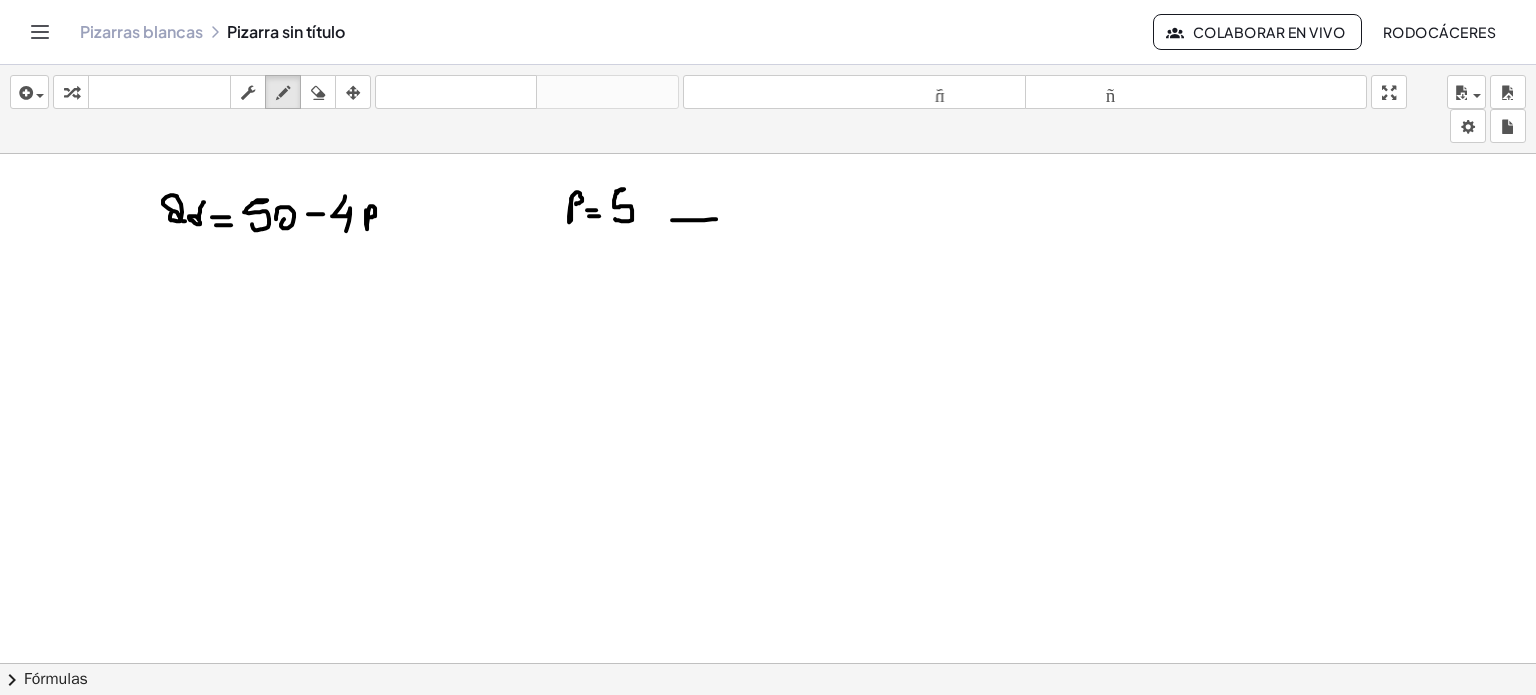 drag, startPoint x: 672, startPoint y: 219, endPoint x: 716, endPoint y: 218, distance: 44.011364 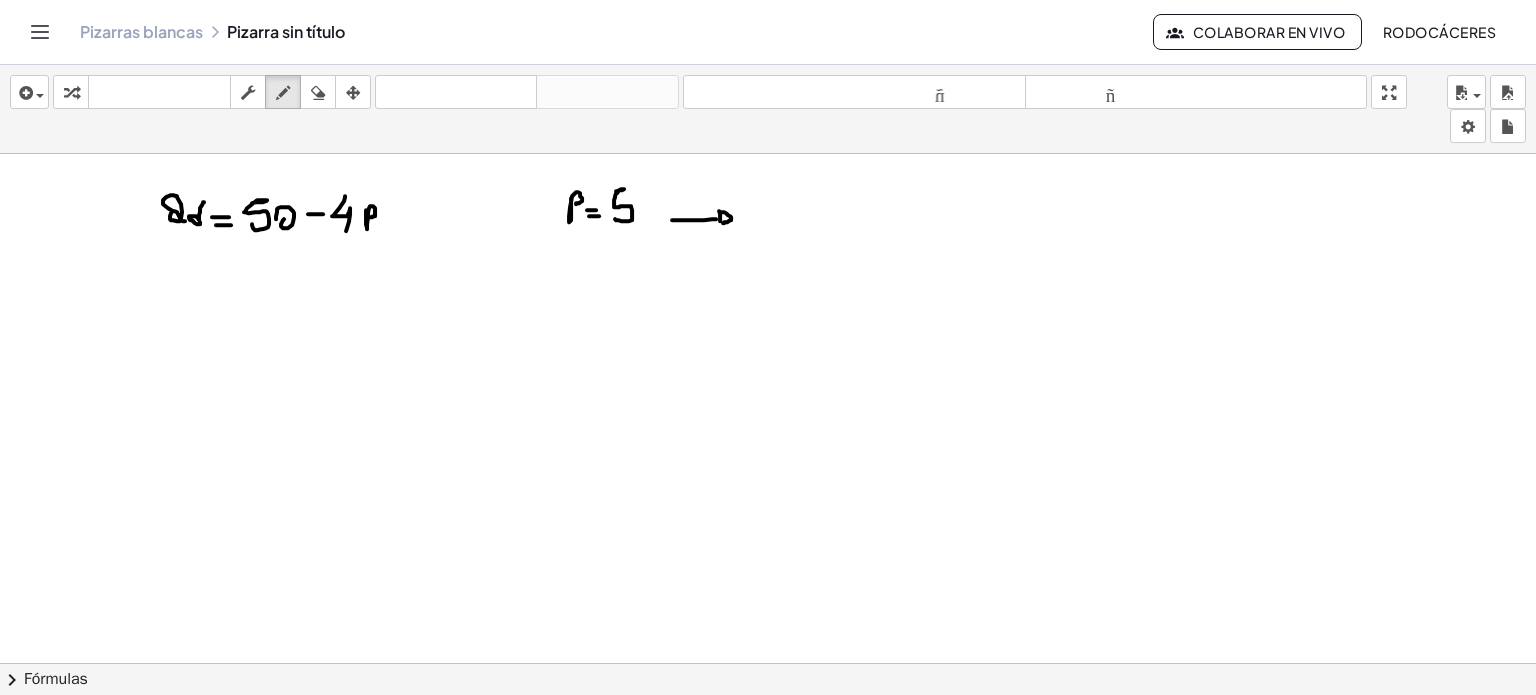 drag, startPoint x: 719, startPoint y: 210, endPoint x: 729, endPoint y: 223, distance: 16.40122 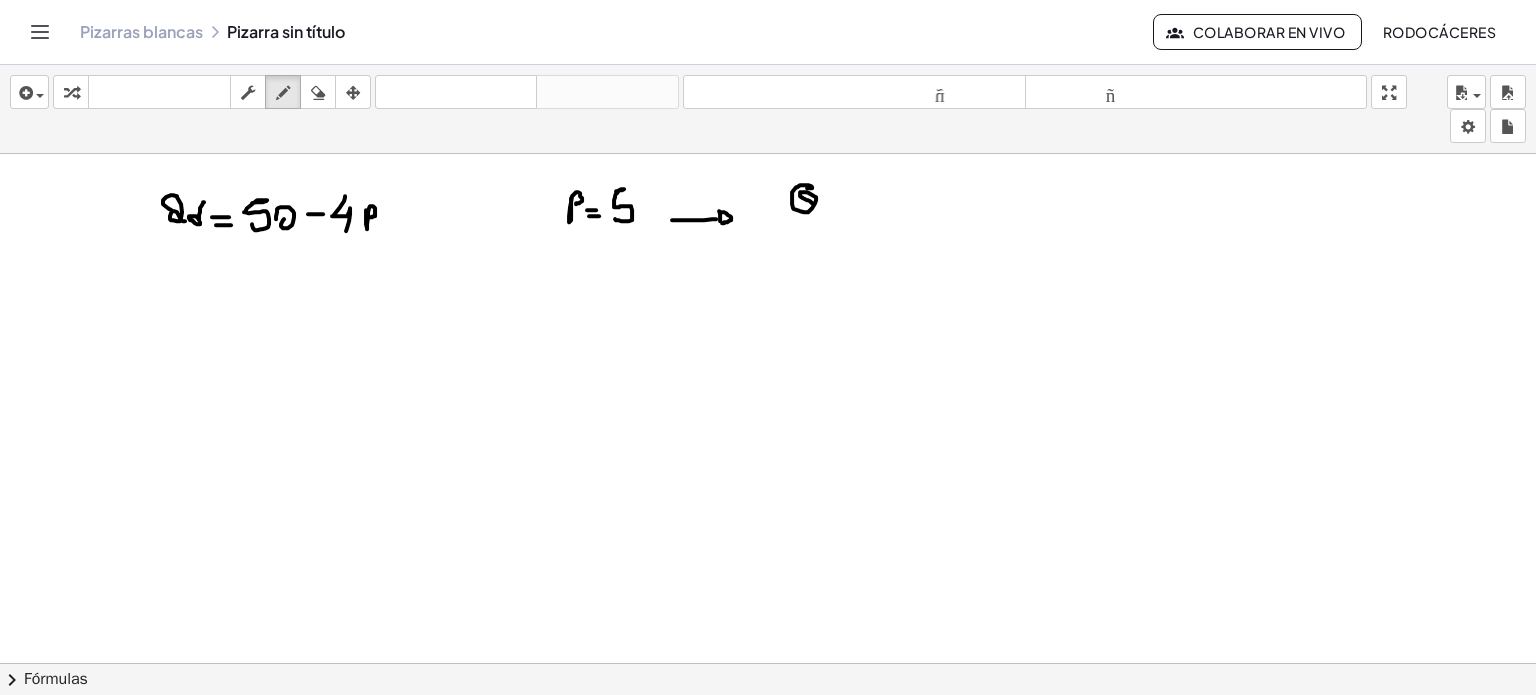 drag, startPoint x: 811, startPoint y: 187, endPoint x: 816, endPoint y: 211, distance: 24.5153 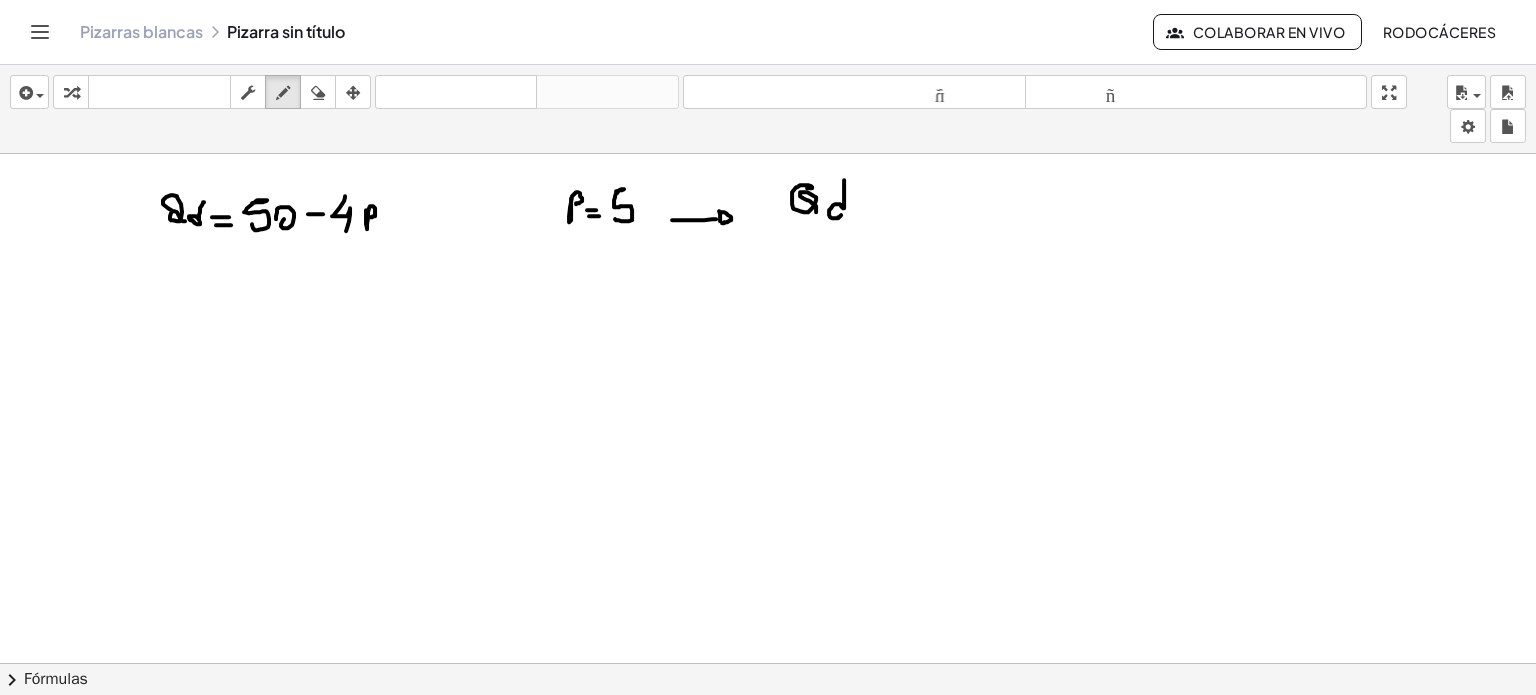 drag, startPoint x: 844, startPoint y: 182, endPoint x: 844, endPoint y: 208, distance: 26 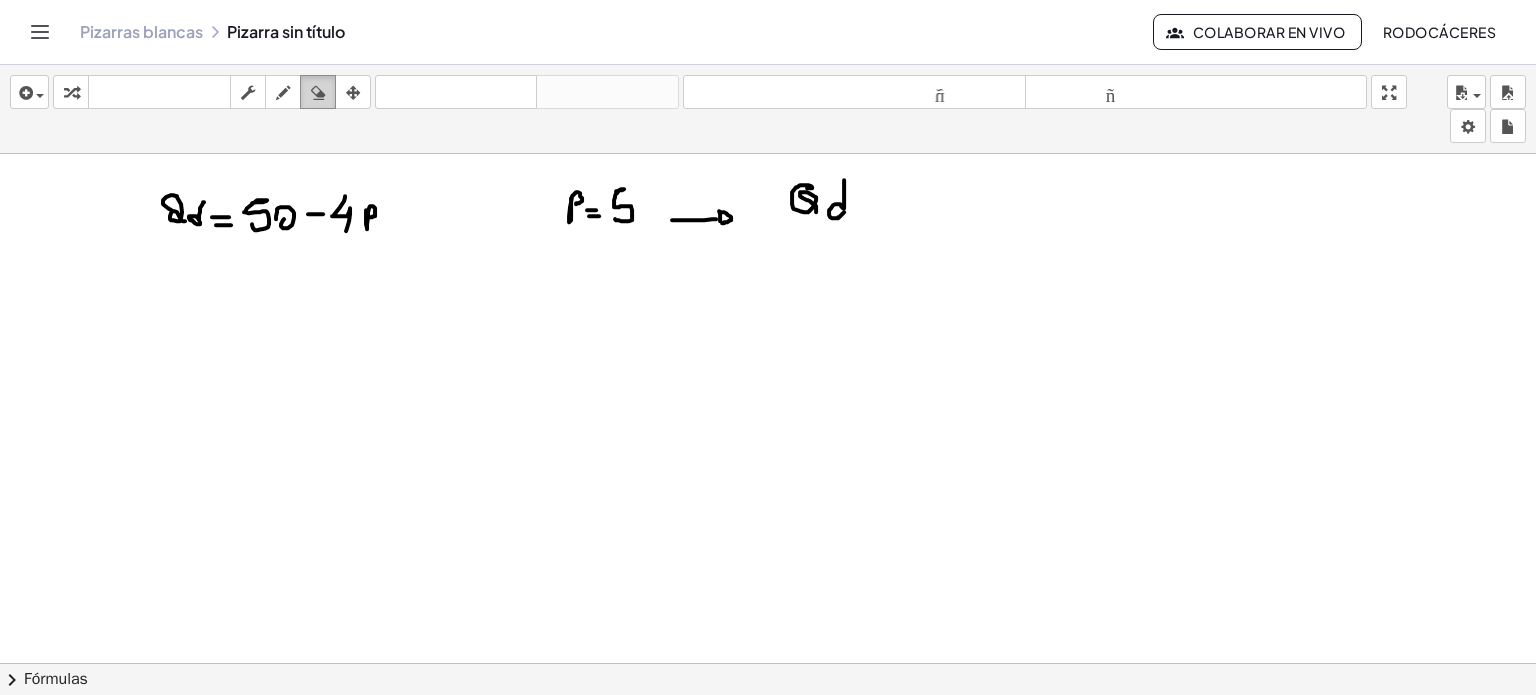 click at bounding box center [318, 92] 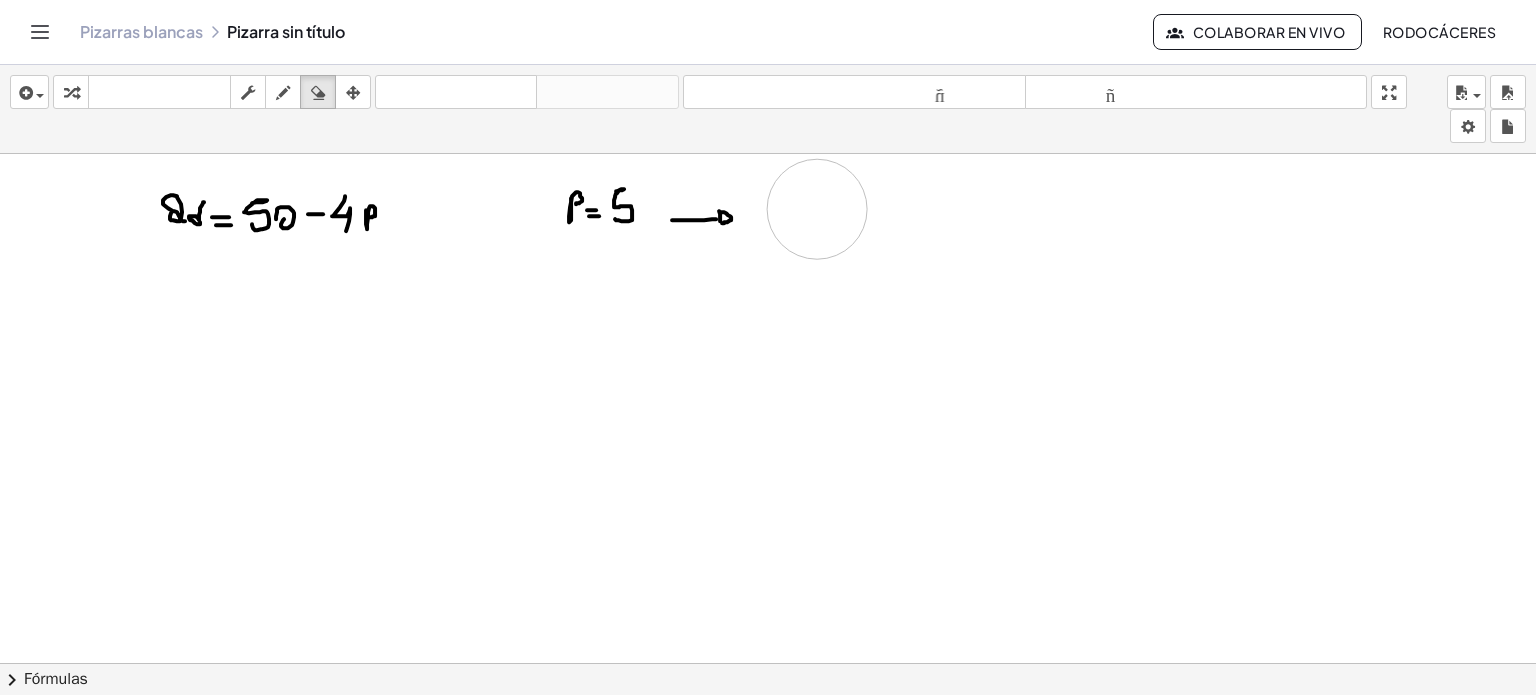 drag, startPoint x: 900, startPoint y: 238, endPoint x: 817, endPoint y: 208, distance: 88.25531 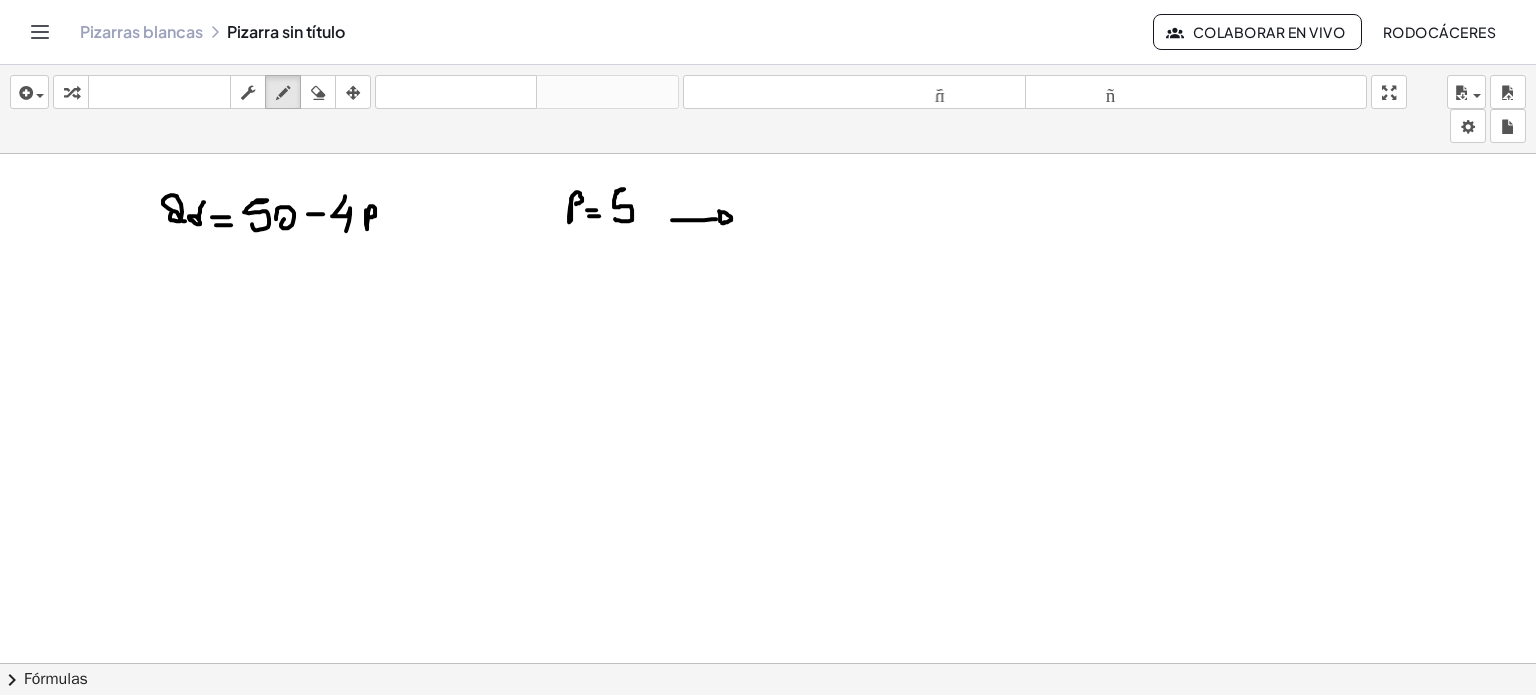 drag, startPoint x: 287, startPoint y: 91, endPoint x: 658, endPoint y: 221, distance: 393.11703 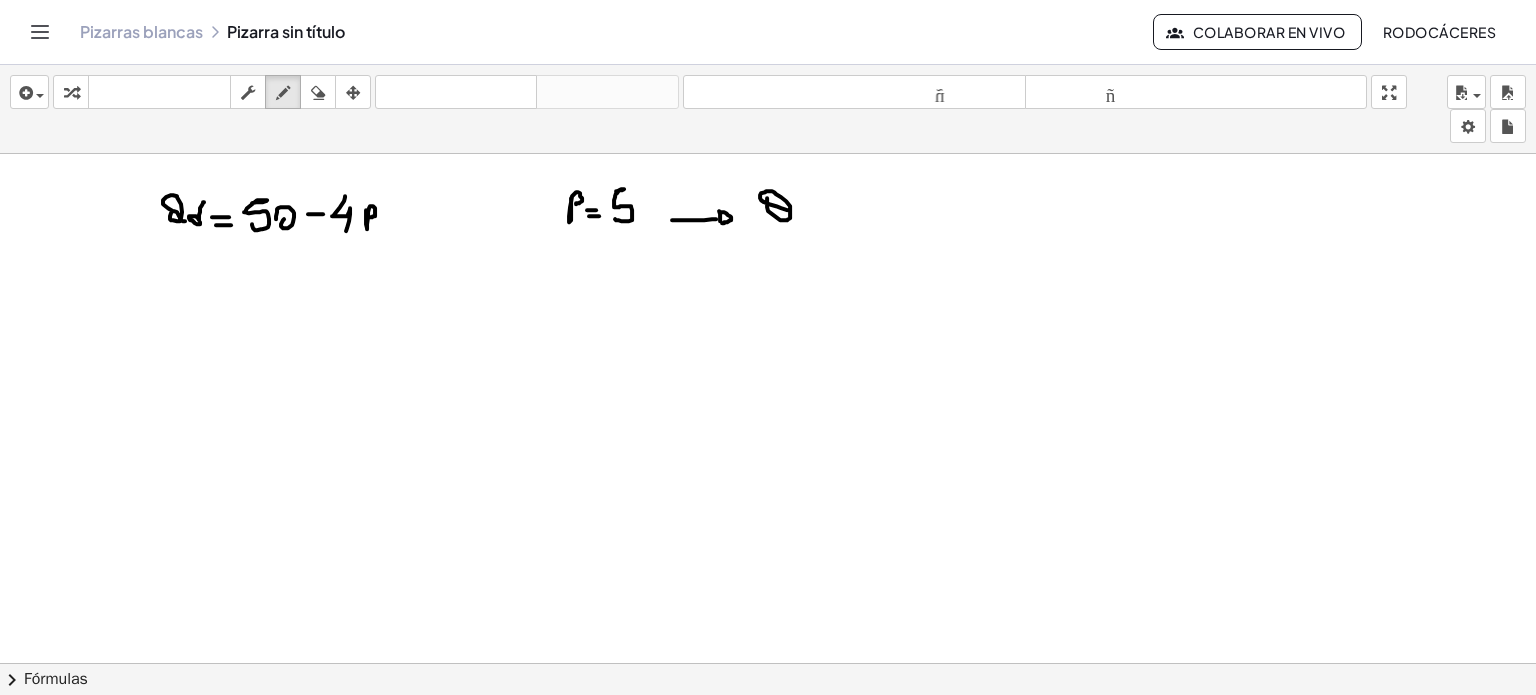 drag, startPoint x: 767, startPoint y: 197, endPoint x: 796, endPoint y: 213, distance: 33.12099 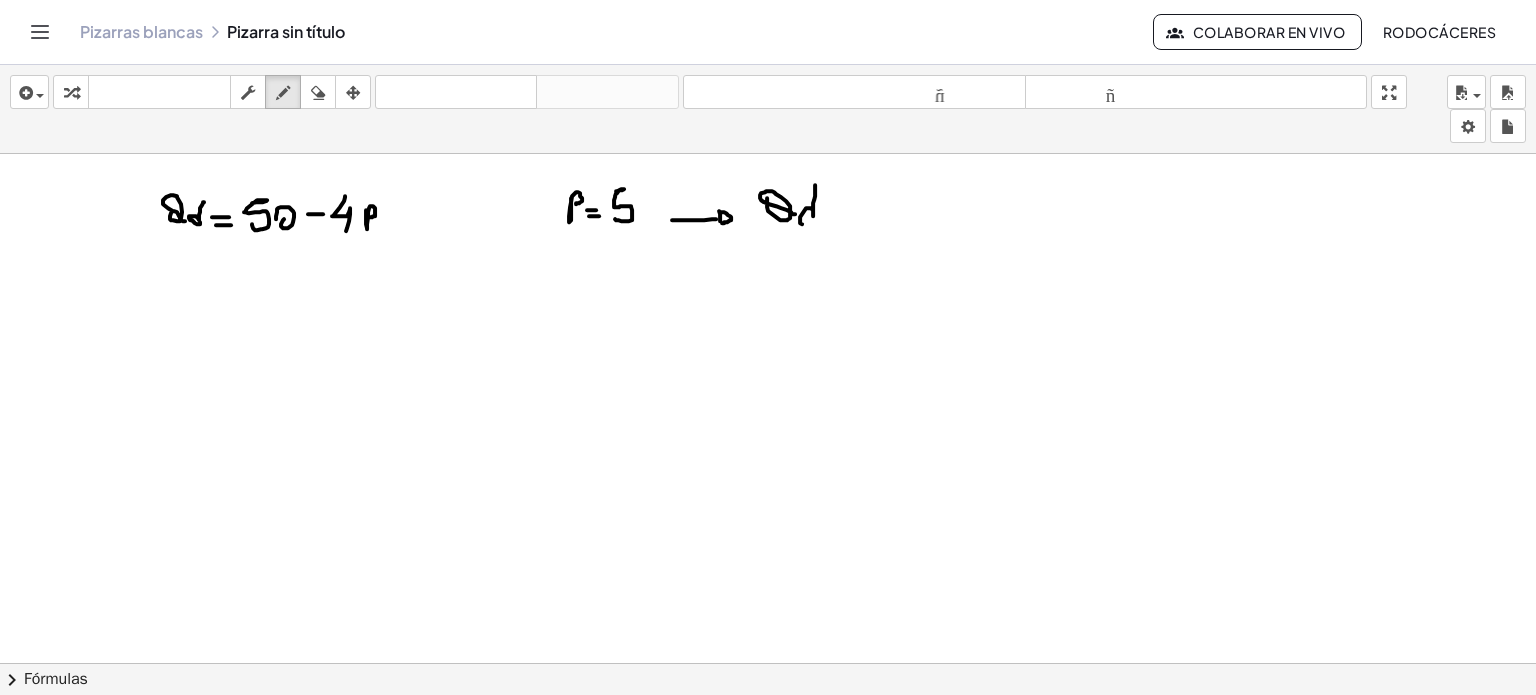 drag, startPoint x: 815, startPoint y: 184, endPoint x: 819, endPoint y: 215, distance: 31.257 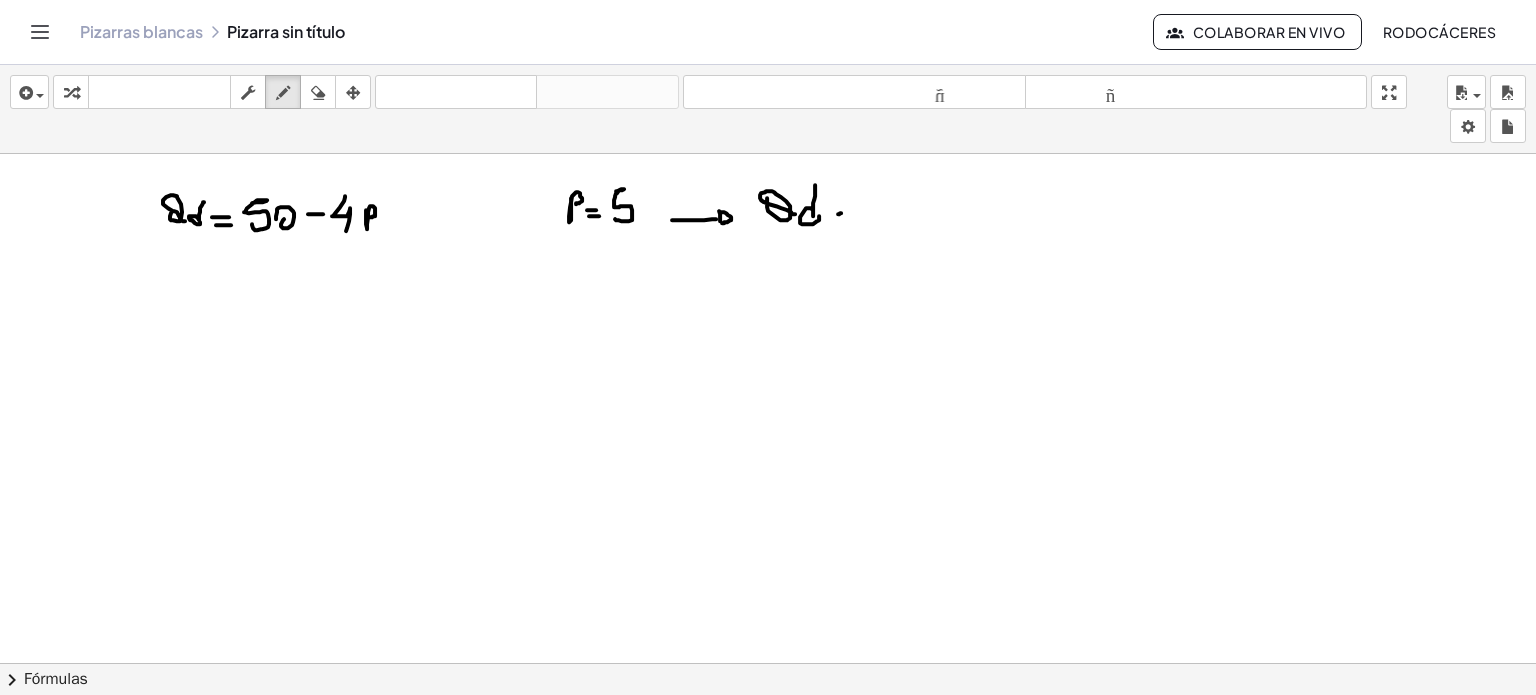click at bounding box center [768, 742] 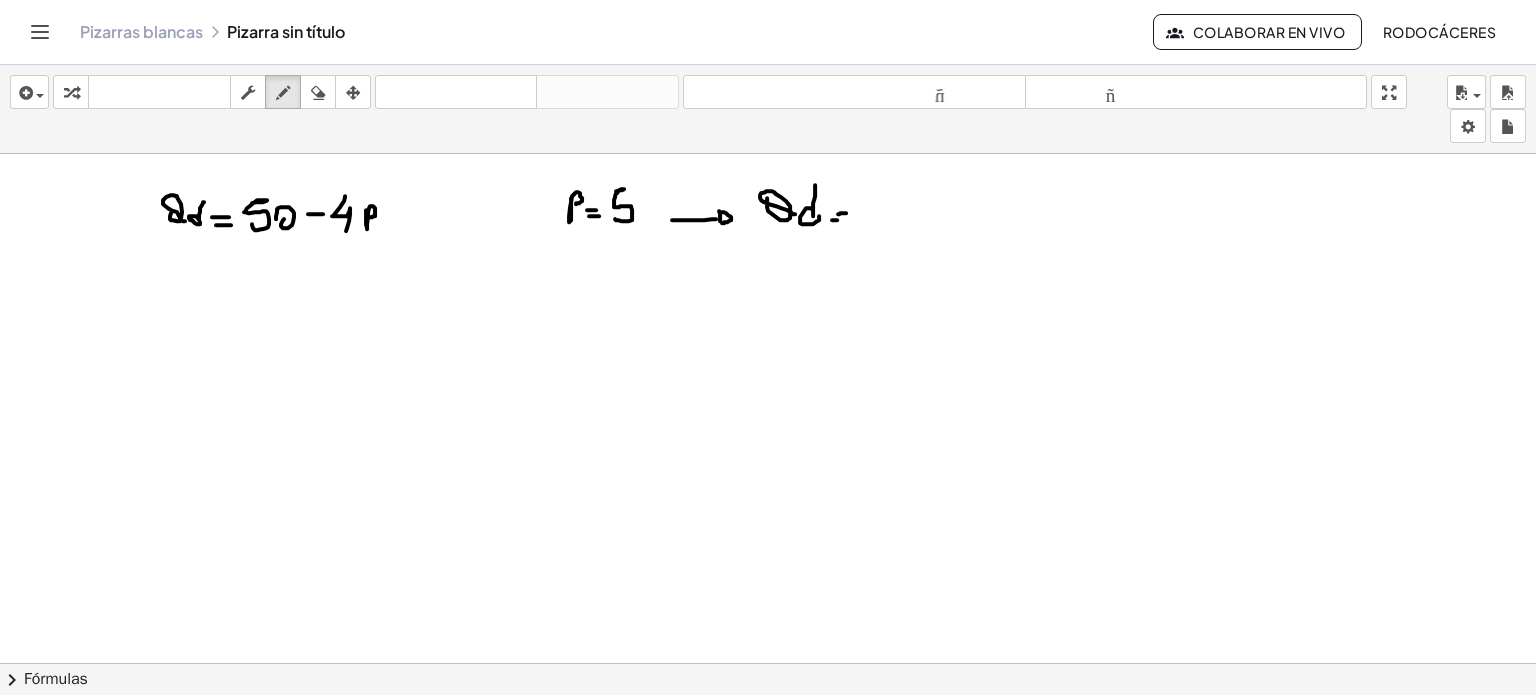 drag, startPoint x: 833, startPoint y: 219, endPoint x: 848, endPoint y: 219, distance: 15 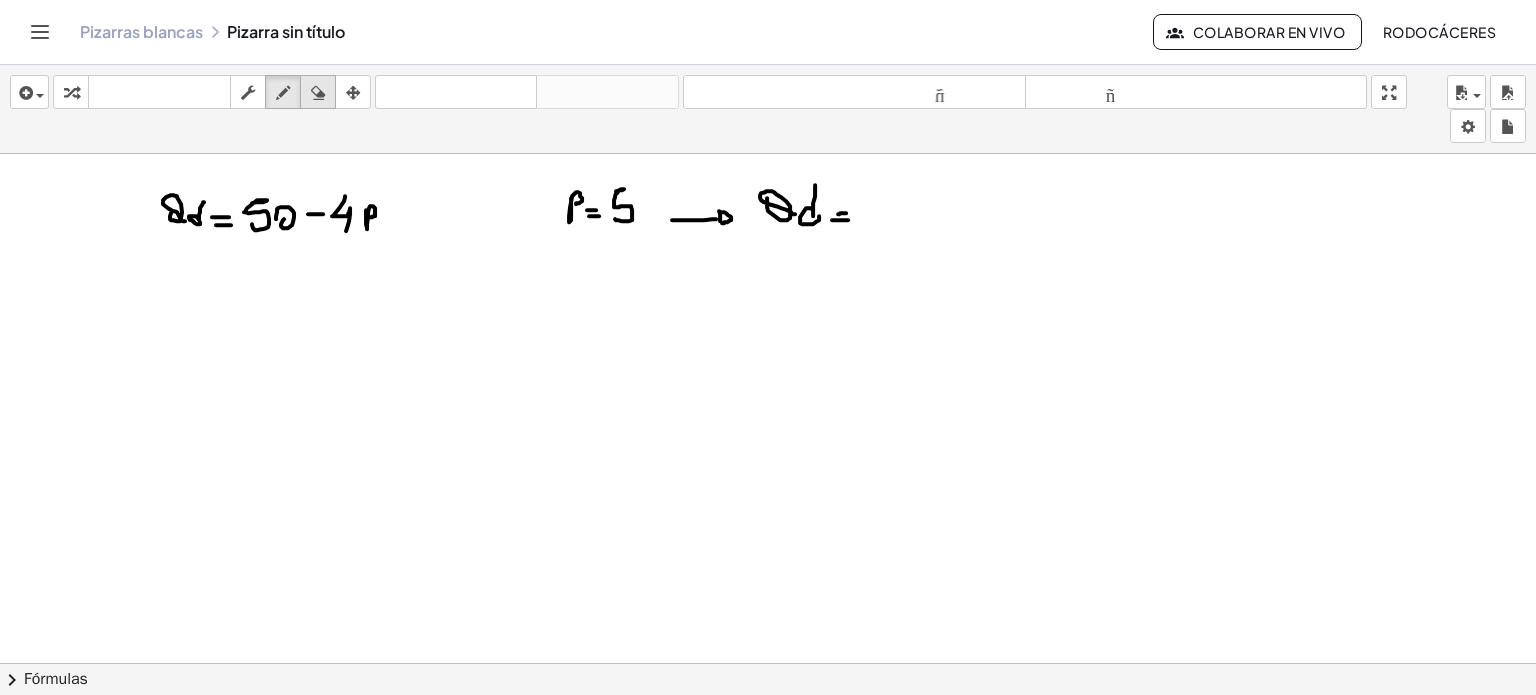 click at bounding box center (318, 92) 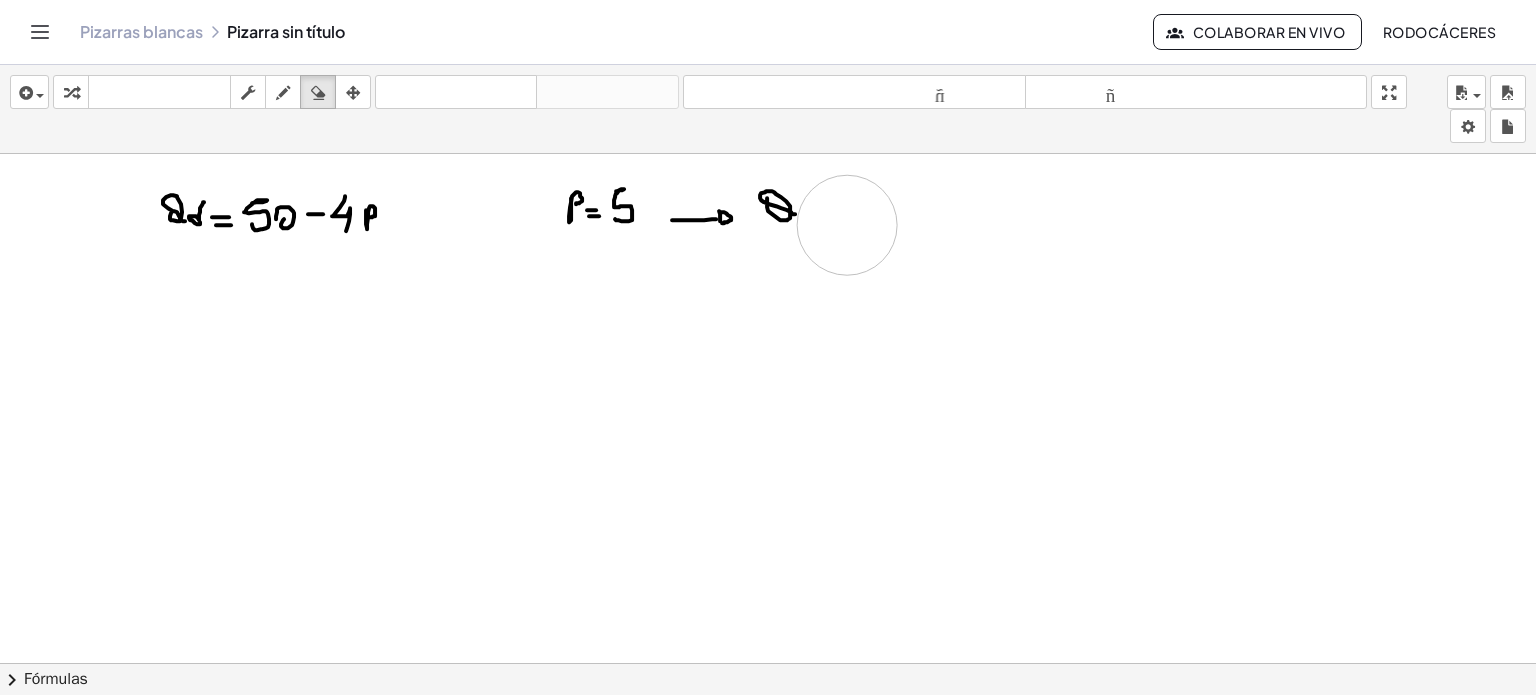 drag, startPoint x: 1028, startPoint y: 325, endPoint x: 841, endPoint y: 225, distance: 212.05896 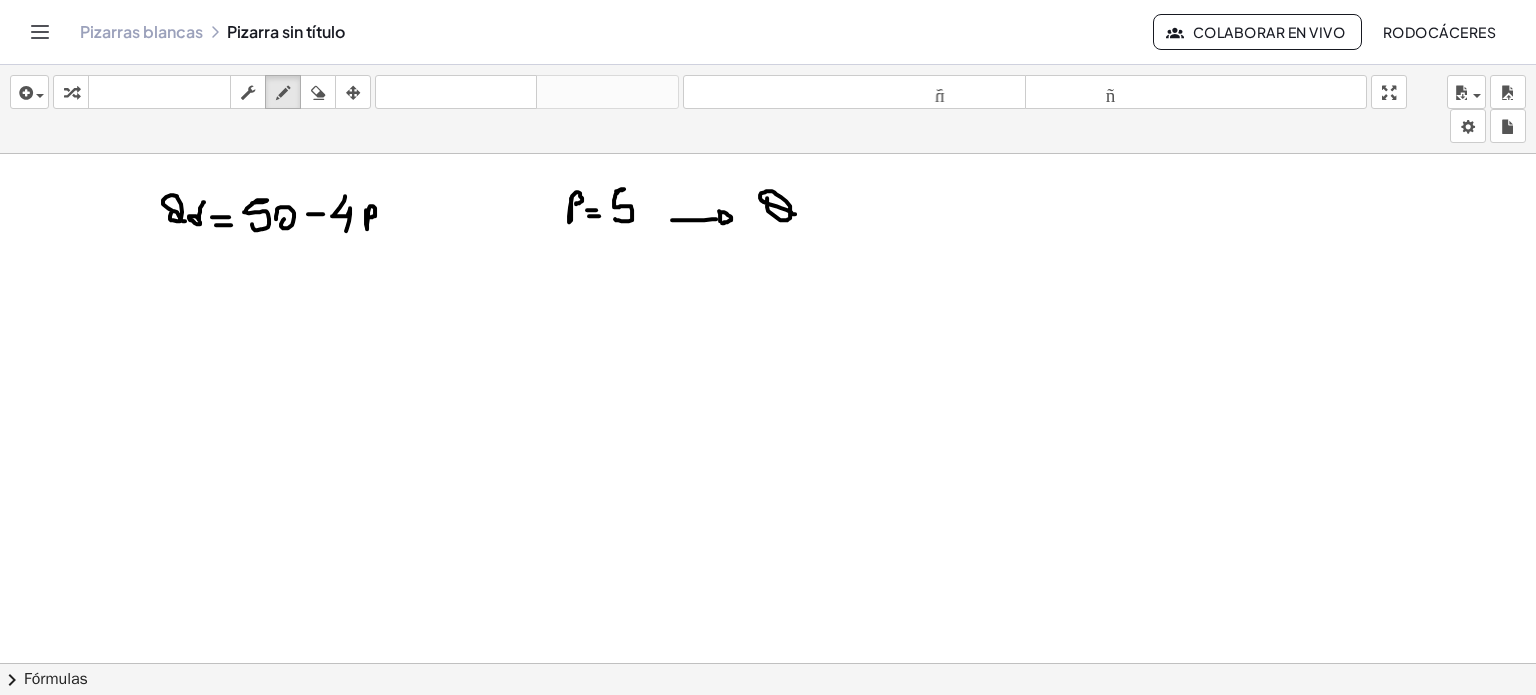 drag, startPoint x: 283, startPoint y: 91, endPoint x: 447, endPoint y: 143, distance: 172.04651 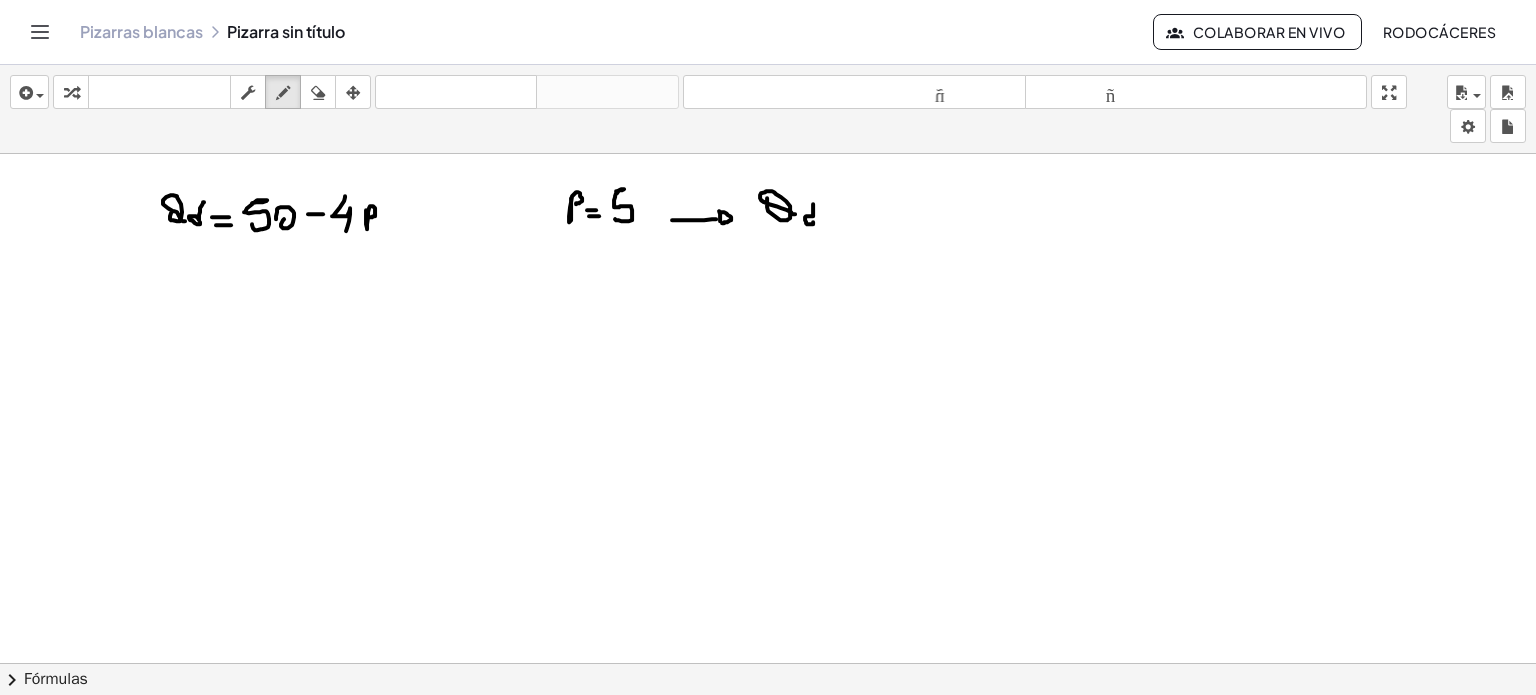 drag, startPoint x: 813, startPoint y: 203, endPoint x: 814, endPoint y: 218, distance: 15.033297 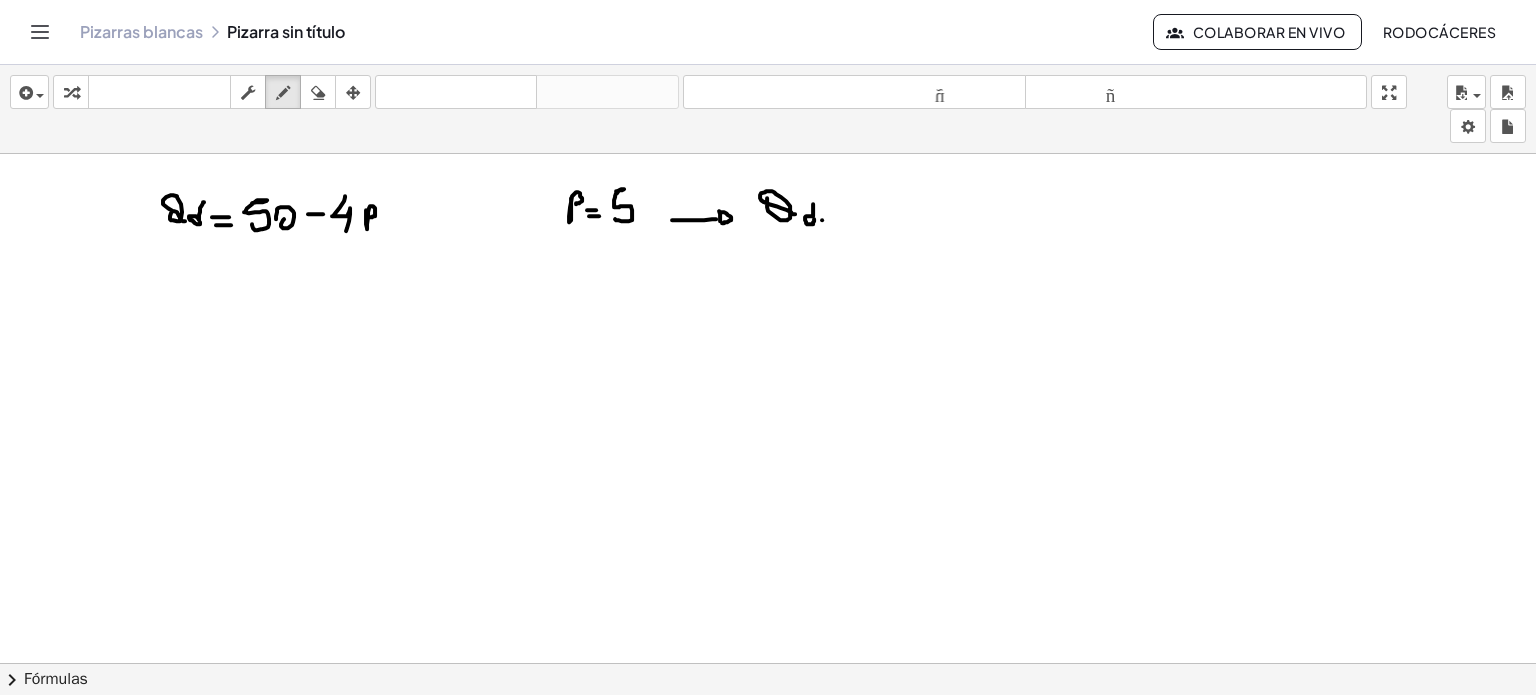 drag, startPoint x: 822, startPoint y: 219, endPoint x: 837, endPoint y: 219, distance: 15 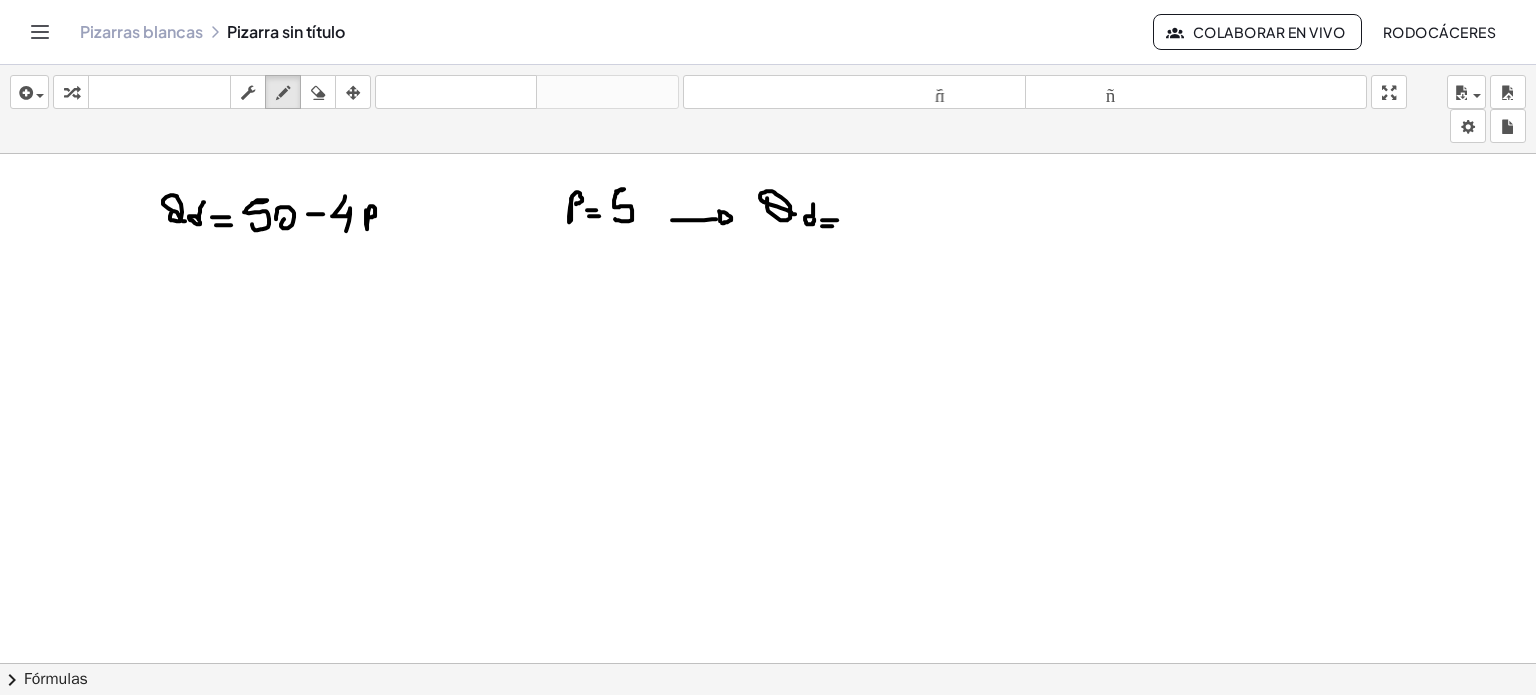 drag, startPoint x: 822, startPoint y: 225, endPoint x: 840, endPoint y: 225, distance: 18 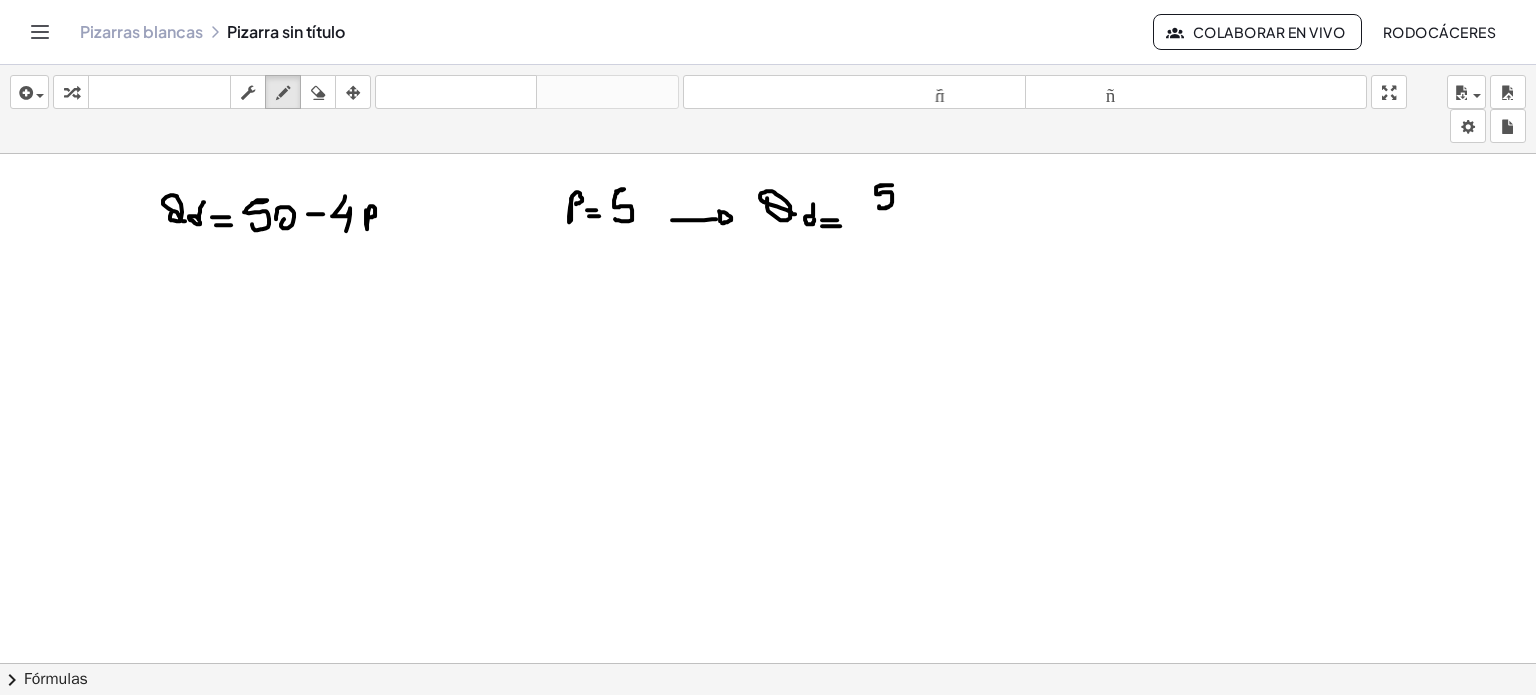 drag, startPoint x: 880, startPoint y: 184, endPoint x: 884, endPoint y: 201, distance: 17.464249 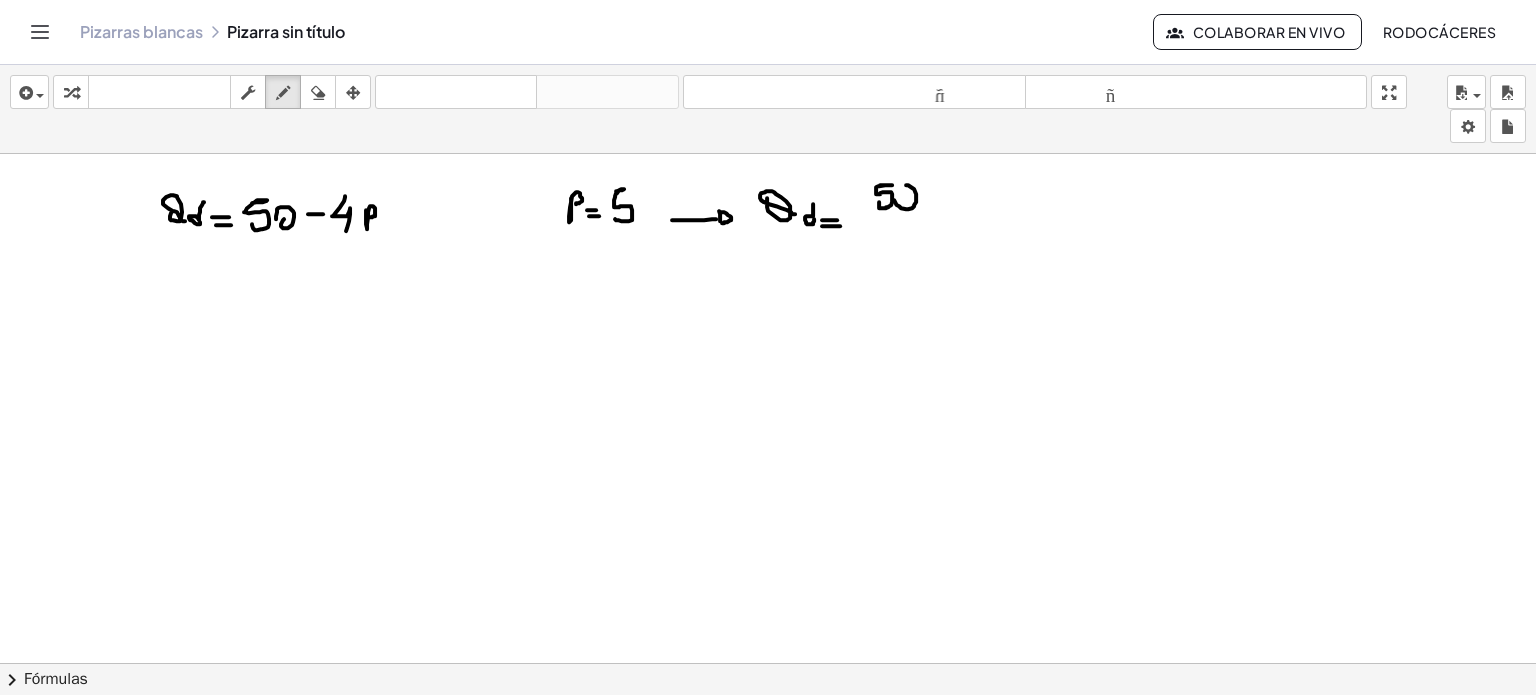 click at bounding box center [768, 742] 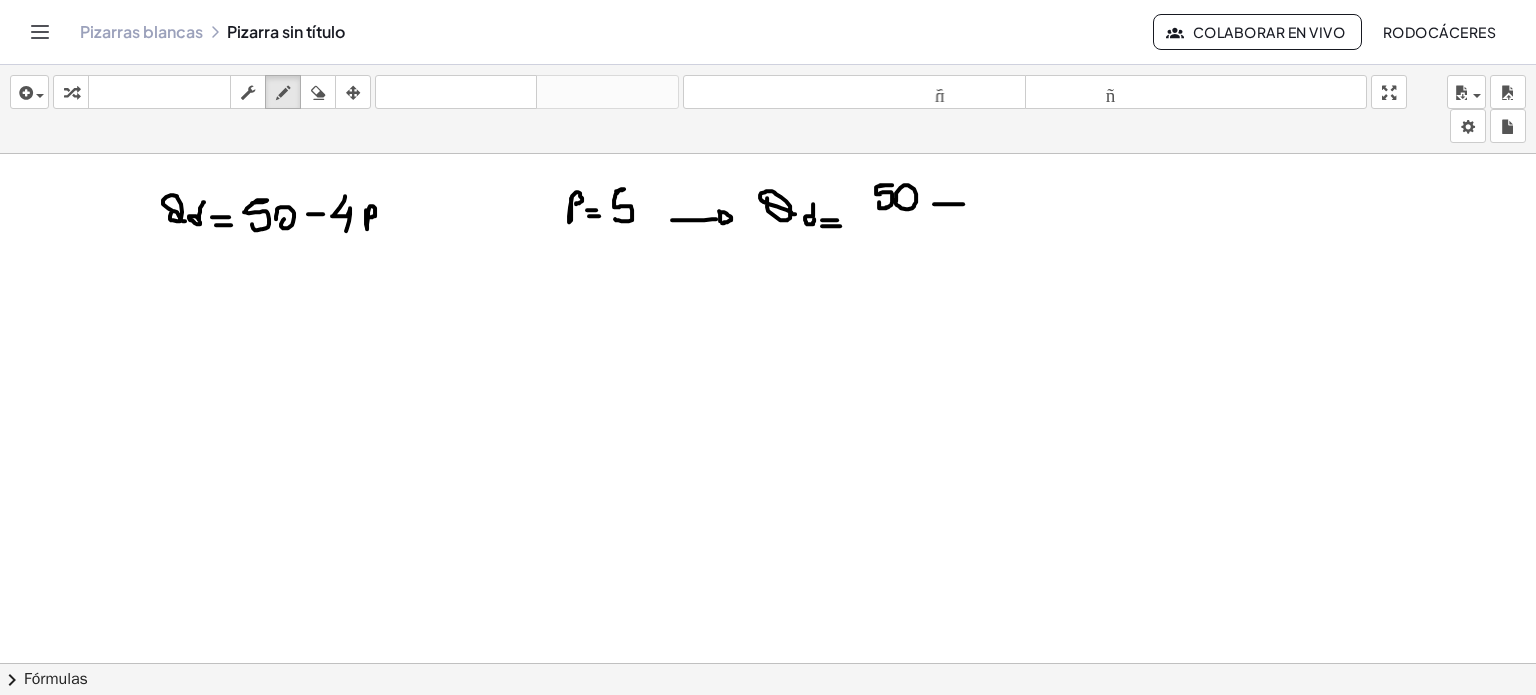 drag, startPoint x: 934, startPoint y: 203, endPoint x: 963, endPoint y: 203, distance: 29 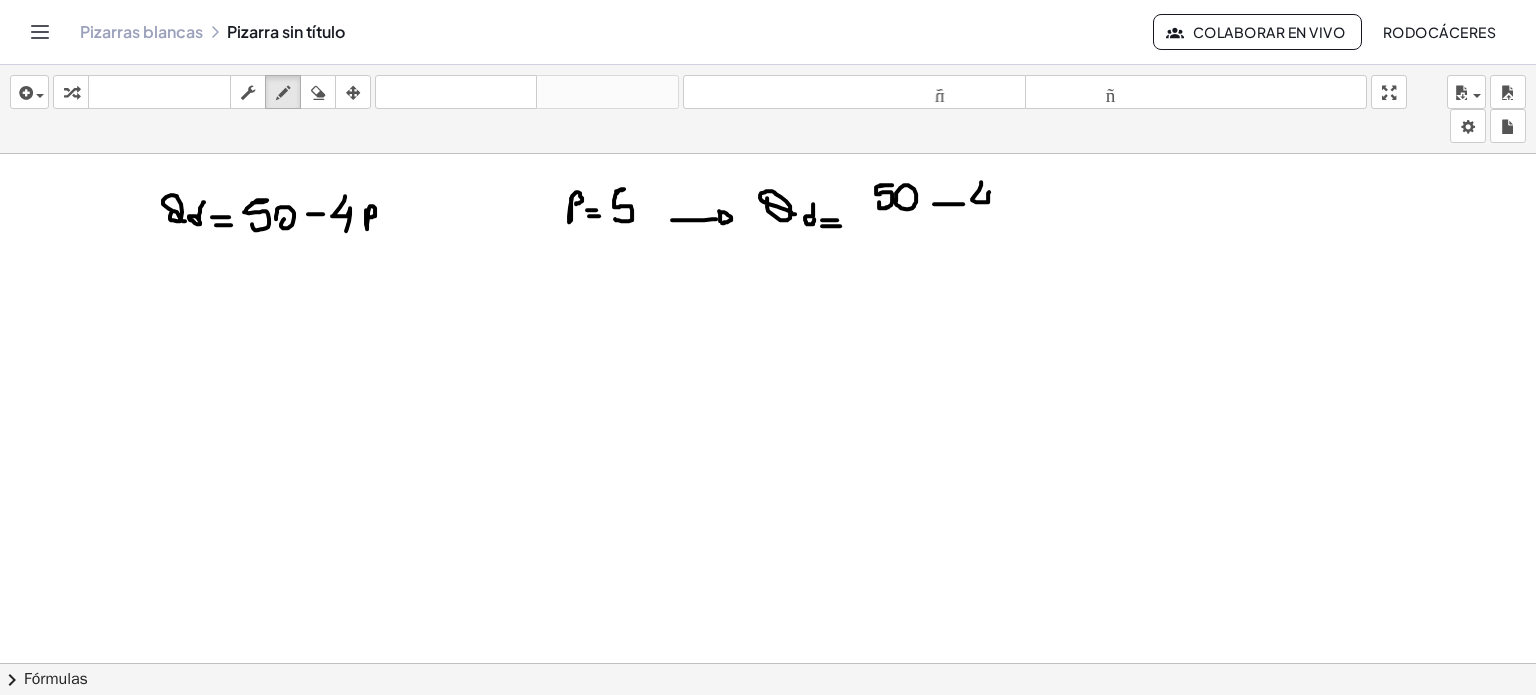 drag, startPoint x: 981, startPoint y: 181, endPoint x: 984, endPoint y: 221, distance: 40.112343 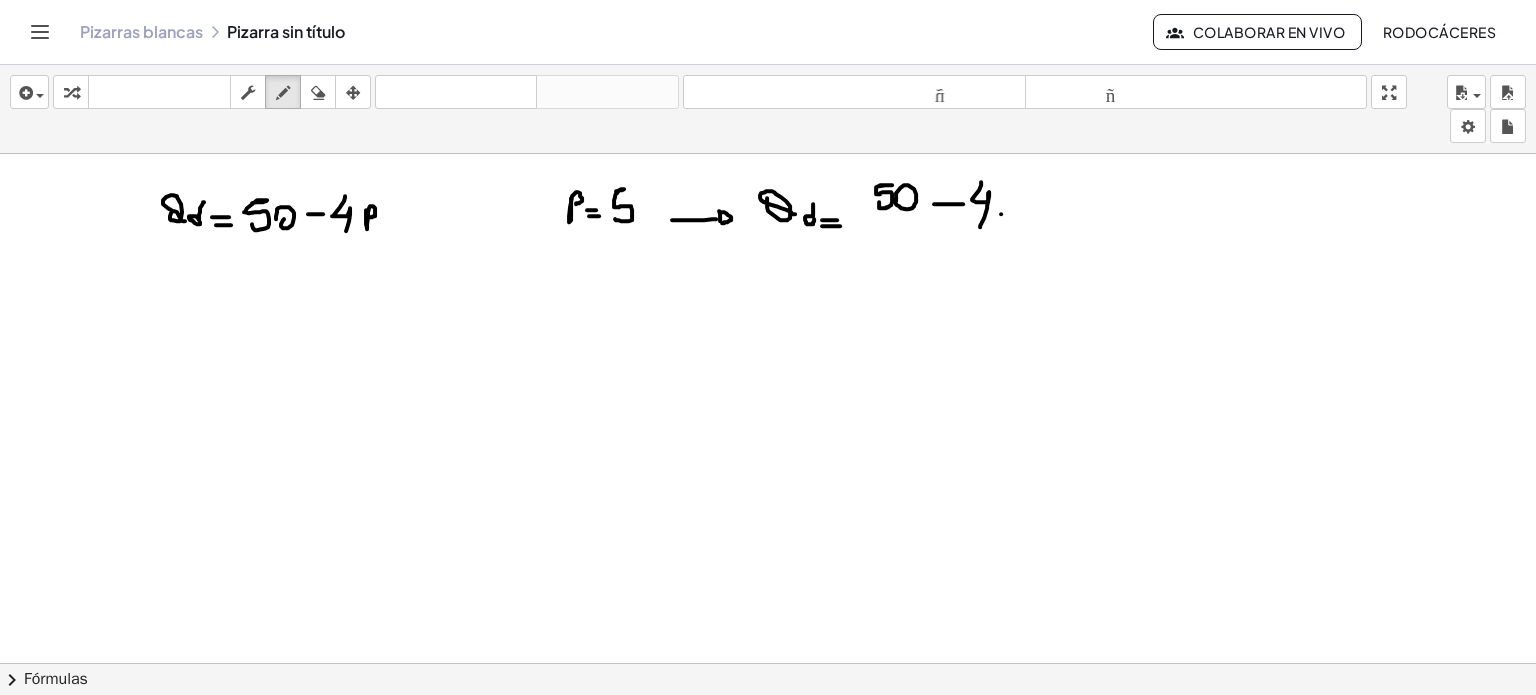 drag, startPoint x: 1001, startPoint y: 213, endPoint x: 1010, endPoint y: 200, distance: 15.811388 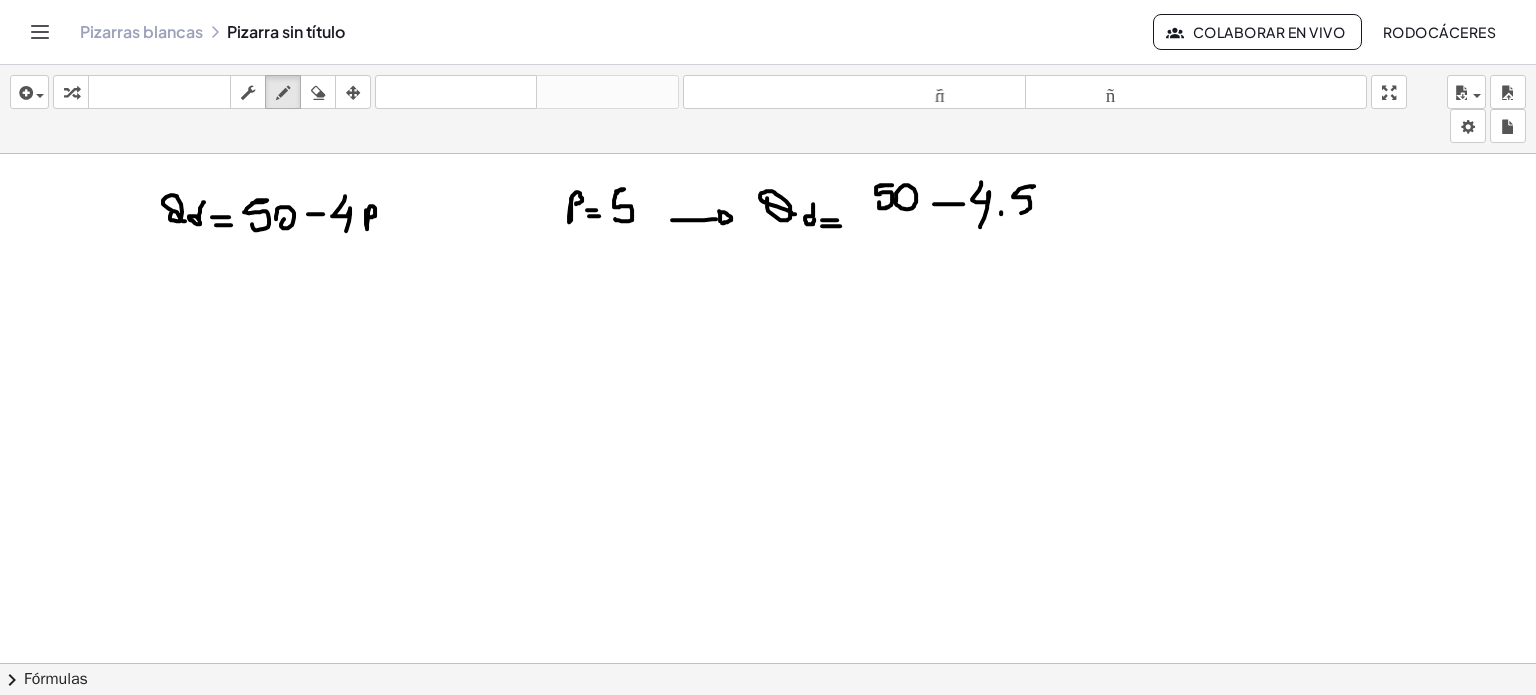 drag, startPoint x: 1032, startPoint y: 186, endPoint x: 1030, endPoint y: 207, distance: 21.095022 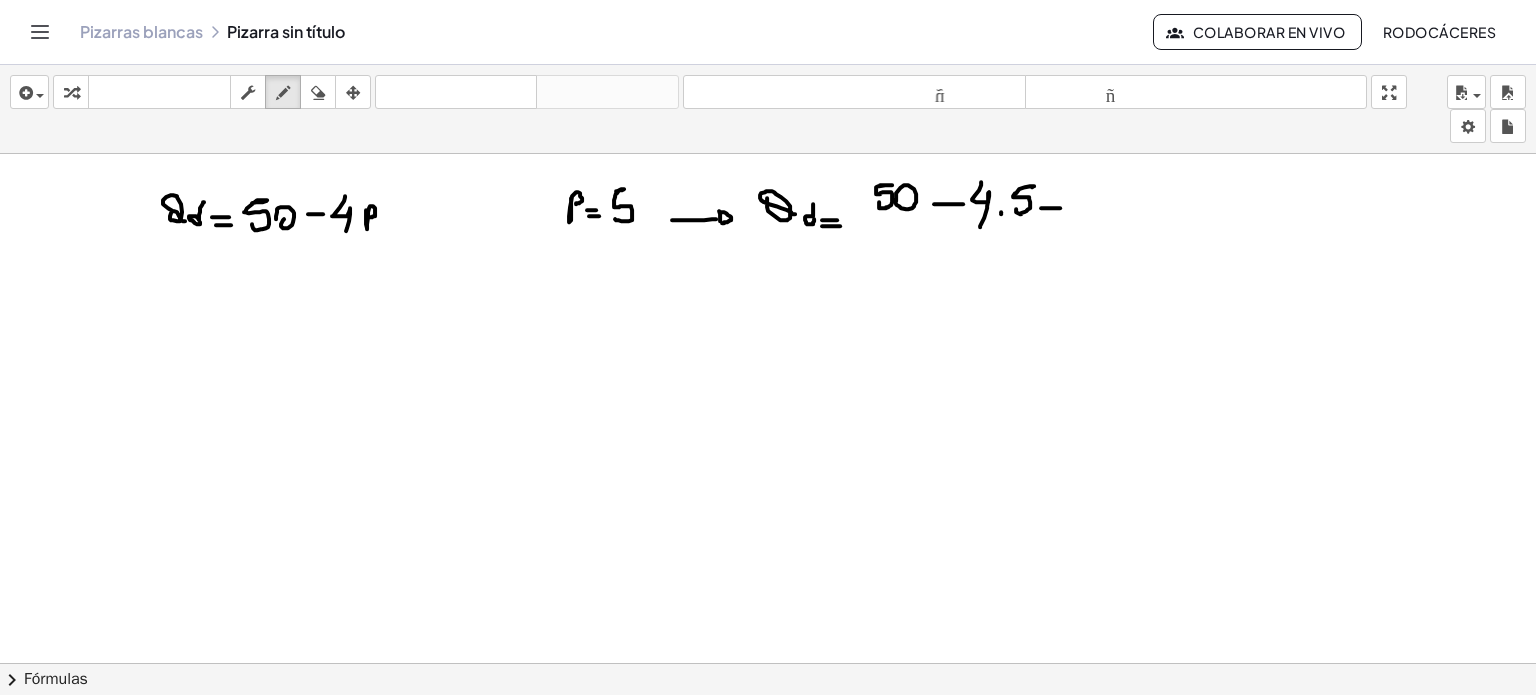 drag, startPoint x: 1045, startPoint y: 207, endPoint x: 1063, endPoint y: 207, distance: 18 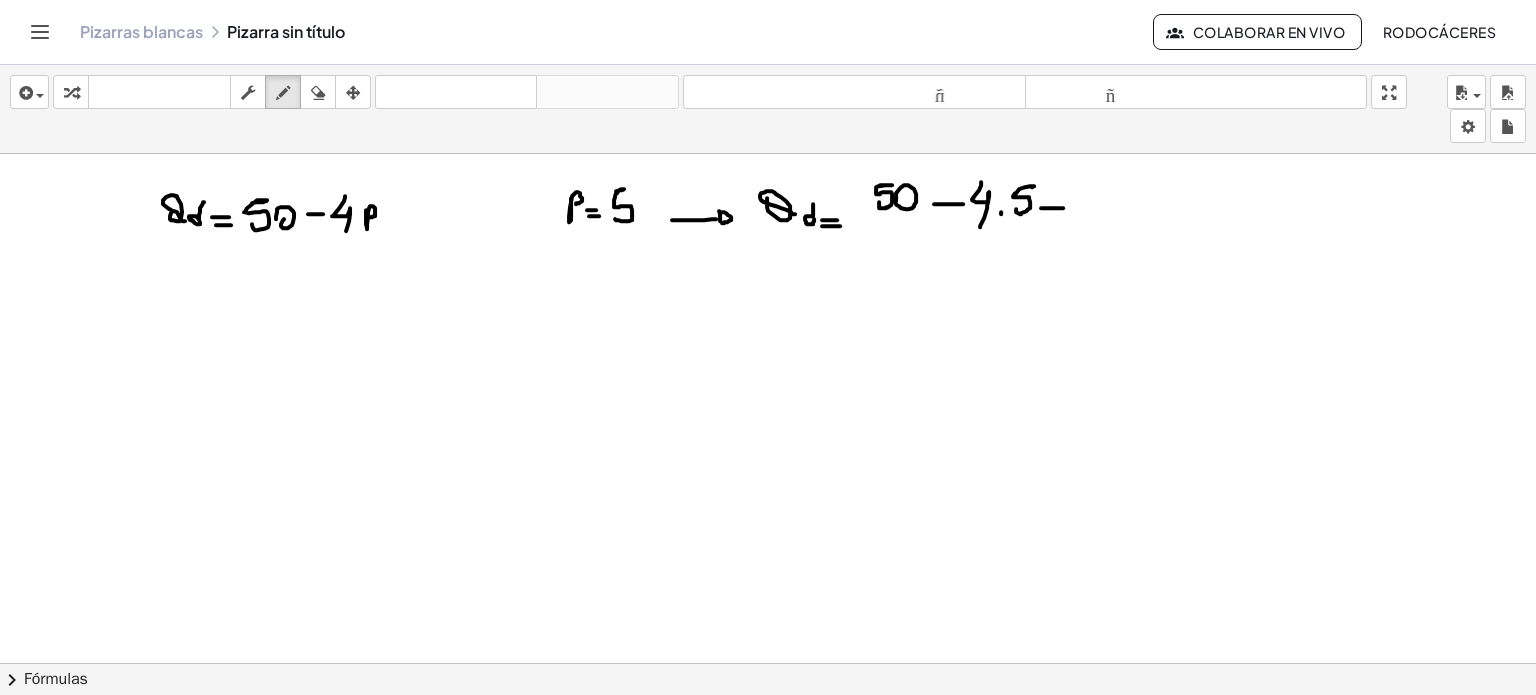 drag, startPoint x: 1035, startPoint y: 214, endPoint x: 1056, endPoint y: 215, distance: 21.023796 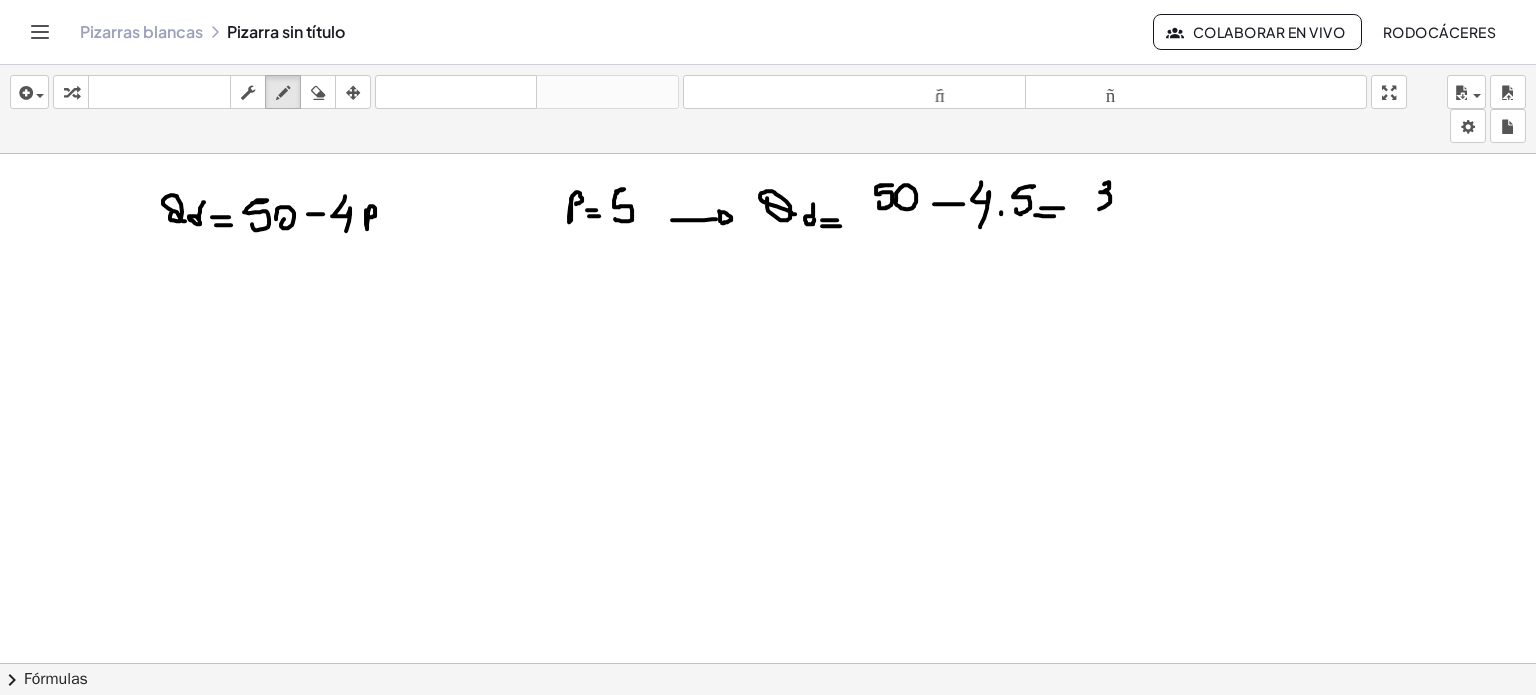 drag, startPoint x: 1104, startPoint y: 183, endPoint x: 1108, endPoint y: 197, distance: 14.56022 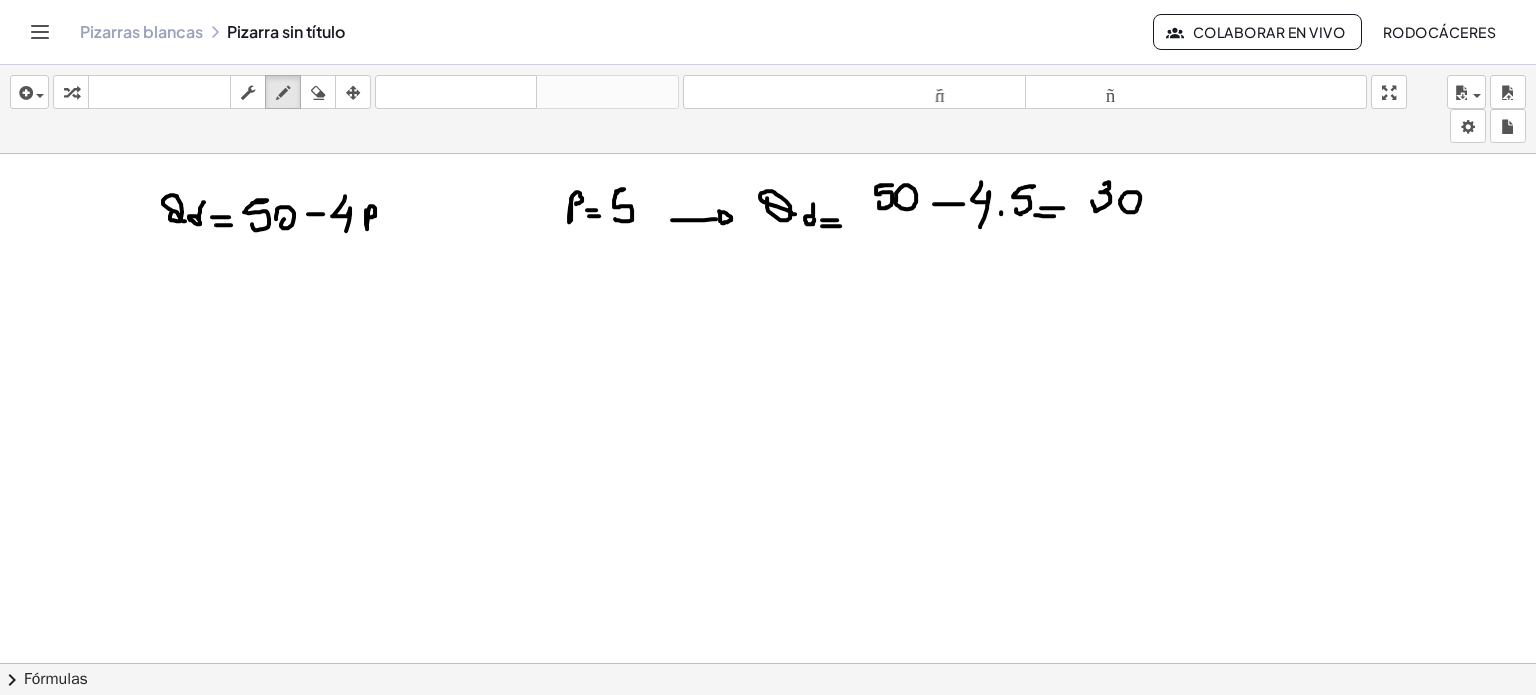 click at bounding box center (768, 742) 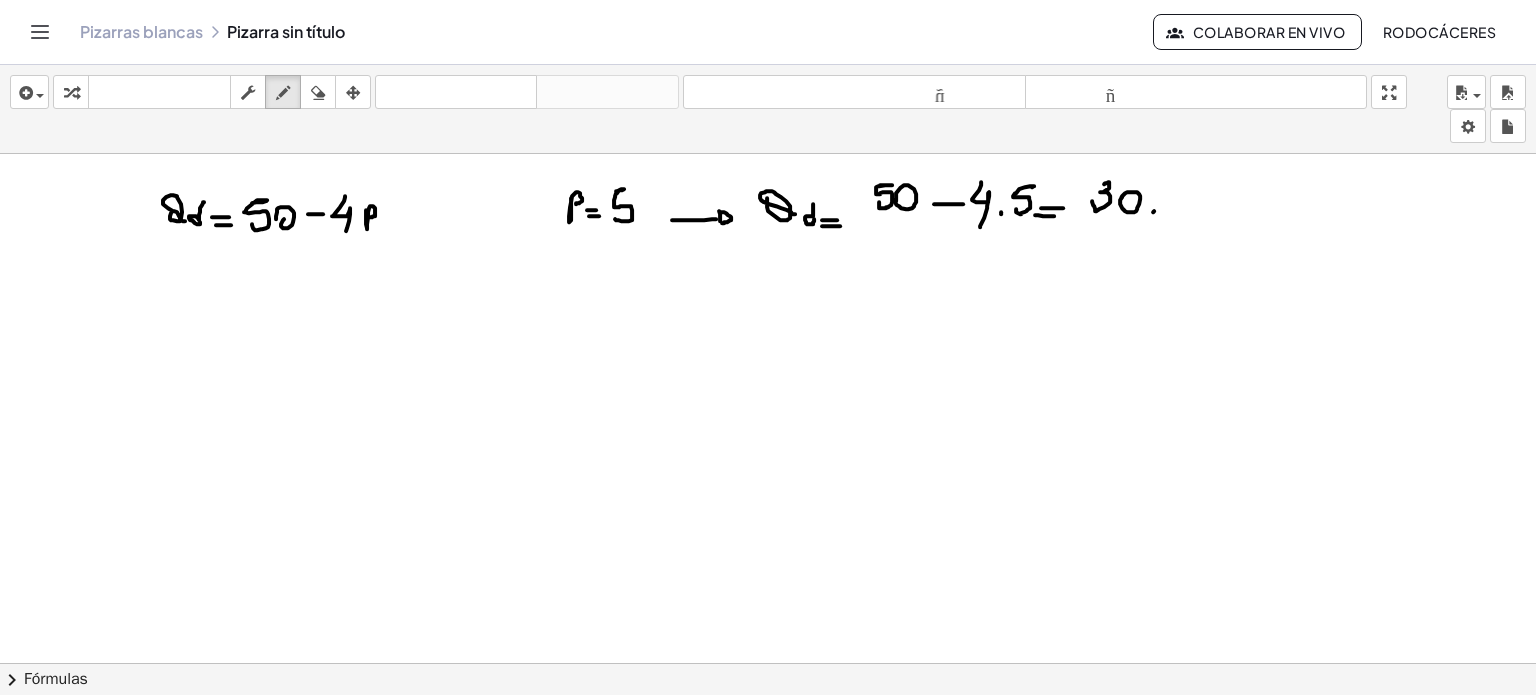 drag, startPoint x: 1154, startPoint y: 210, endPoint x: 1147, endPoint y: 220, distance: 12.206555 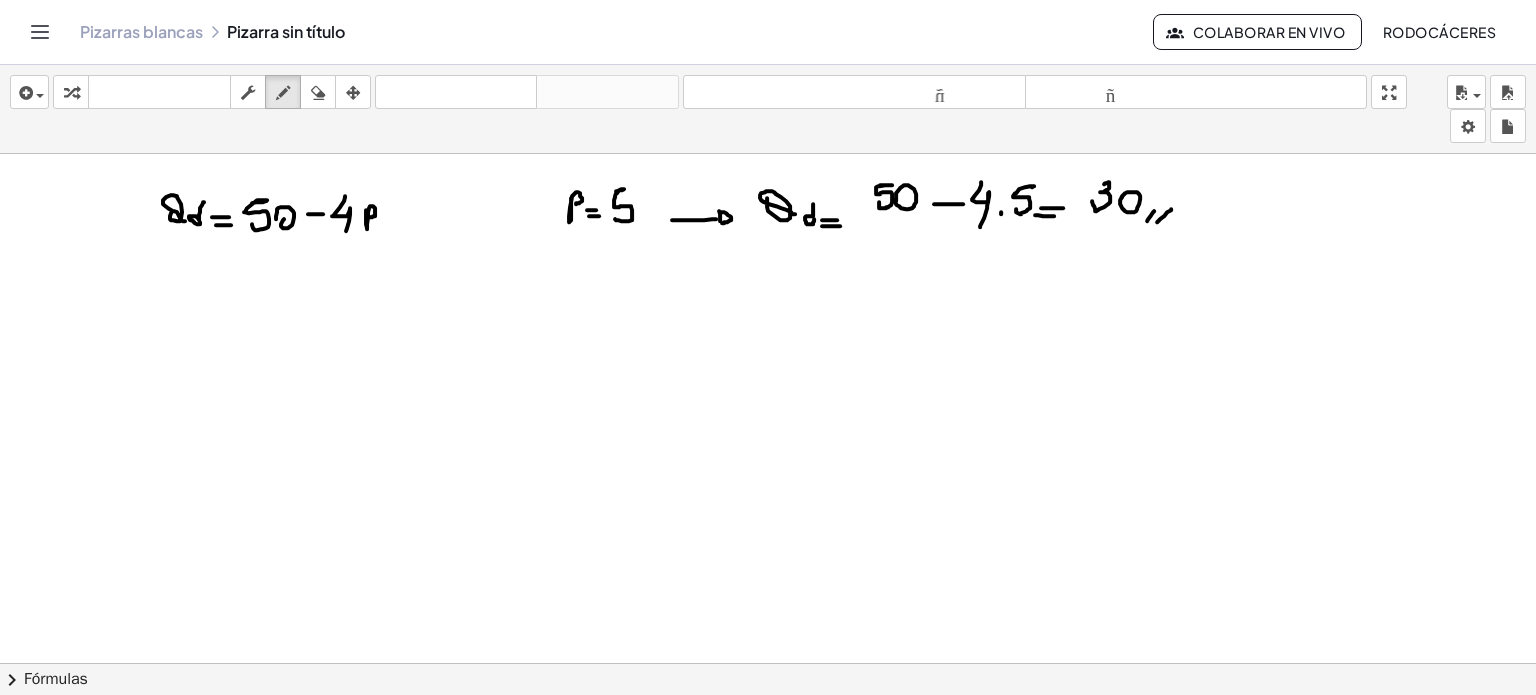 drag, startPoint x: 1171, startPoint y: 208, endPoint x: 1156, endPoint y: 223, distance: 21.213203 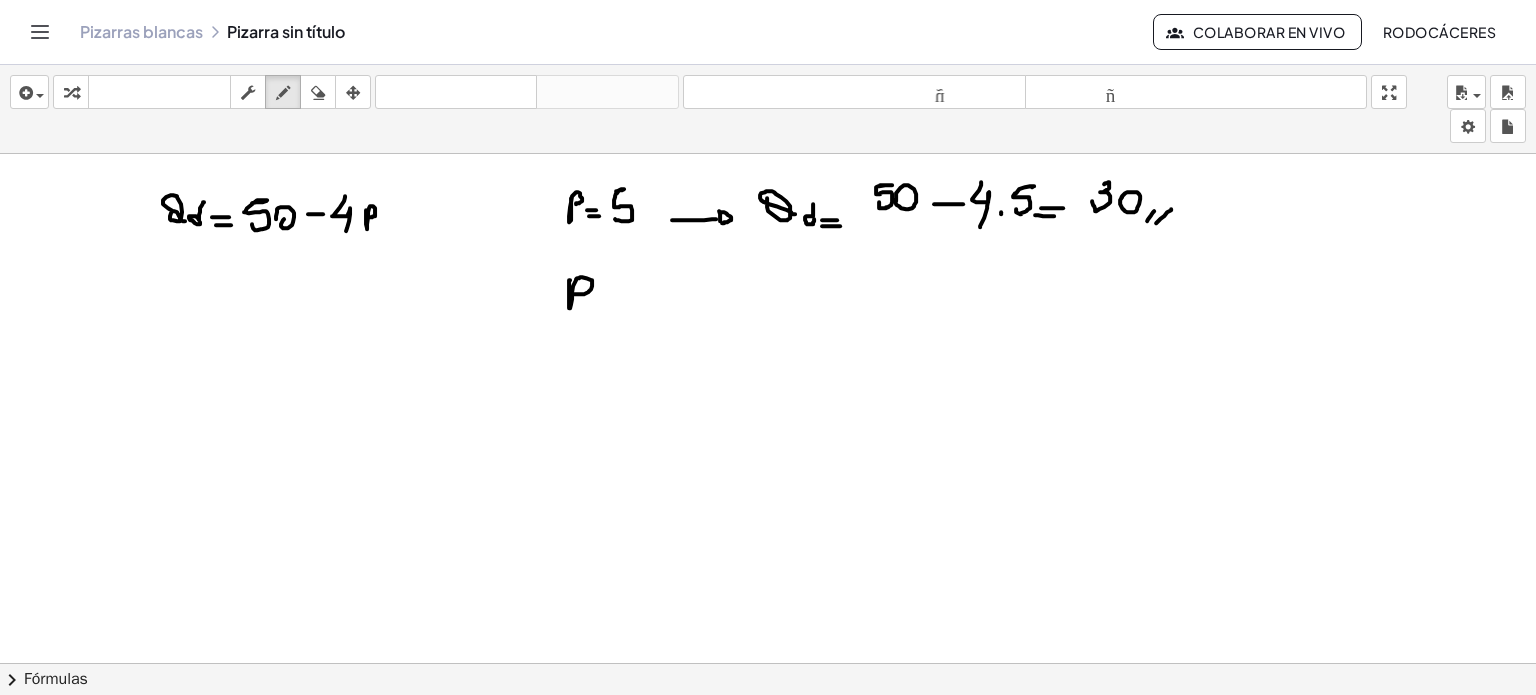 drag, startPoint x: 569, startPoint y: 291, endPoint x: 597, endPoint y: 293, distance: 28.071337 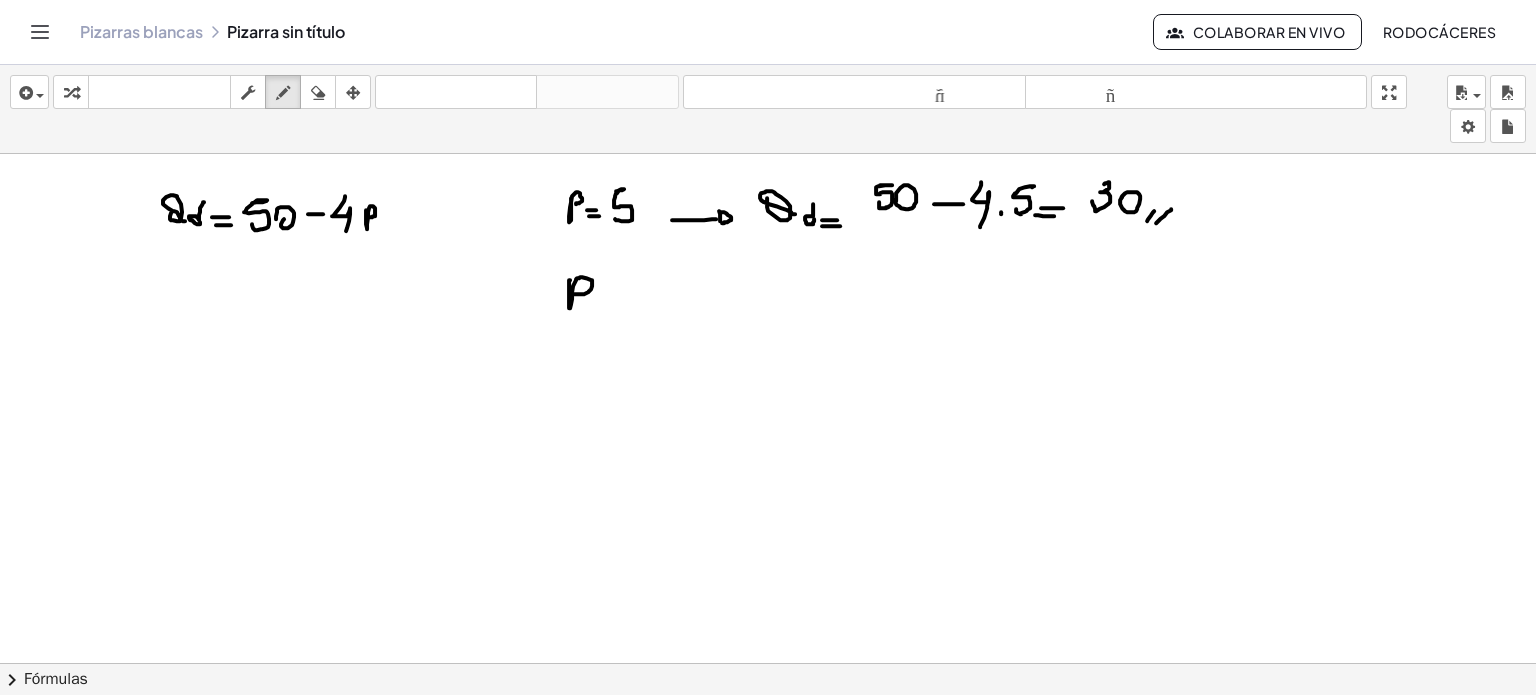 drag, startPoint x: 600, startPoint y: 294, endPoint x: 615, endPoint y: 294, distance: 15 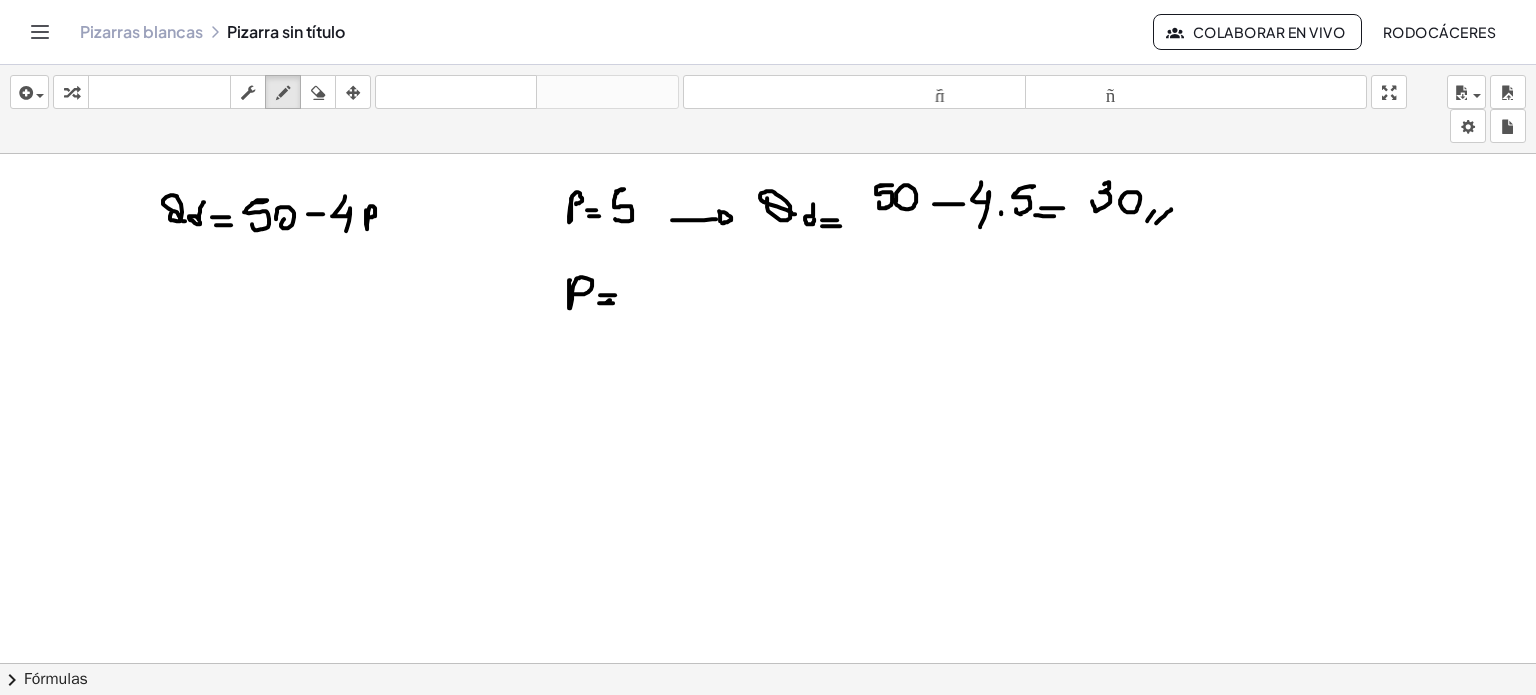 drag, startPoint x: 610, startPoint y: 299, endPoint x: 630, endPoint y: 300, distance: 20.024984 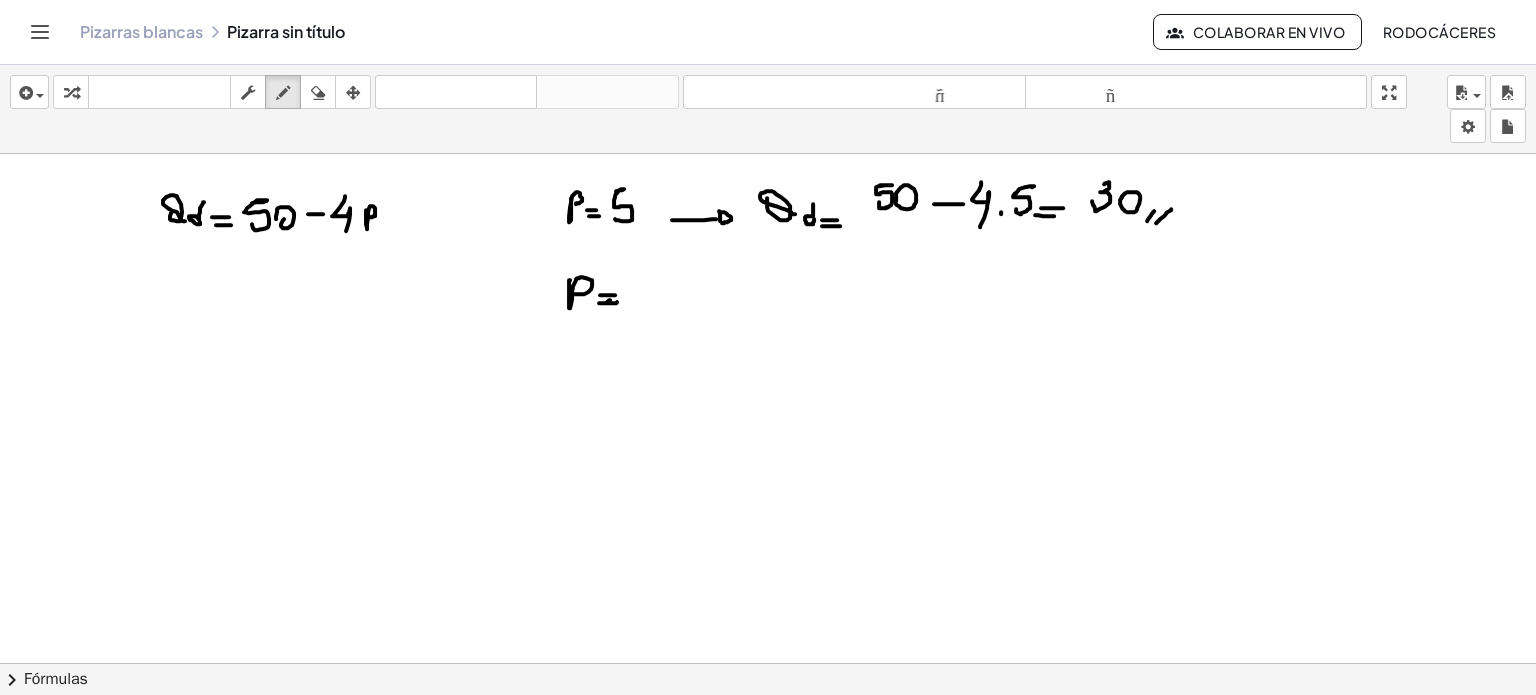 click at bounding box center [768, 742] 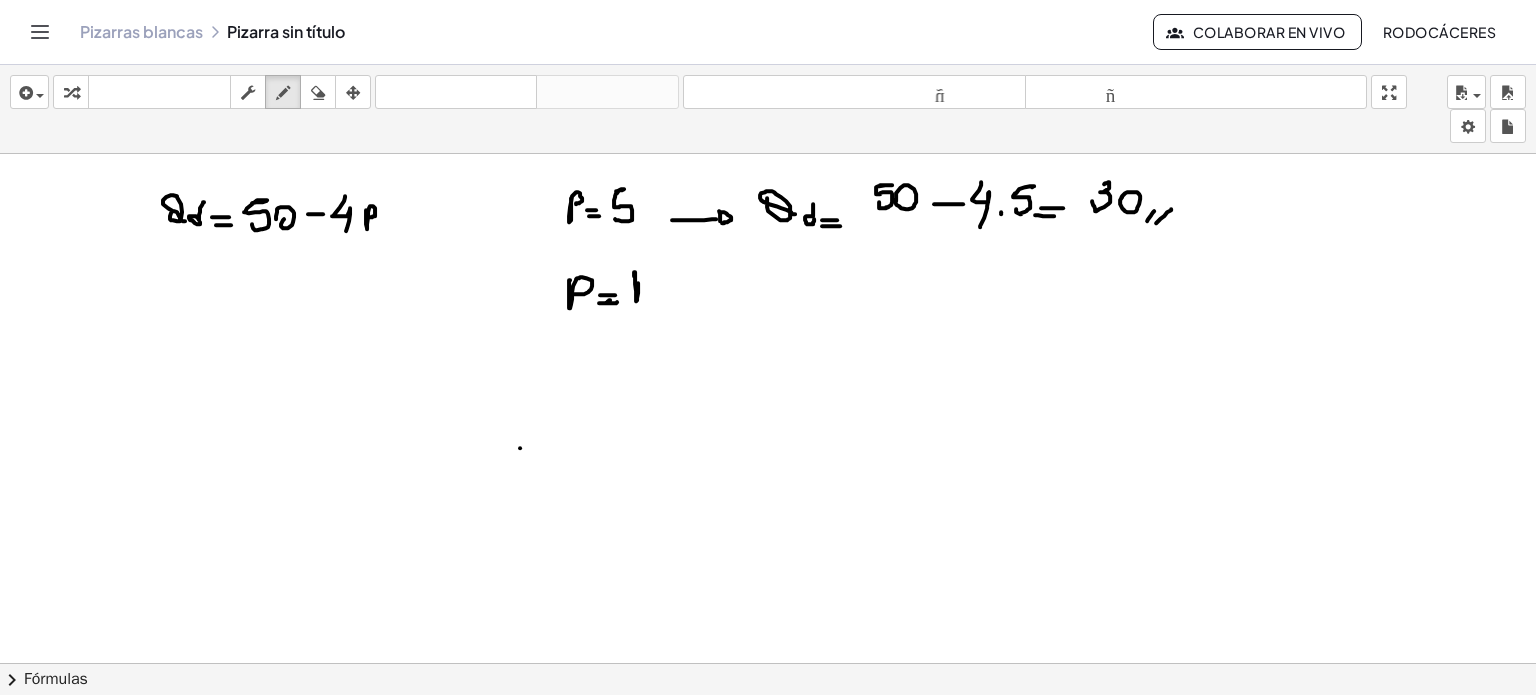 drag, startPoint x: 638, startPoint y: 282, endPoint x: 629, endPoint y: 287, distance: 10.29563 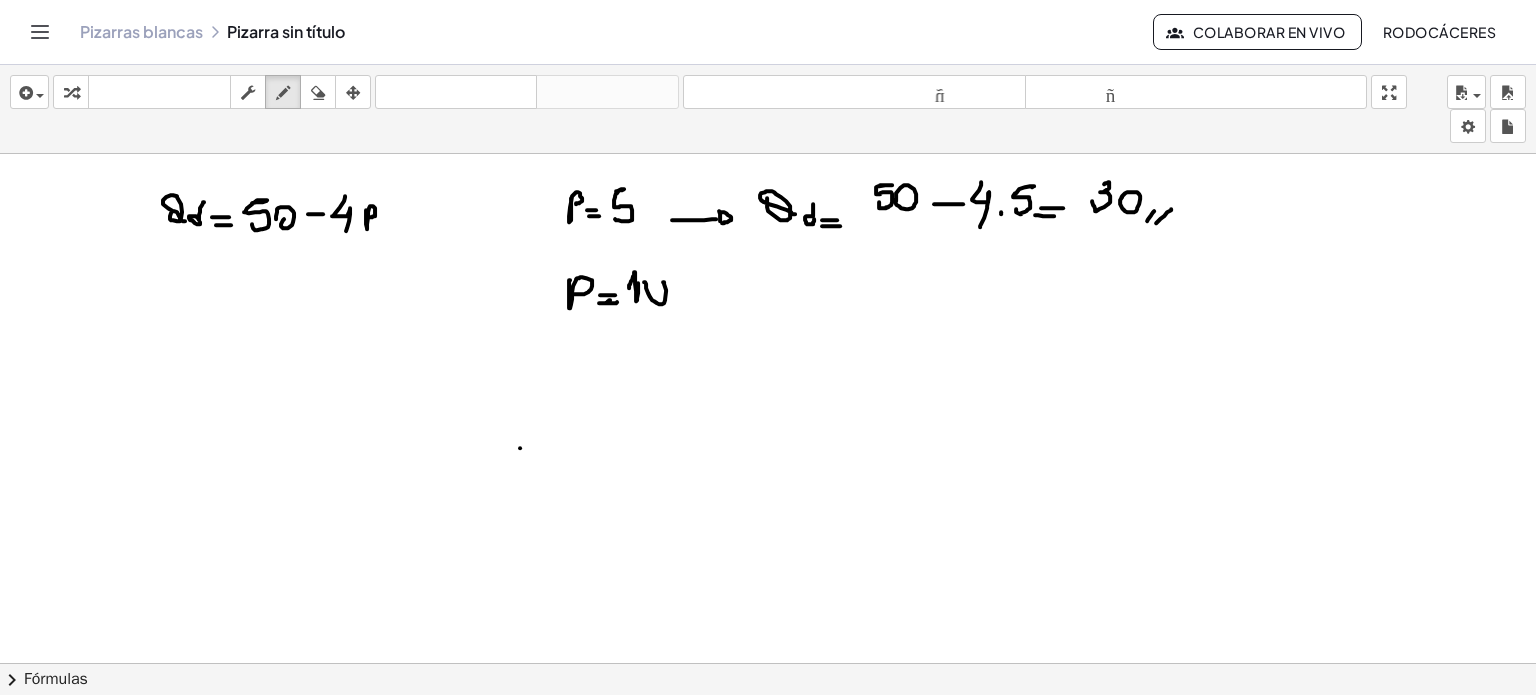 drag, startPoint x: 644, startPoint y: 281, endPoint x: 660, endPoint y: 281, distance: 16 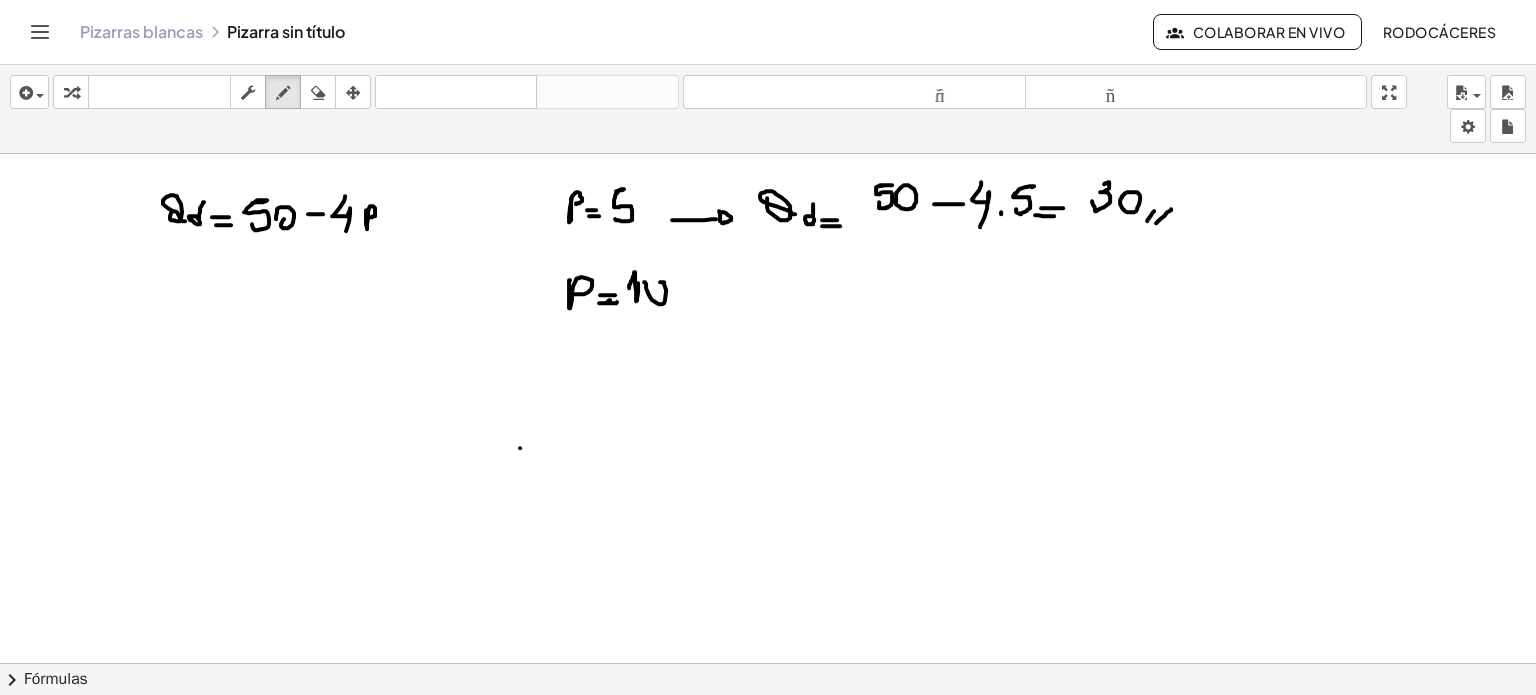 click at bounding box center (768, 742) 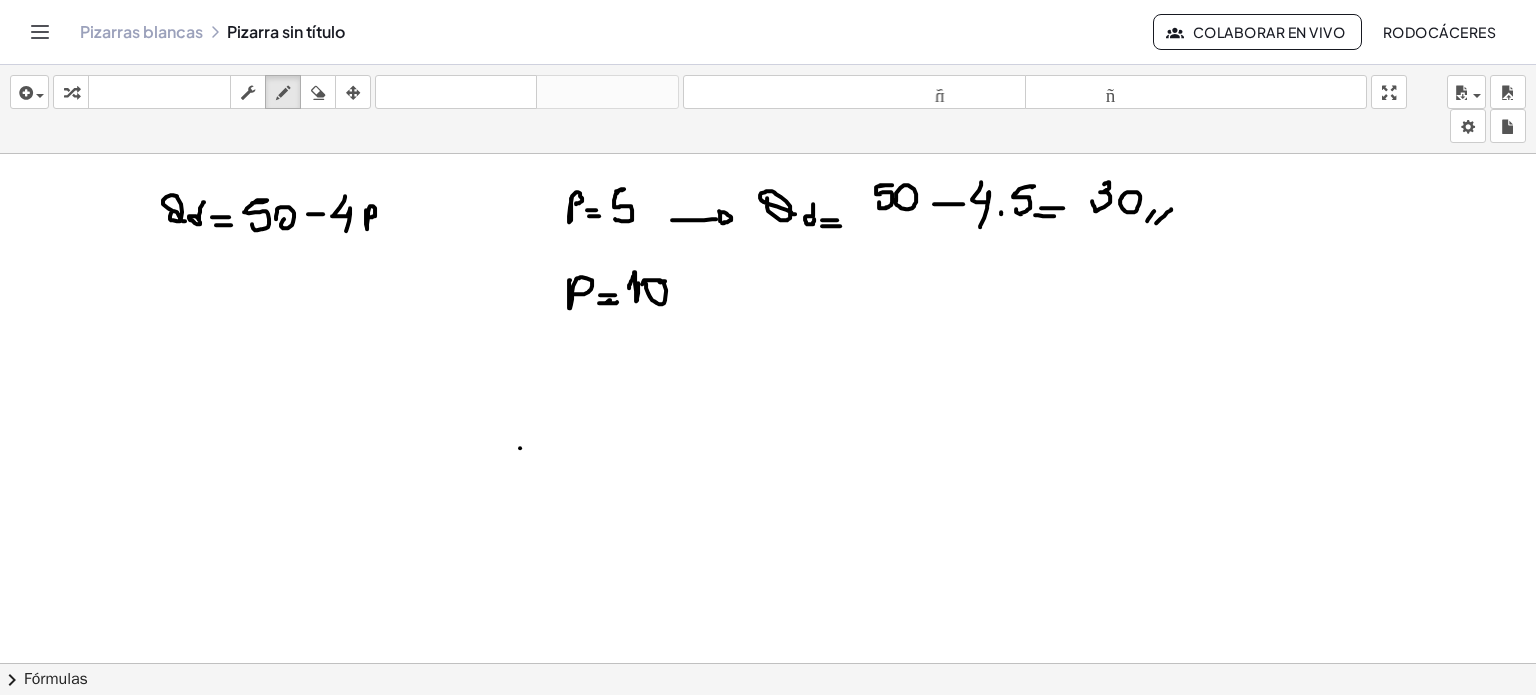 drag, startPoint x: 665, startPoint y: 280, endPoint x: 688, endPoint y: 291, distance: 25.495098 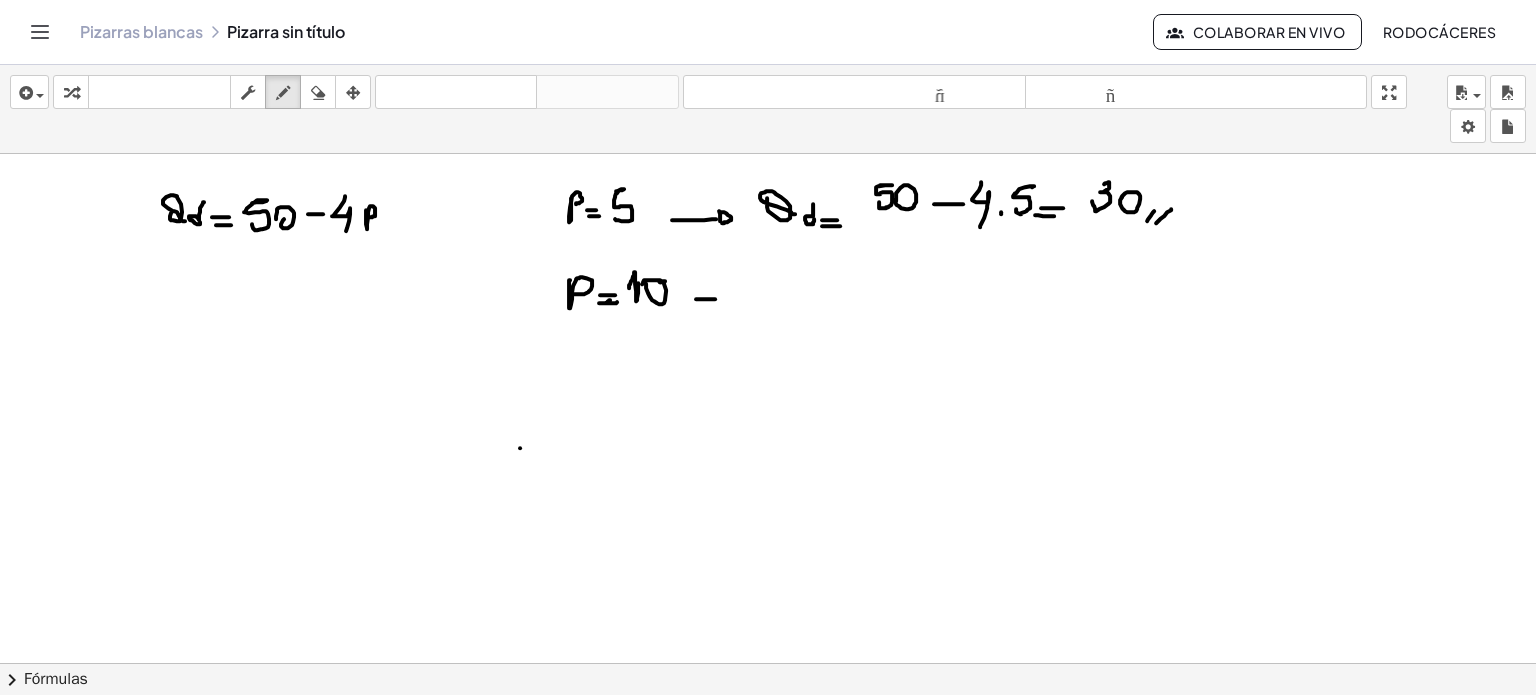 drag, startPoint x: 696, startPoint y: 298, endPoint x: 722, endPoint y: 297, distance: 26.019224 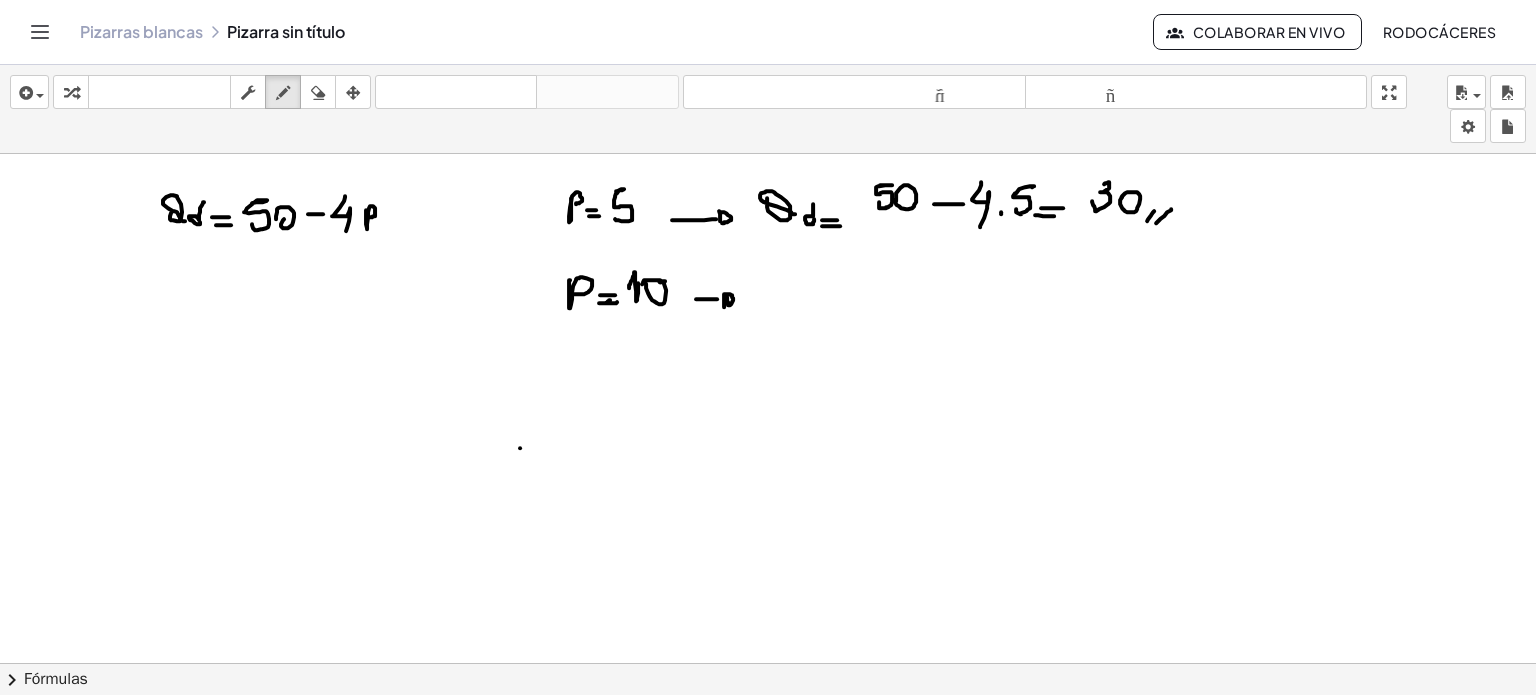 click at bounding box center (768, 742) 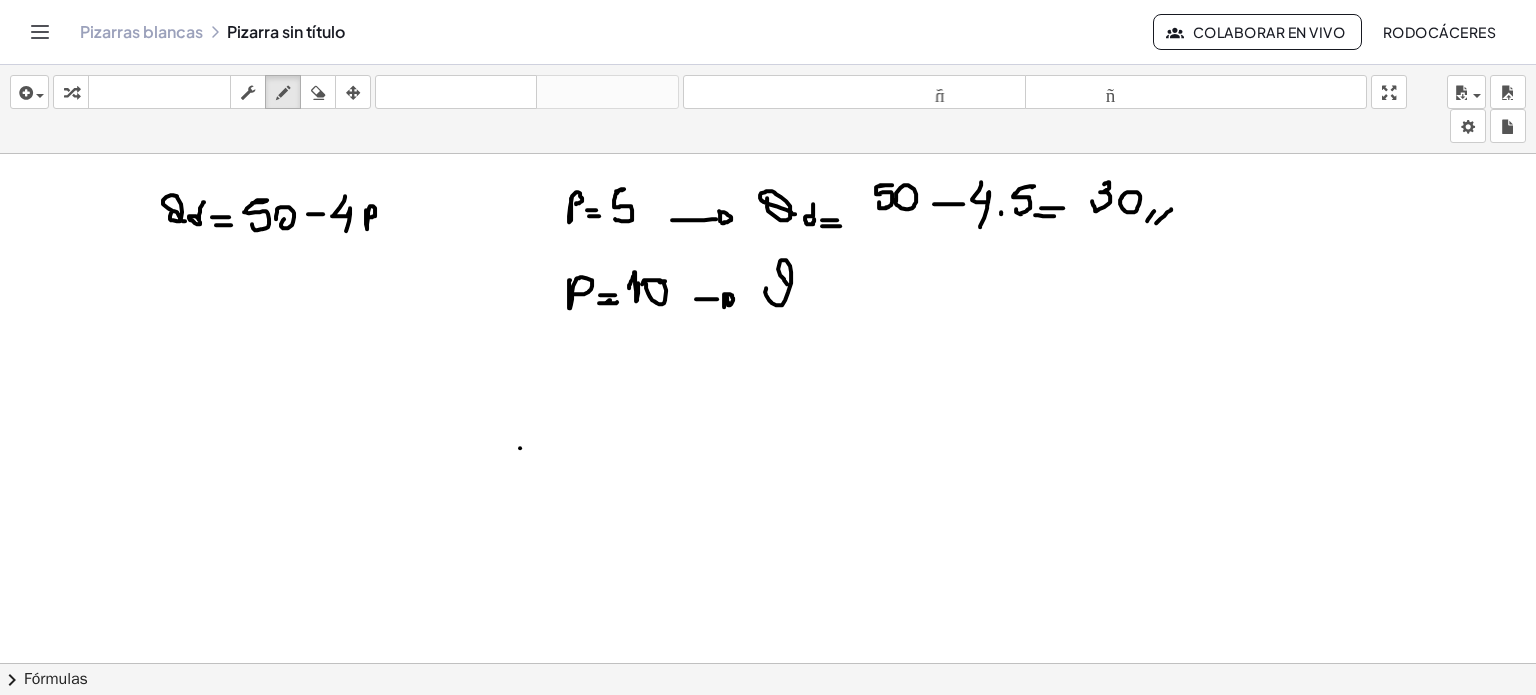 drag, startPoint x: 766, startPoint y: 287, endPoint x: 800, endPoint y: 300, distance: 36.40055 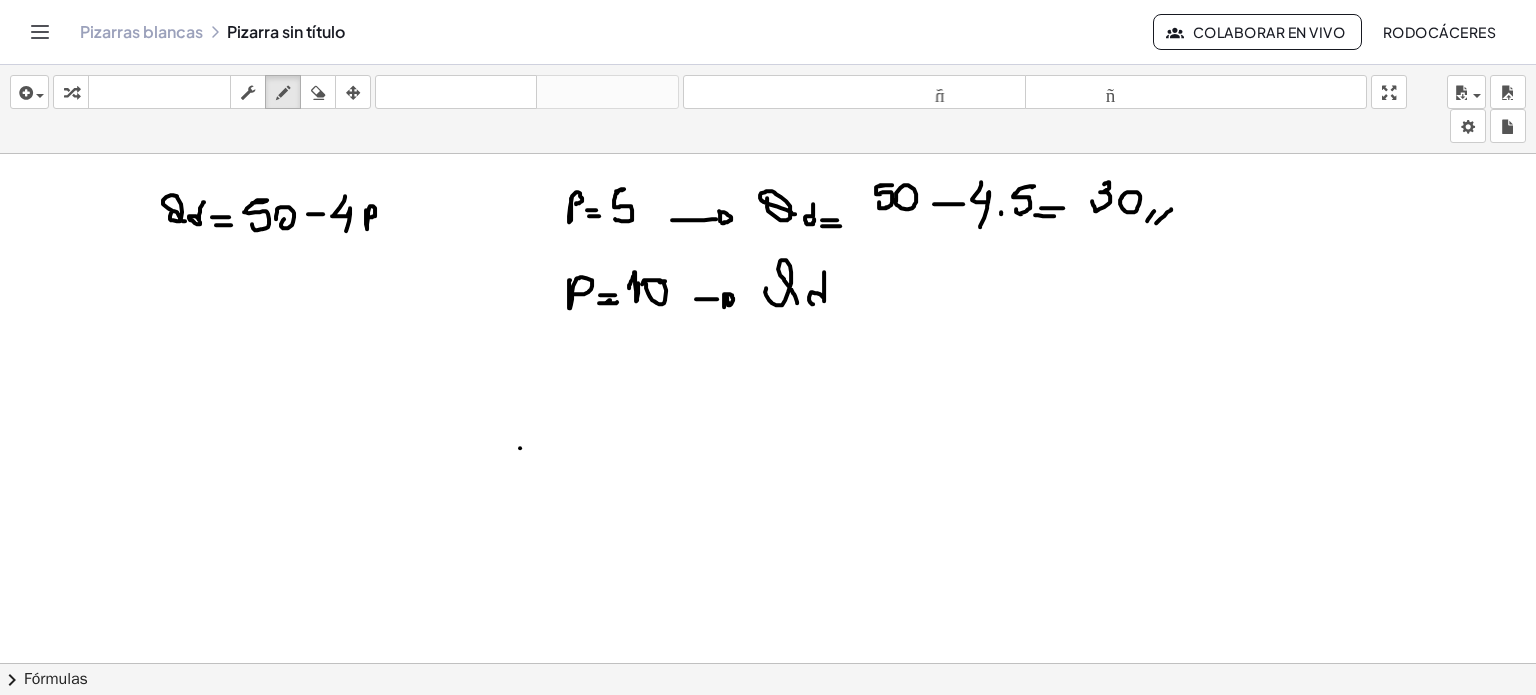 drag, startPoint x: 824, startPoint y: 271, endPoint x: 828, endPoint y: 295, distance: 24.33105 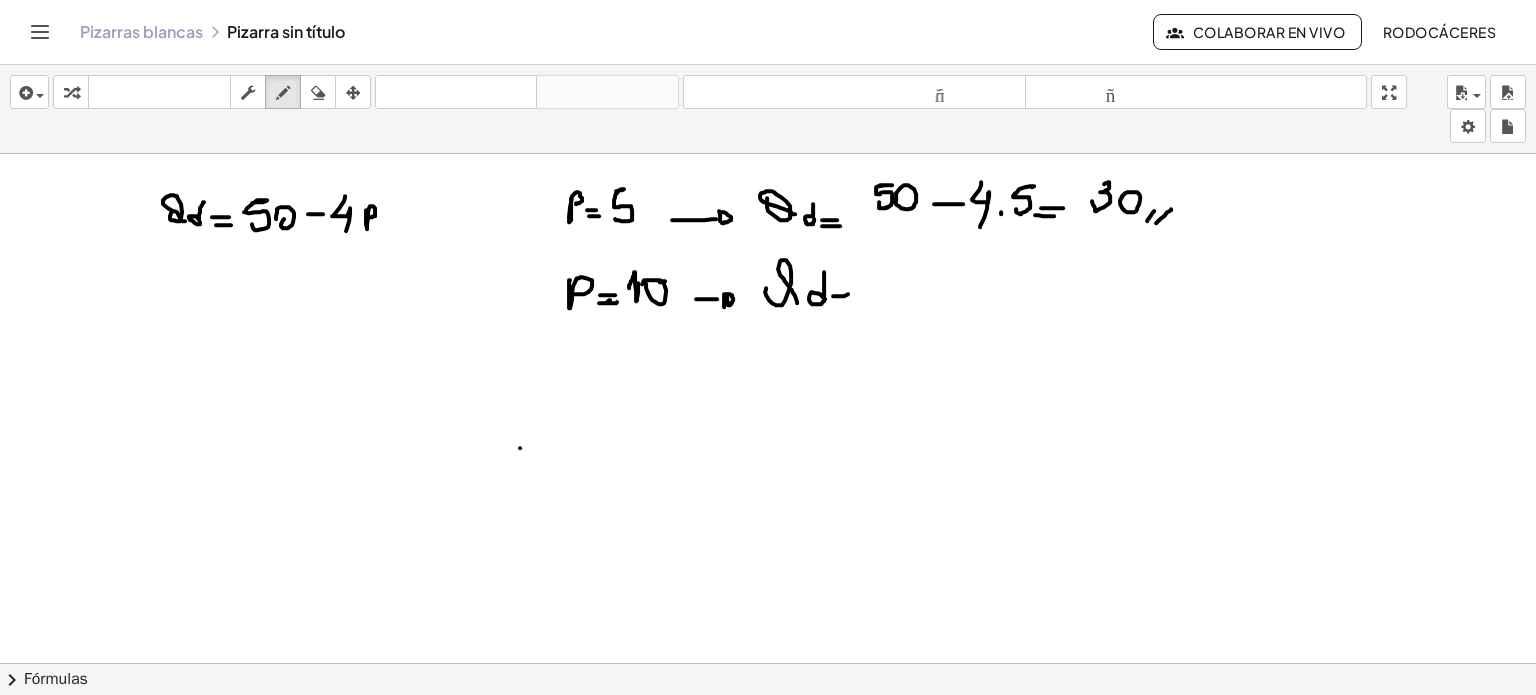 click at bounding box center [768, 742] 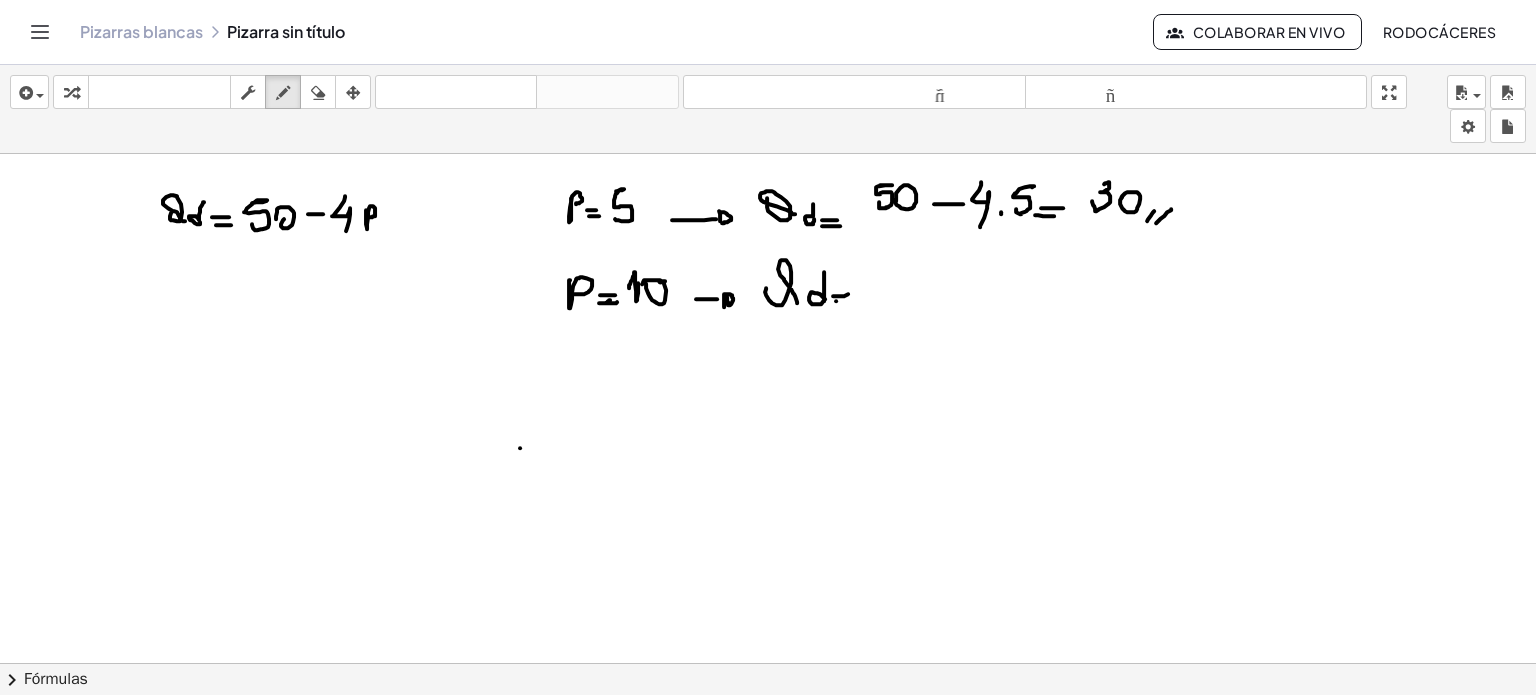 drag, startPoint x: 836, startPoint y: 300, endPoint x: 849, endPoint y: 300, distance: 13 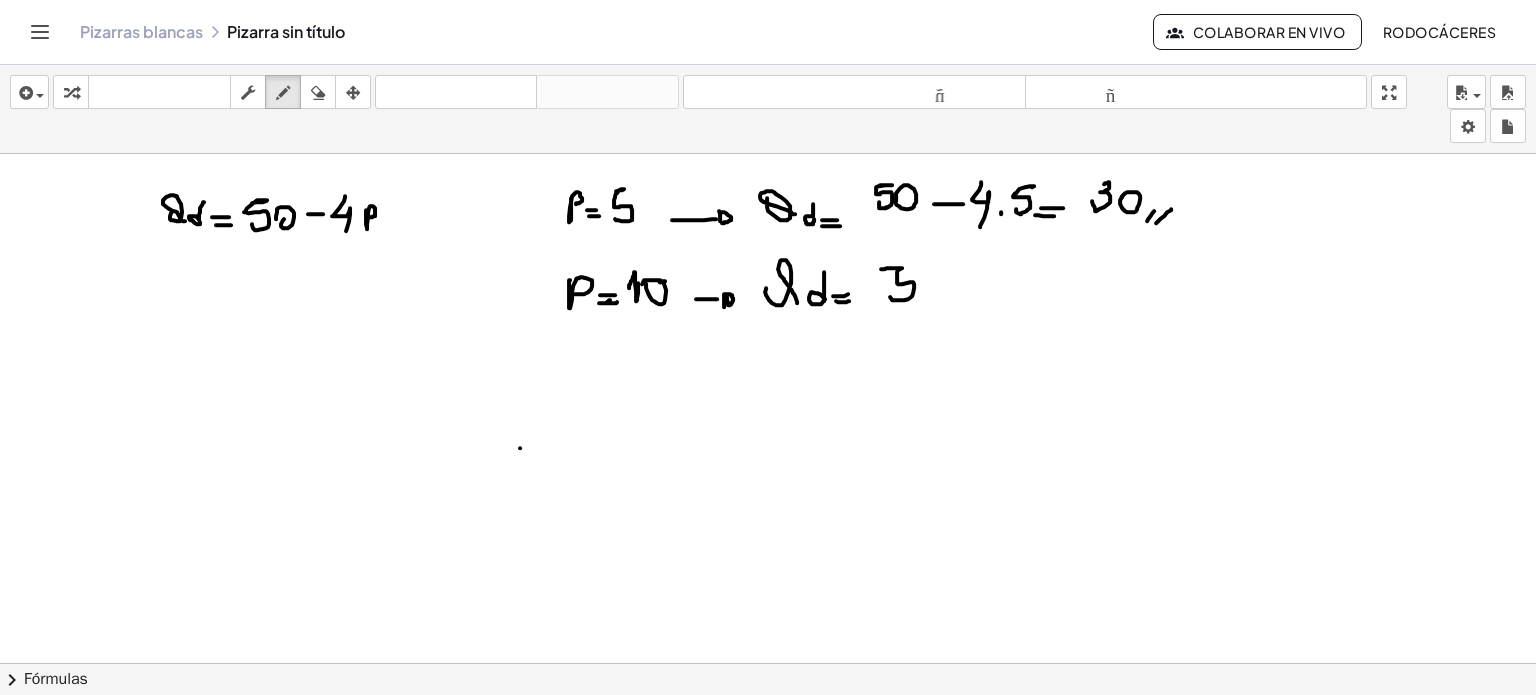 drag, startPoint x: 893, startPoint y: 267, endPoint x: 911, endPoint y: 276, distance: 20.12461 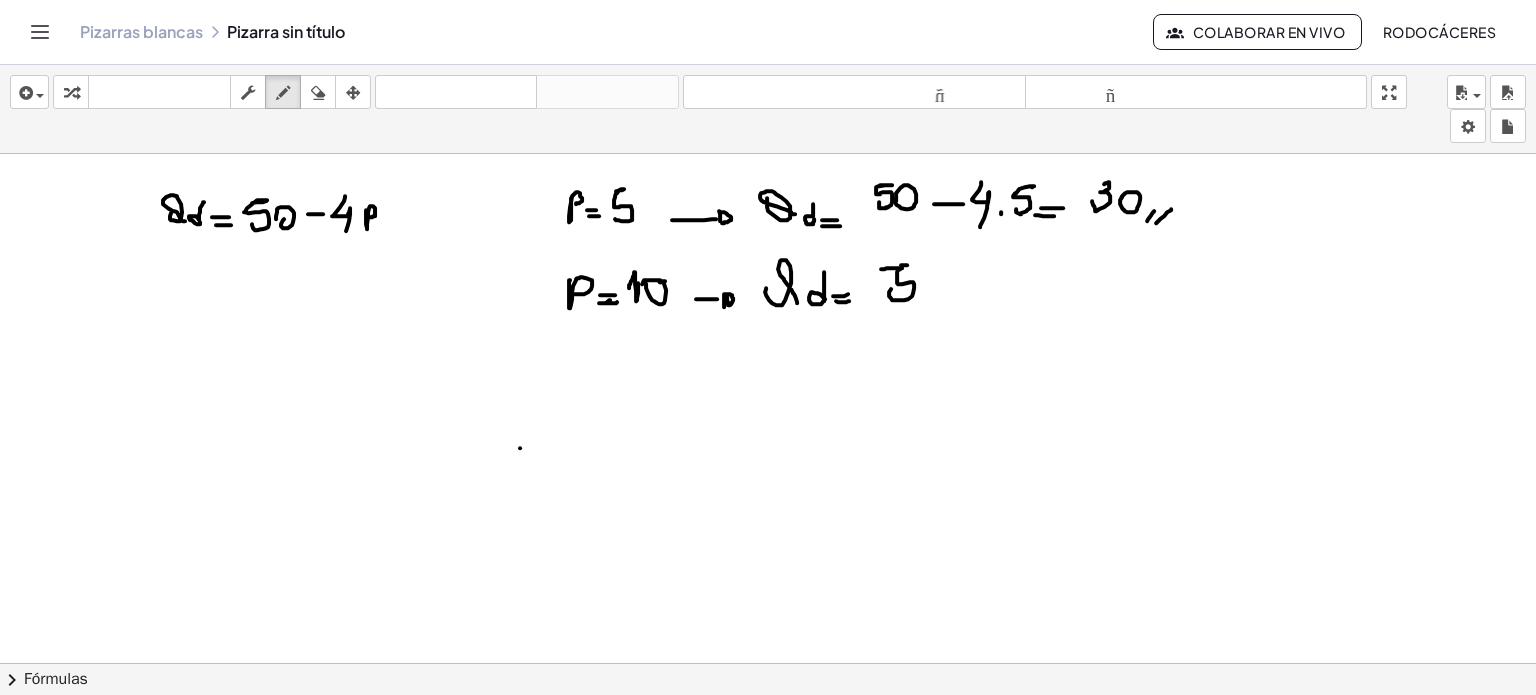 drag, startPoint x: 904, startPoint y: 264, endPoint x: 914, endPoint y: 263, distance: 10.049875 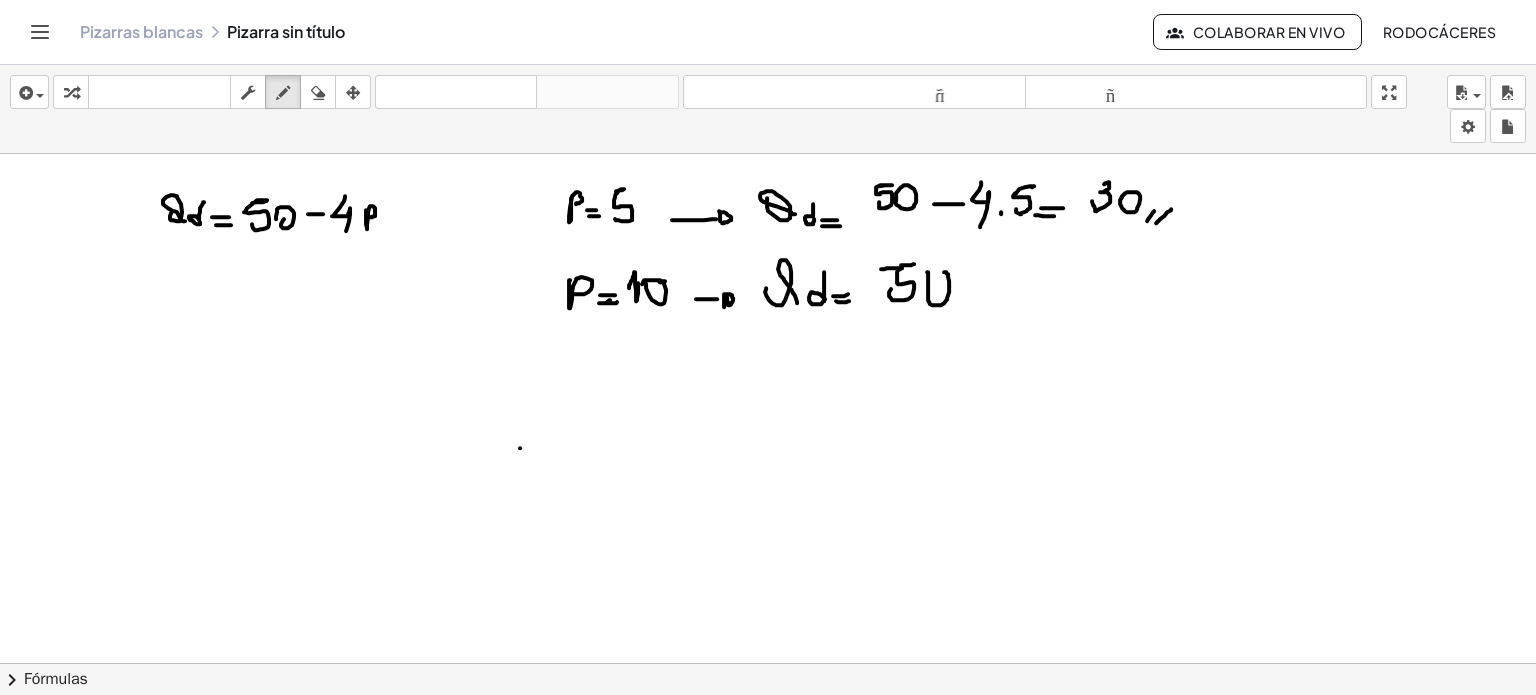 drag, startPoint x: 927, startPoint y: 271, endPoint x: 938, endPoint y: 278, distance: 13.038404 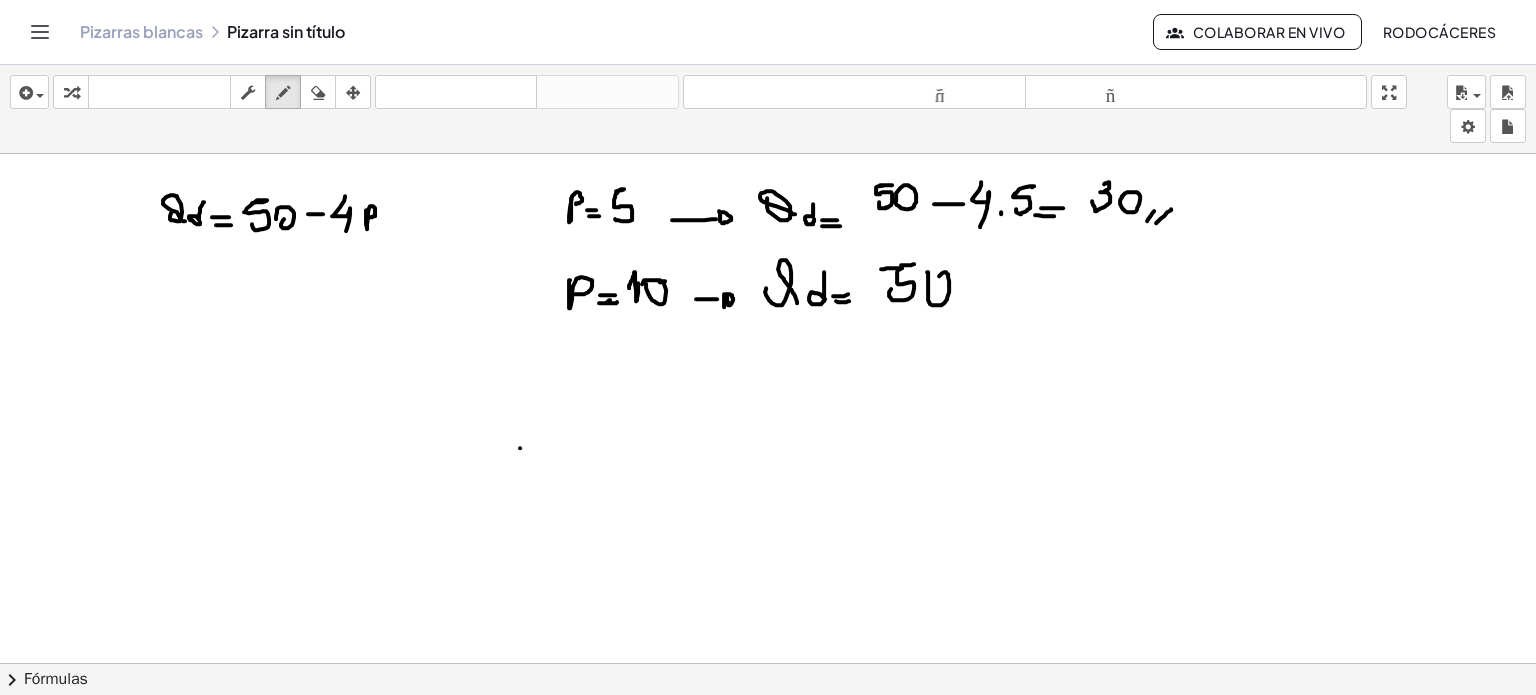 click at bounding box center (768, 742) 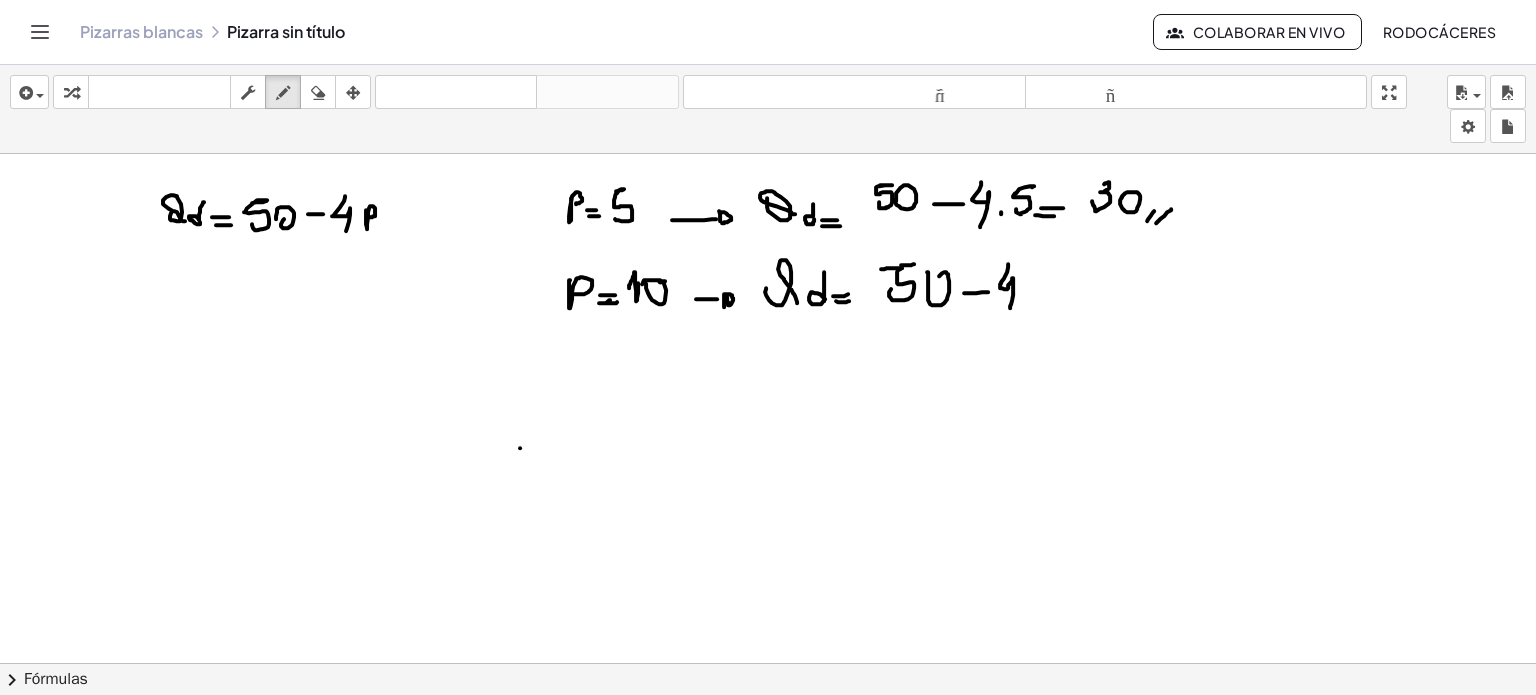 drag, startPoint x: 1008, startPoint y: 263, endPoint x: 1020, endPoint y: 298, distance: 37 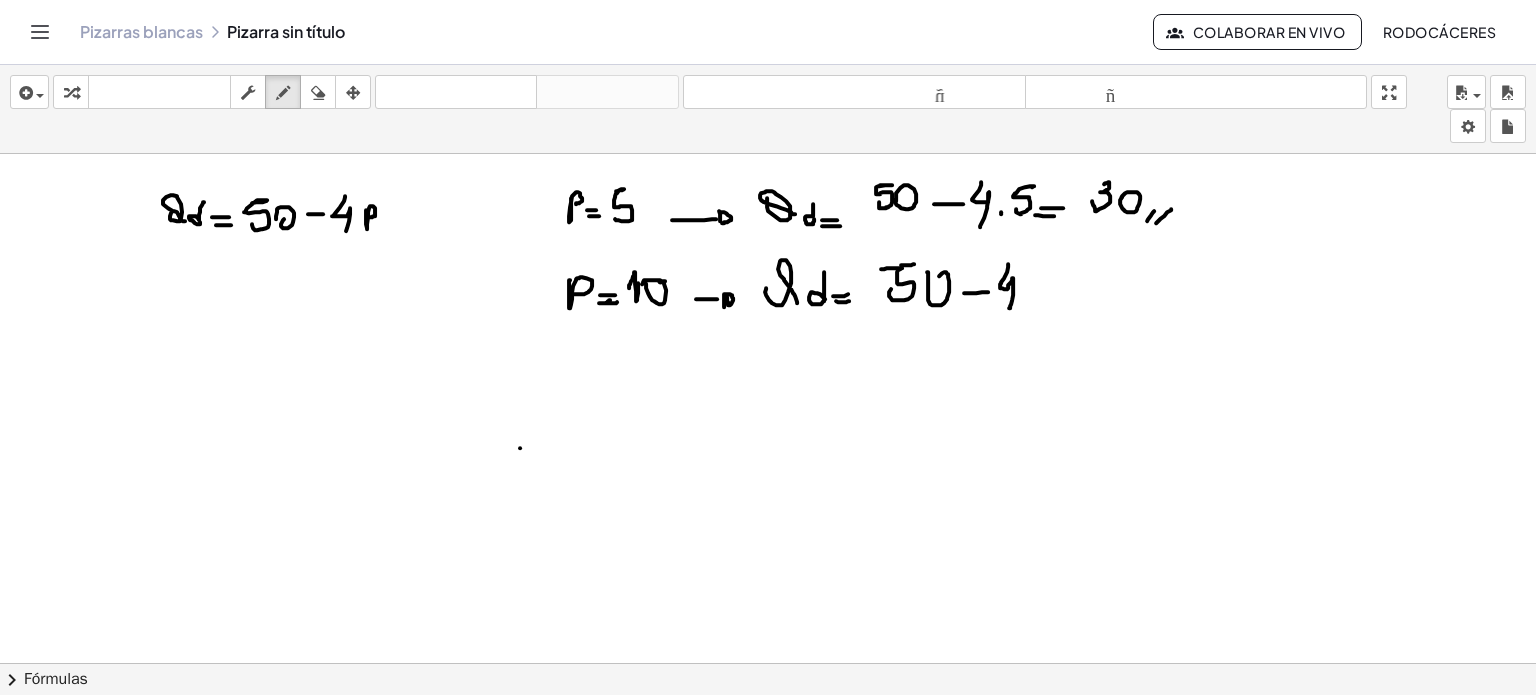 click at bounding box center [768, 742] 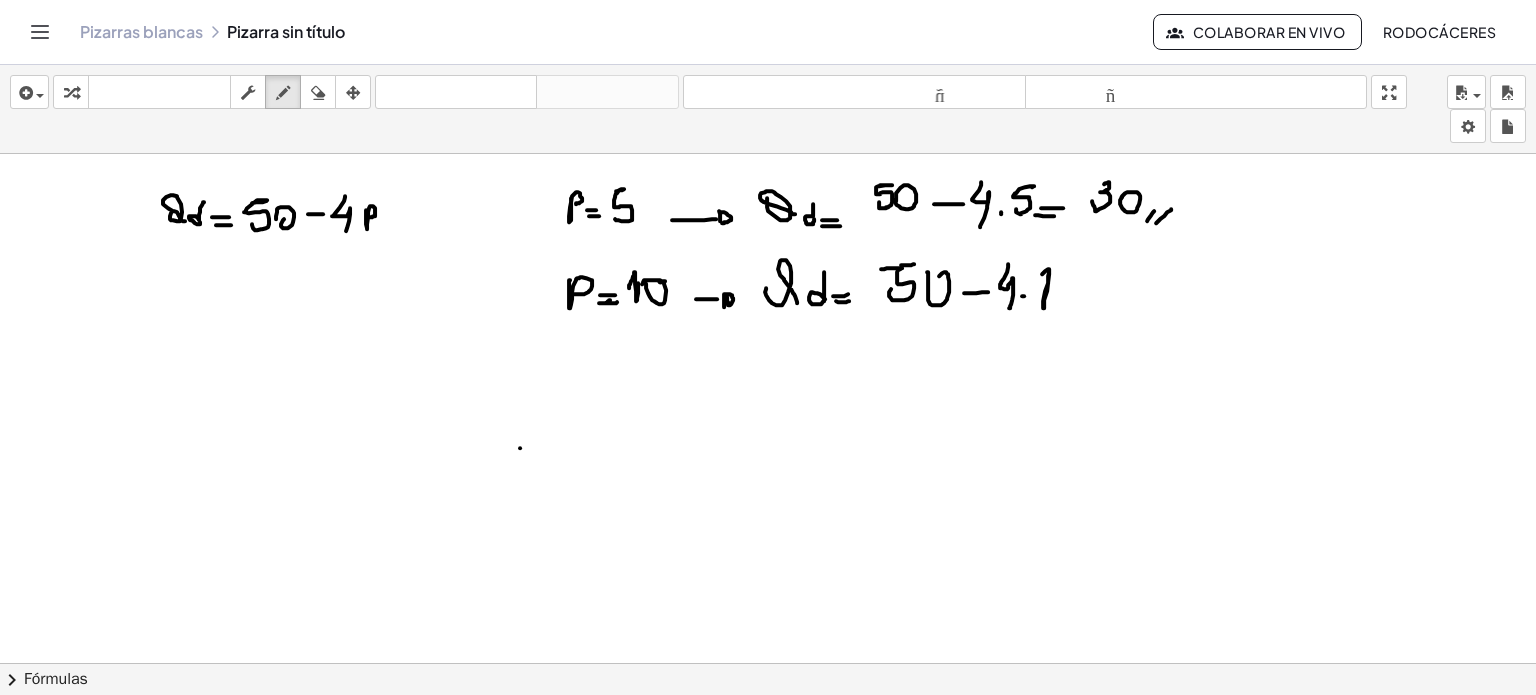 drag, startPoint x: 1049, startPoint y: 269, endPoint x: 1037, endPoint y: 278, distance: 15 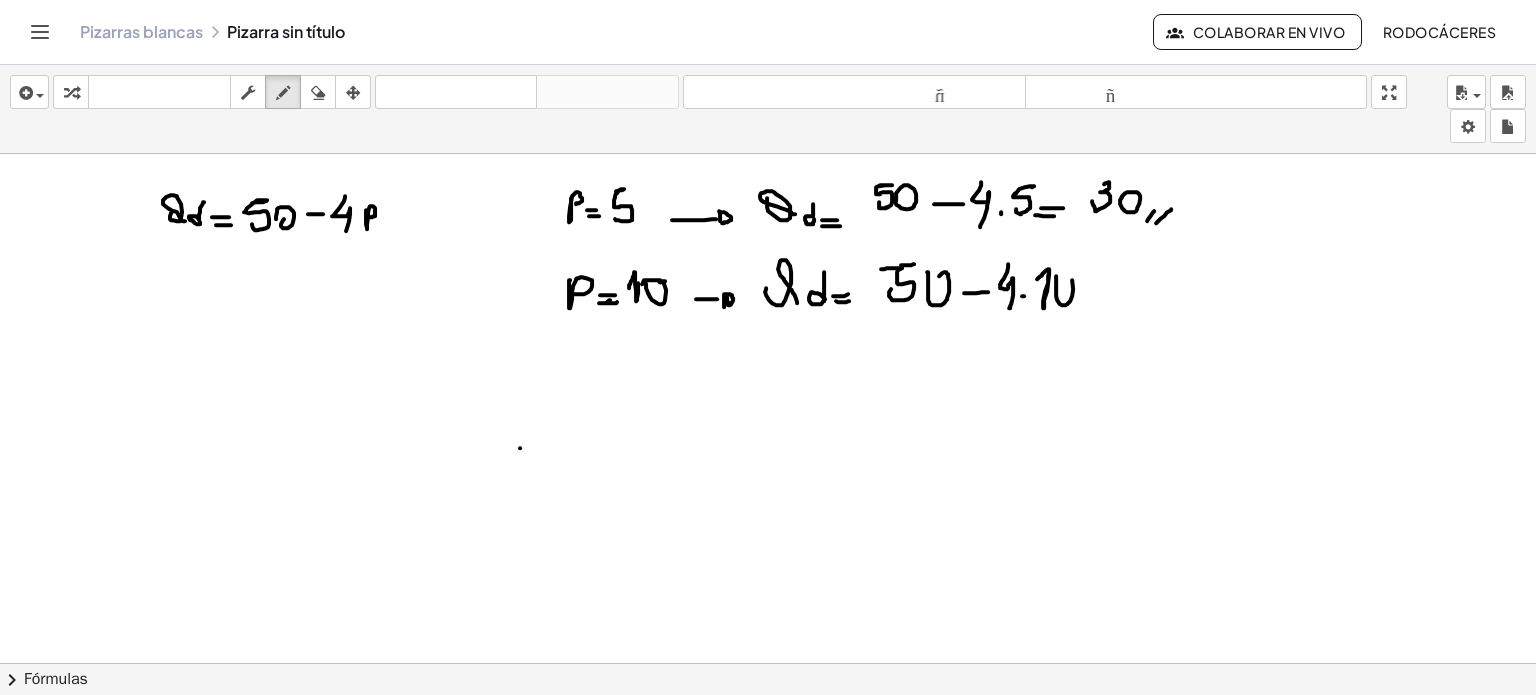 click at bounding box center (768, 742) 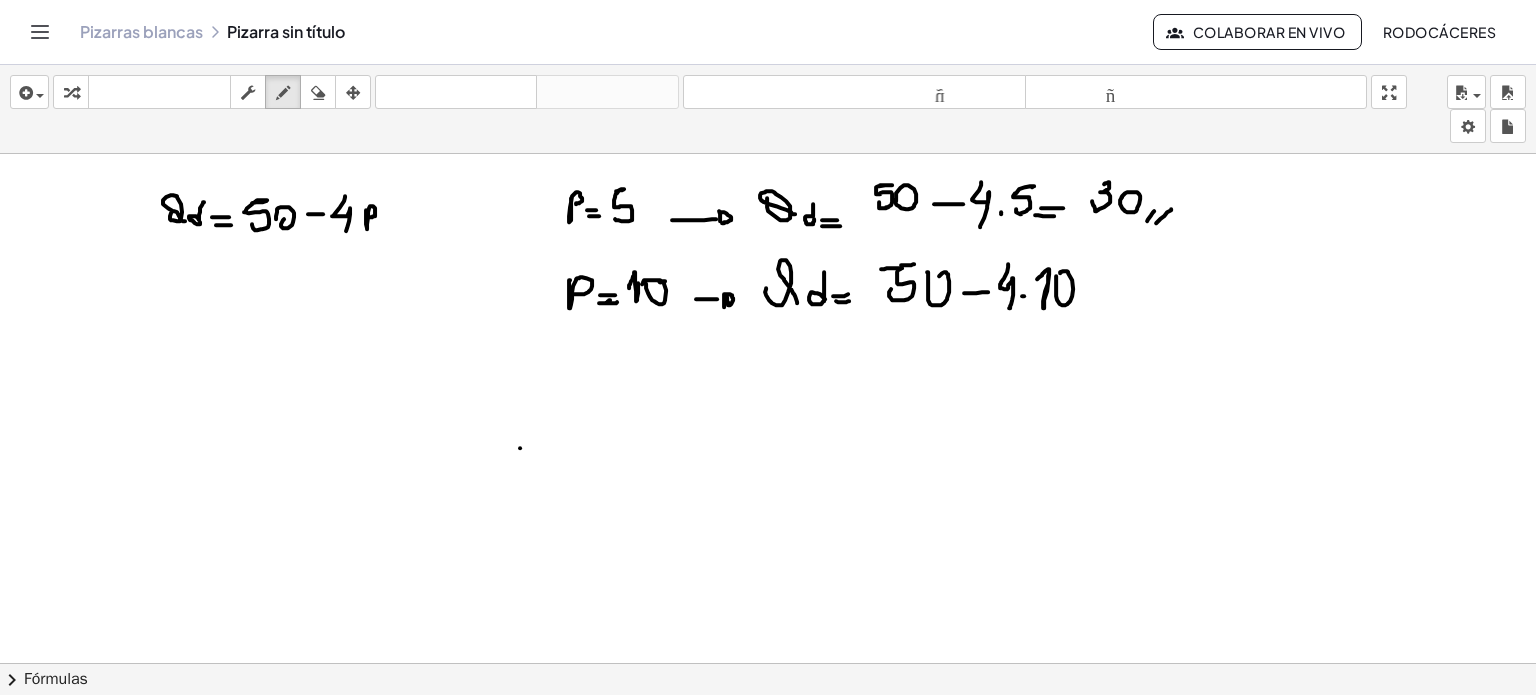 click at bounding box center (768, 742) 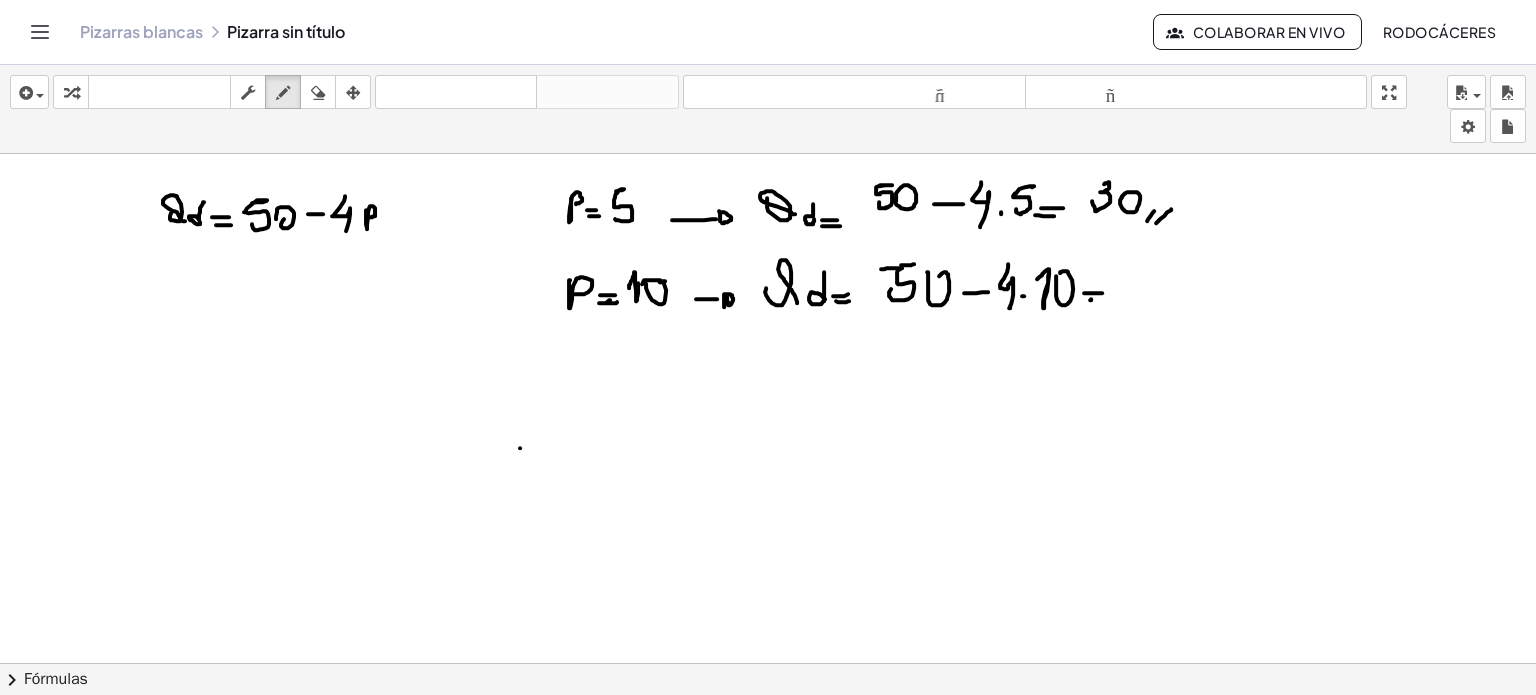 click at bounding box center (768, 742) 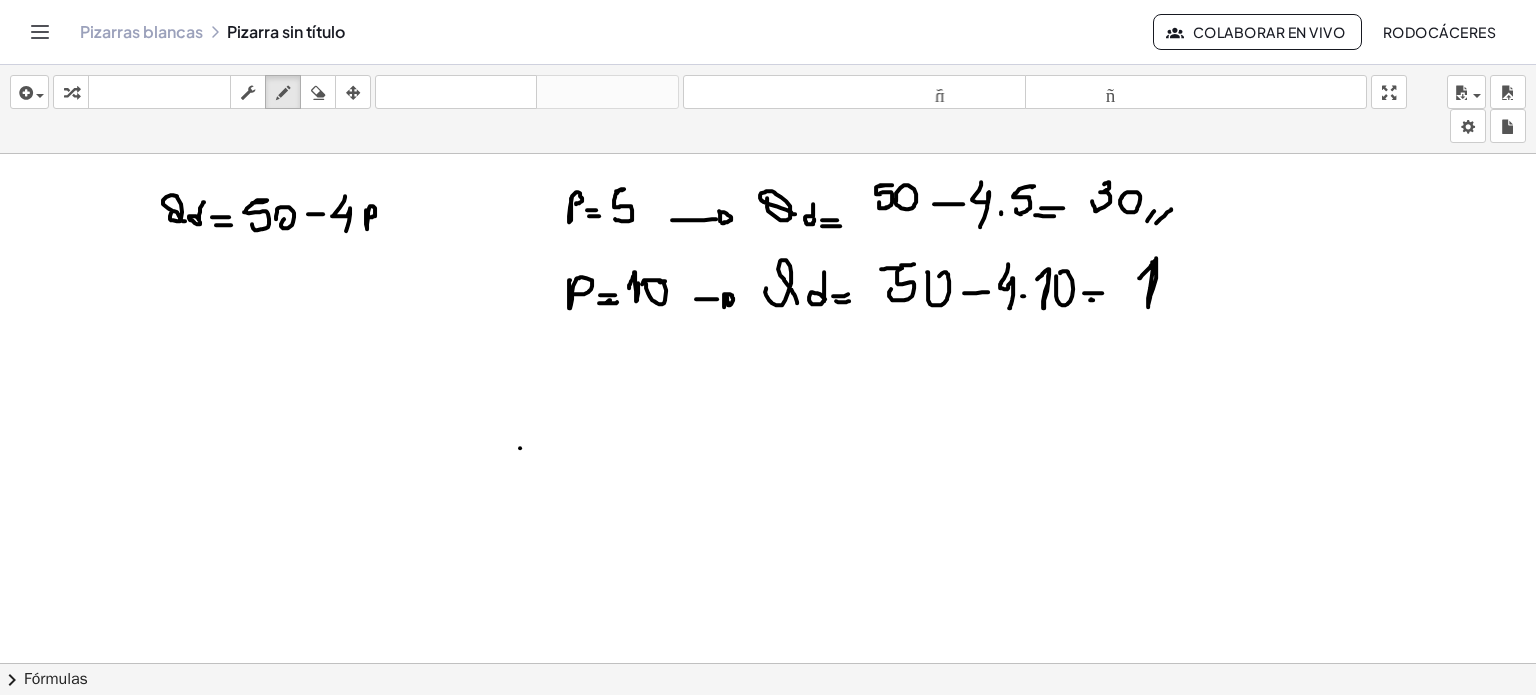 drag, startPoint x: 1153, startPoint y: 265, endPoint x: 1139, endPoint y: 277, distance: 18.439089 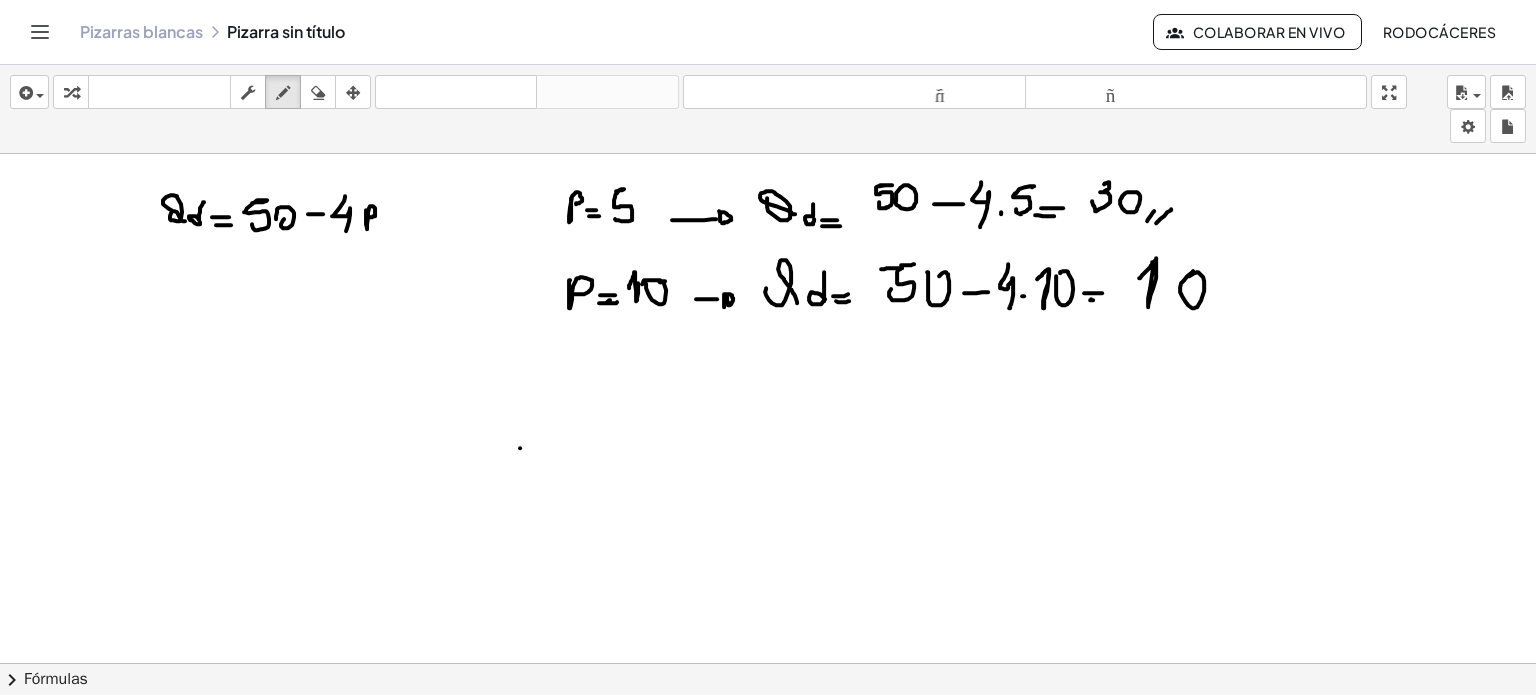drag, startPoint x: 1180, startPoint y: 286, endPoint x: 1188, endPoint y: 294, distance: 11.313708 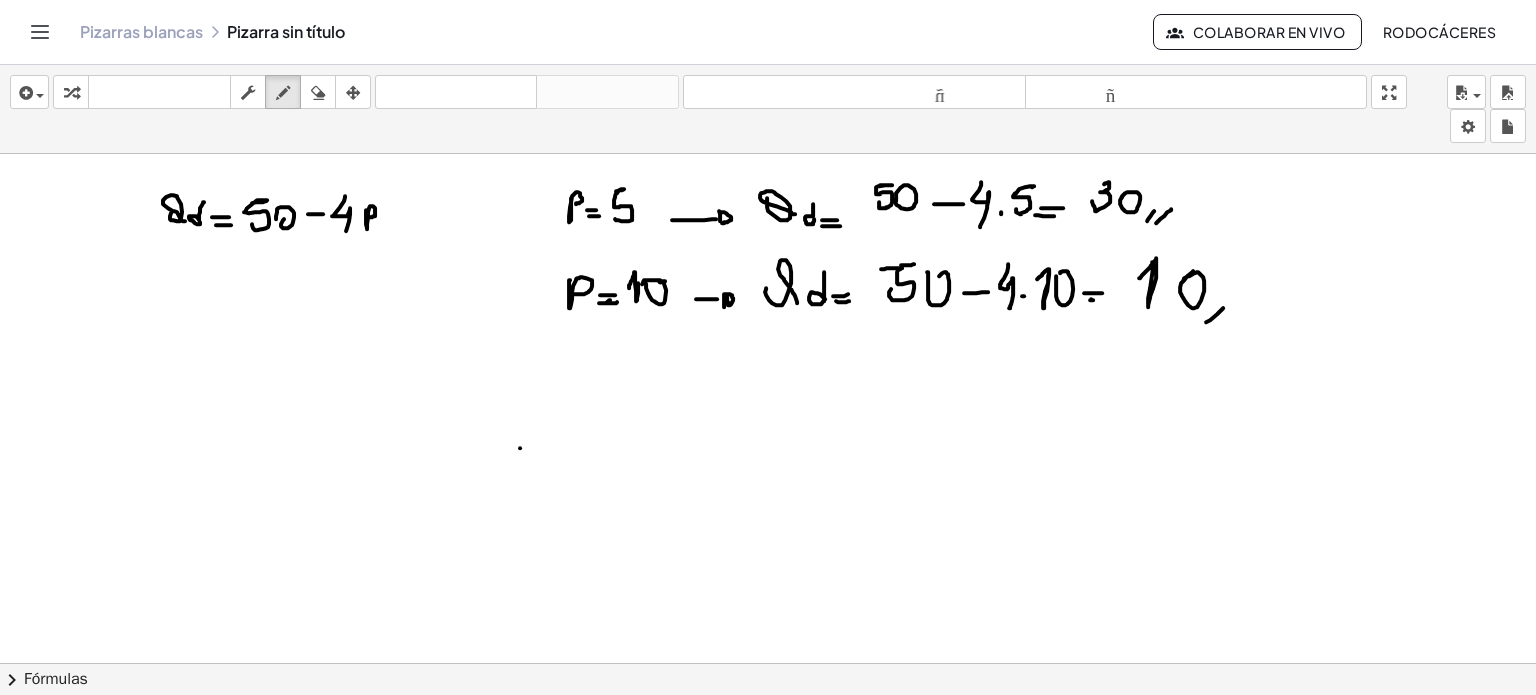 drag, startPoint x: 1206, startPoint y: 321, endPoint x: 1233, endPoint y: 304, distance: 31.906113 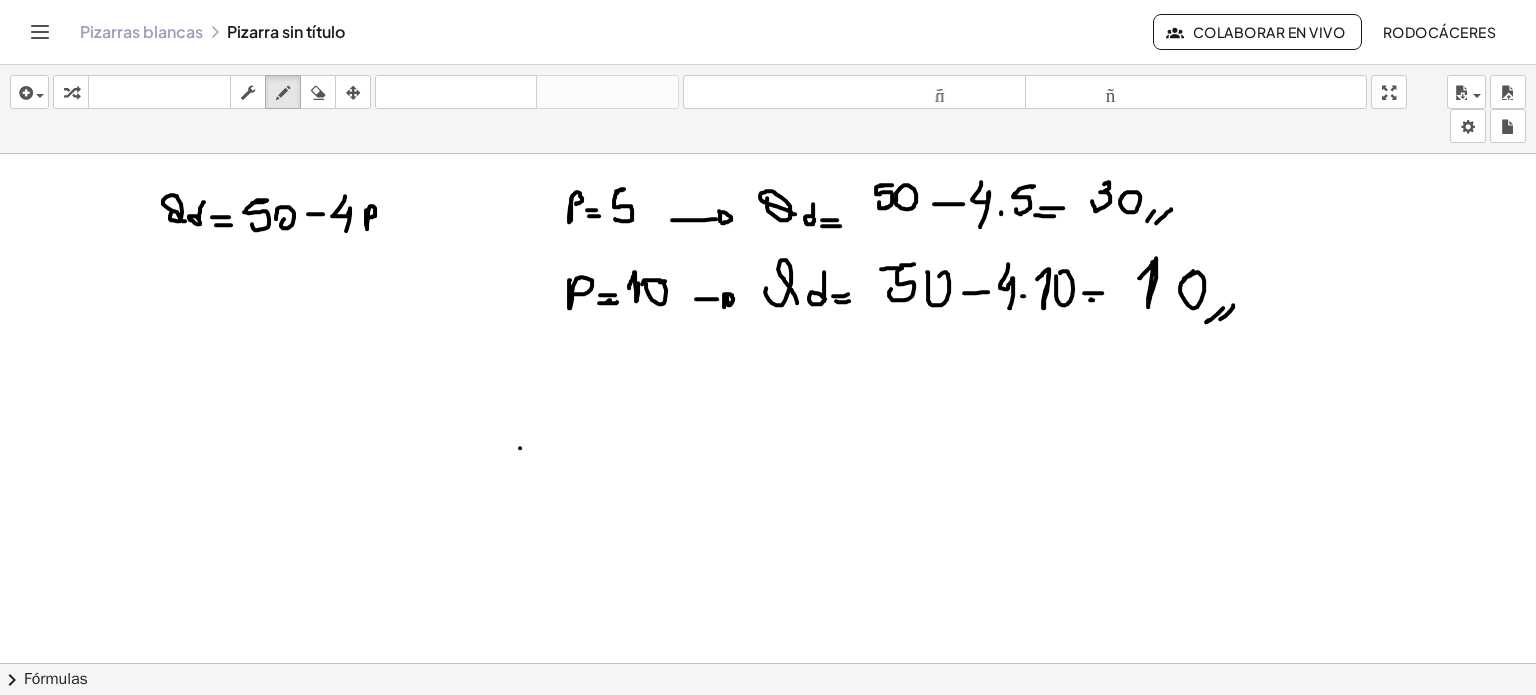drag, startPoint x: 1233, startPoint y: 304, endPoint x: 1146, endPoint y: 337, distance: 93.04838 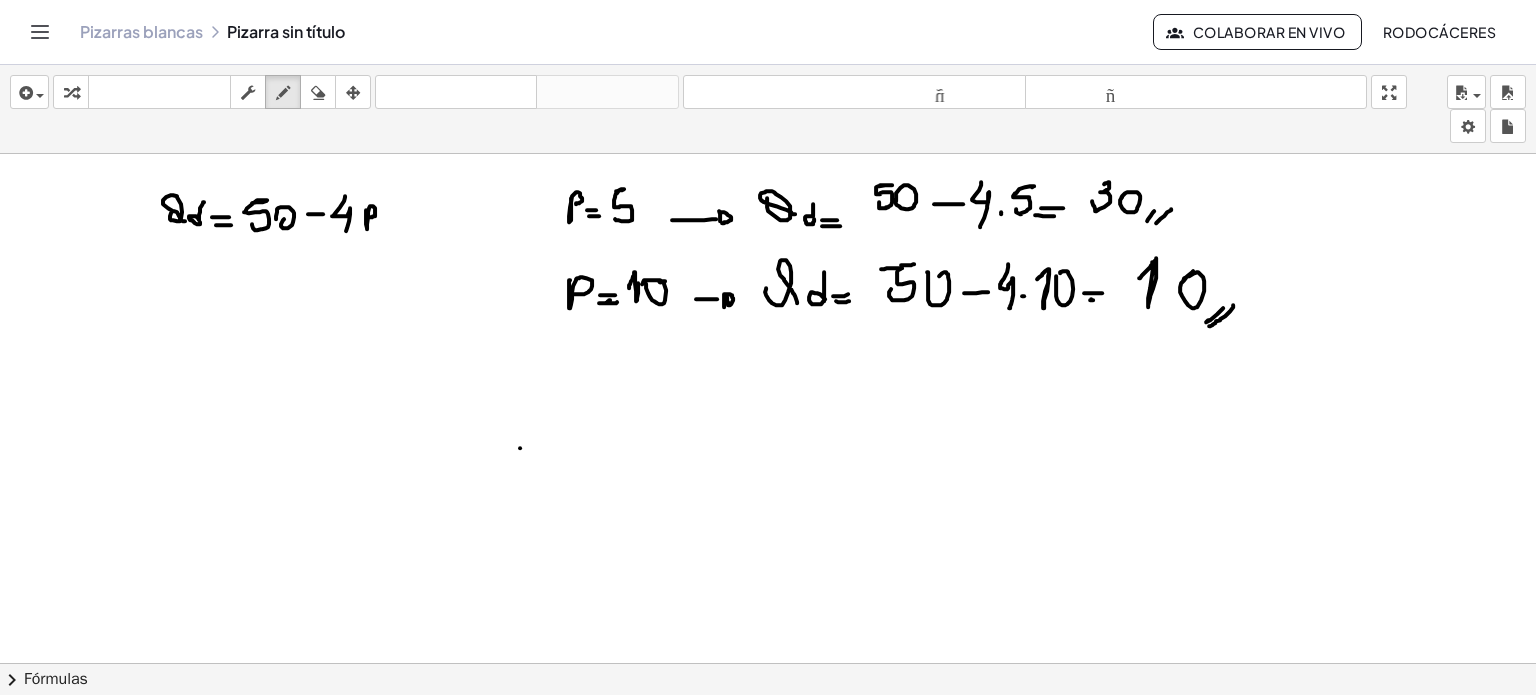 click at bounding box center (768, 742) 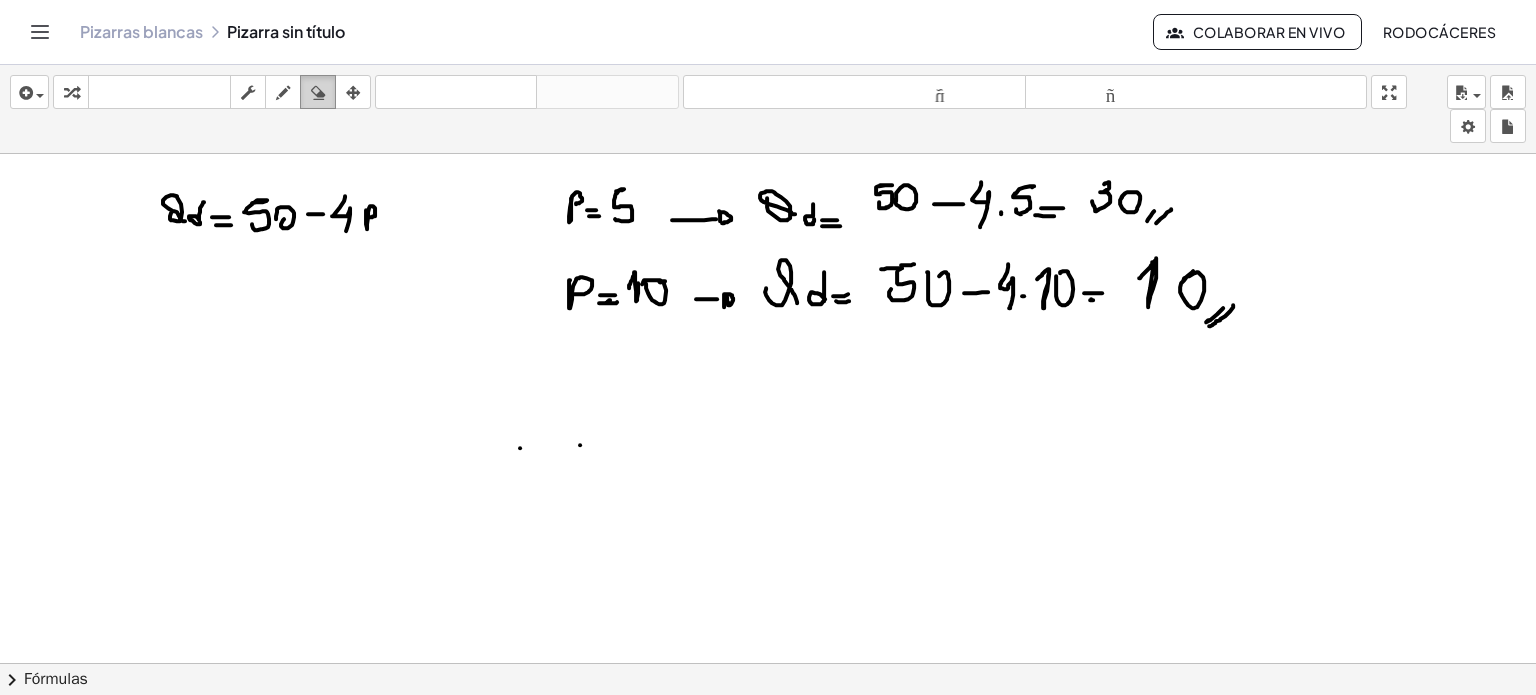 click at bounding box center [318, 93] 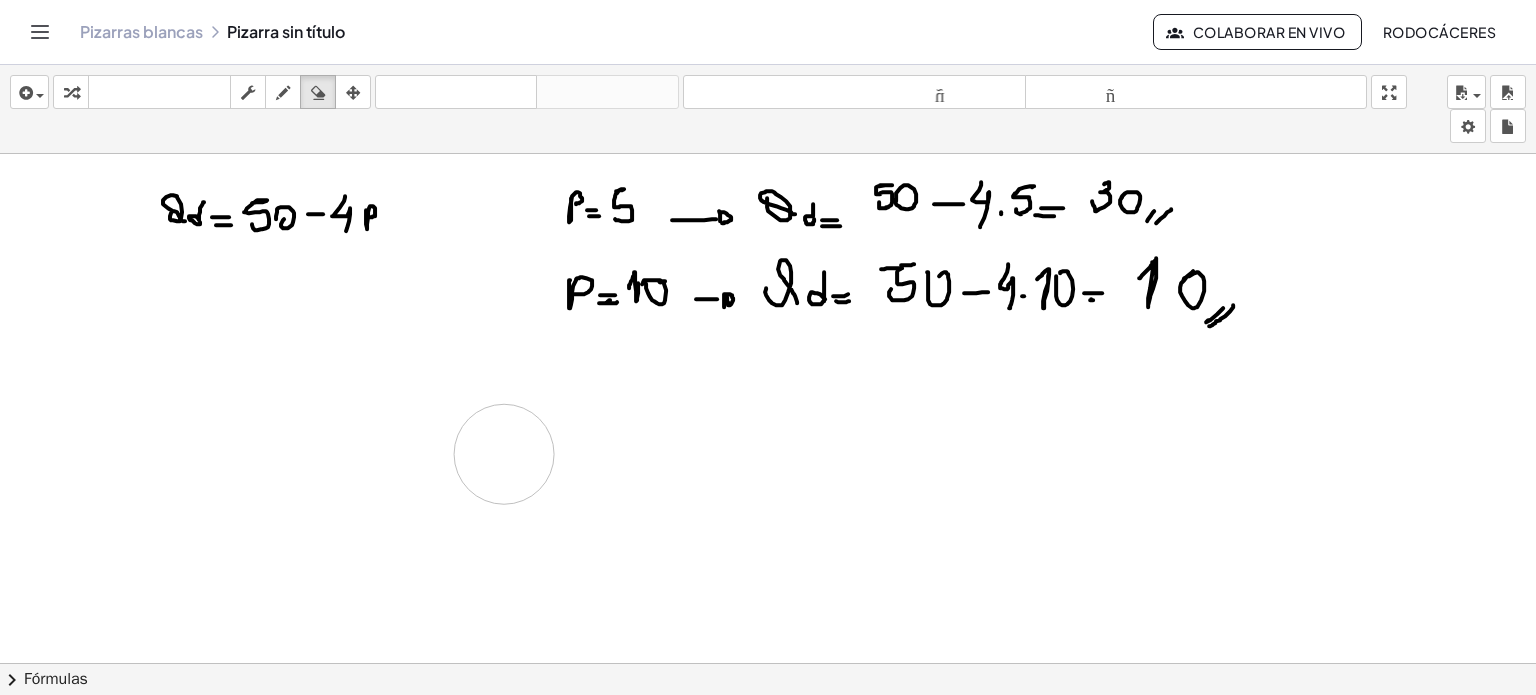 drag, startPoint x: 600, startPoint y: 468, endPoint x: 502, endPoint y: 311, distance: 185.07565 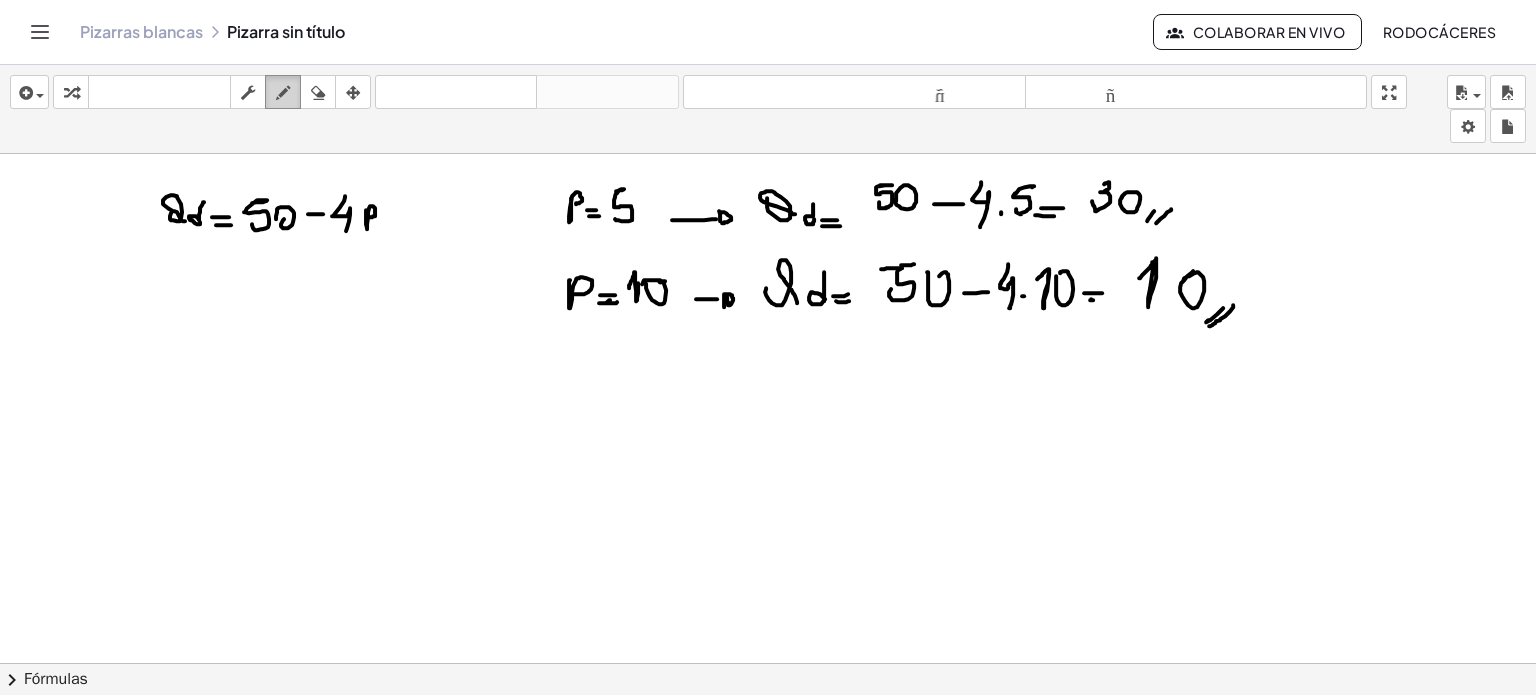 click at bounding box center (283, 93) 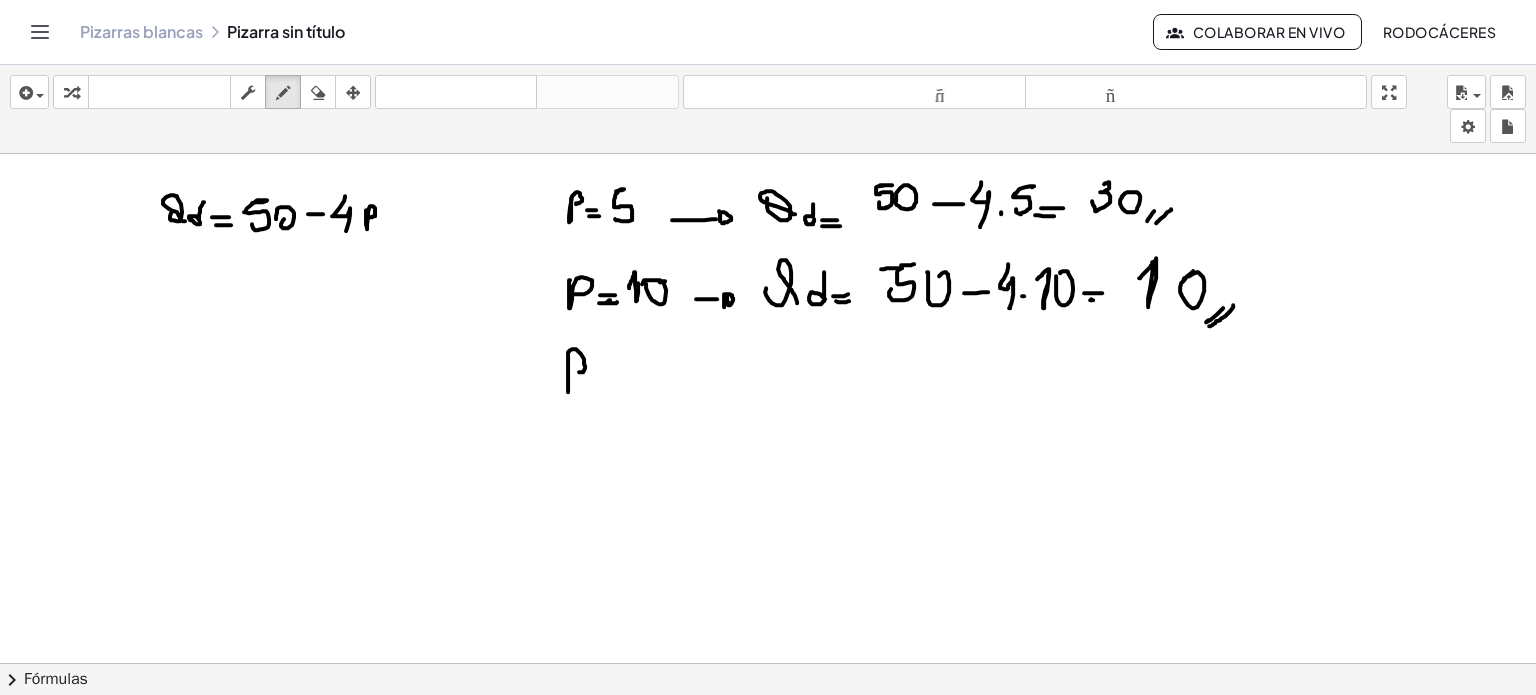 click at bounding box center [768, 742] 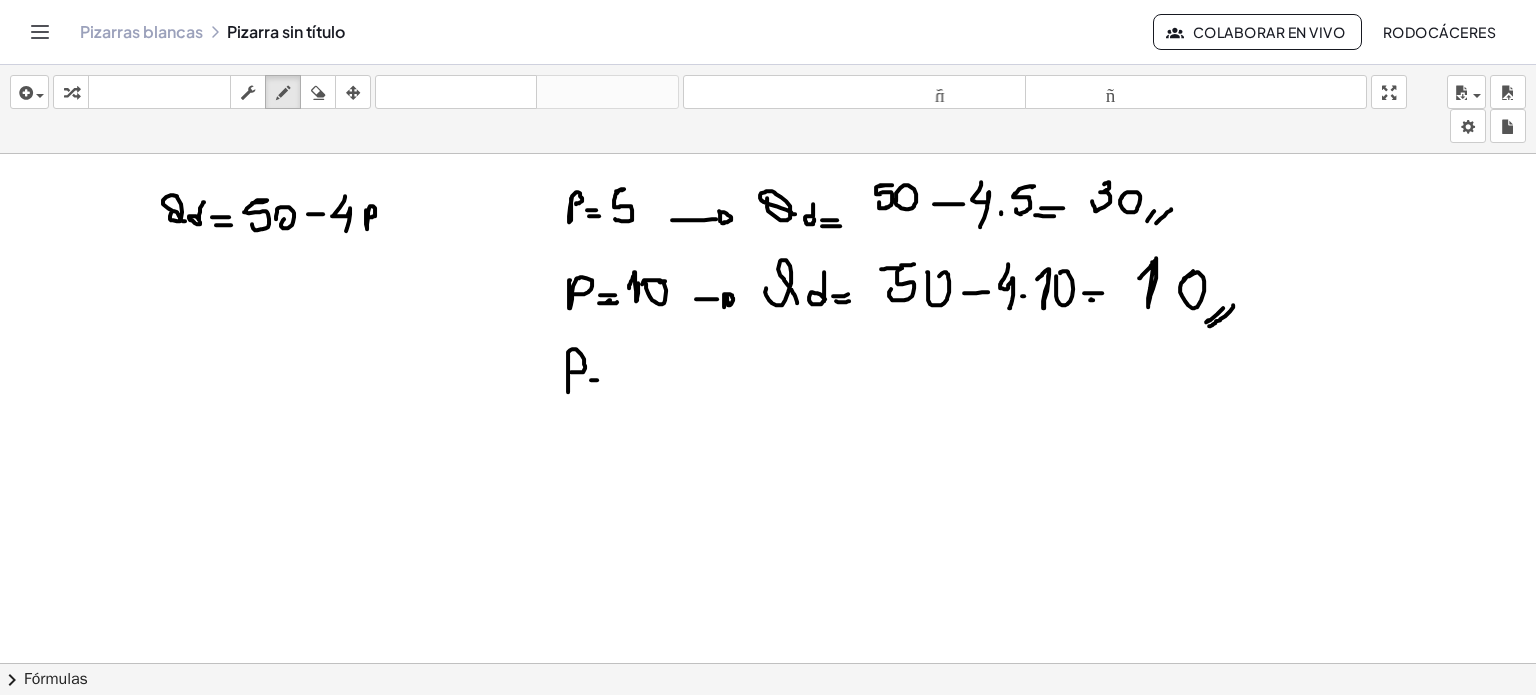 click at bounding box center [768, 742] 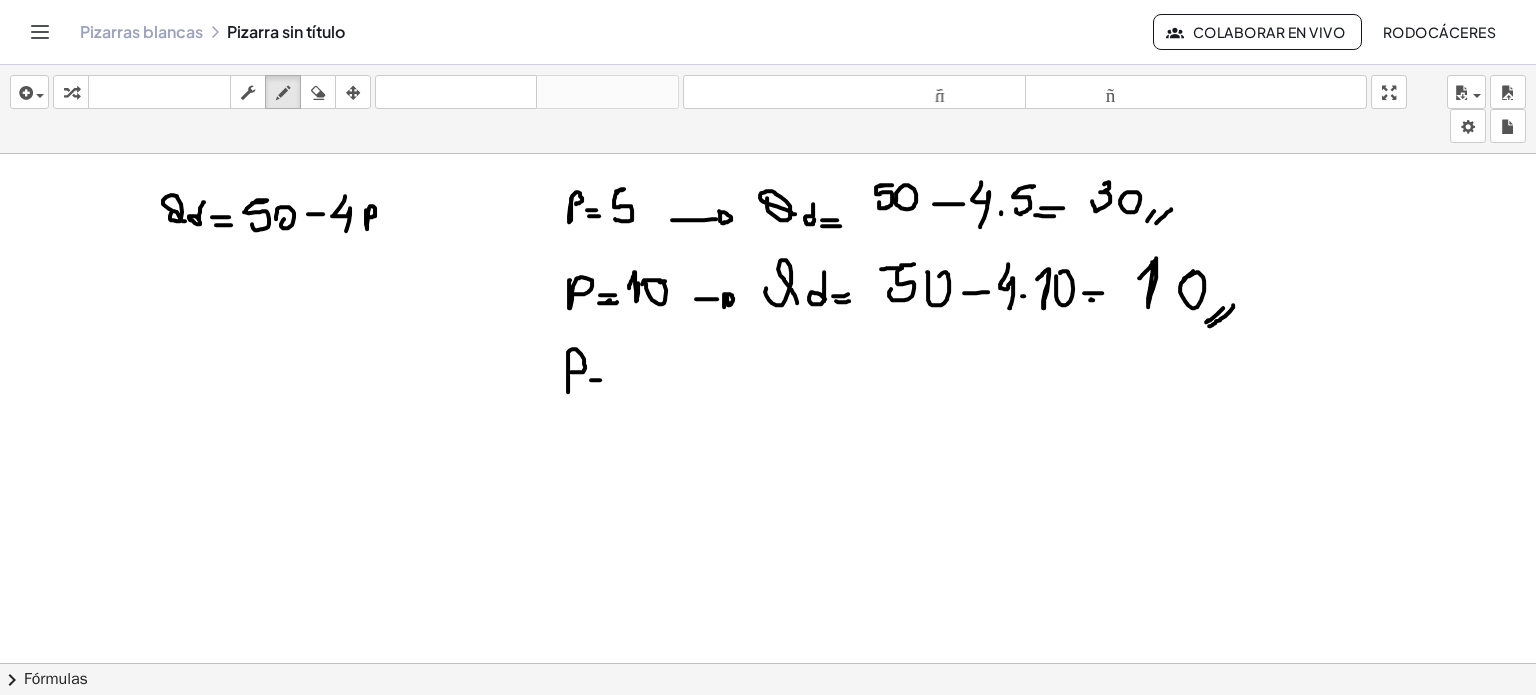 drag, startPoint x: 579, startPoint y: 387, endPoint x: 605, endPoint y: 390, distance: 26.172504 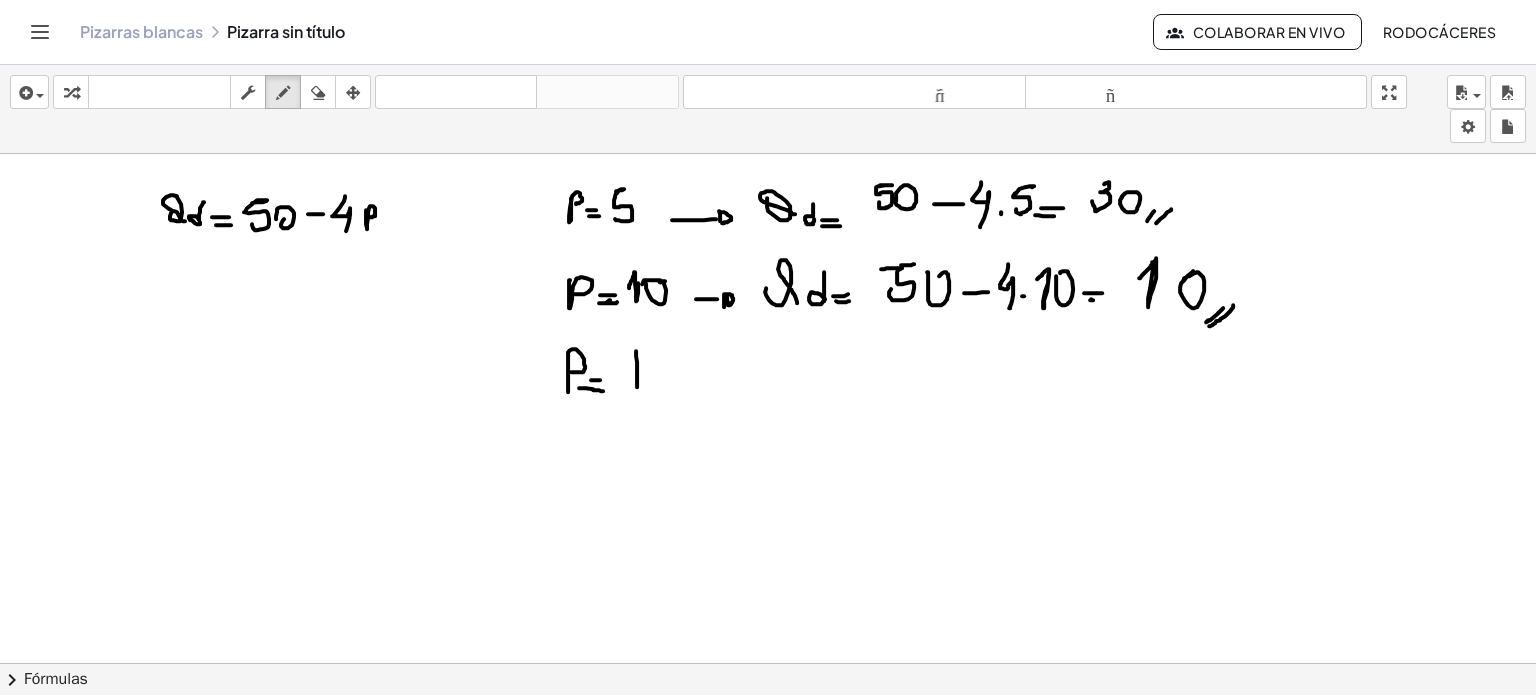 drag, startPoint x: 636, startPoint y: 351, endPoint x: 637, endPoint y: 386, distance: 35.014282 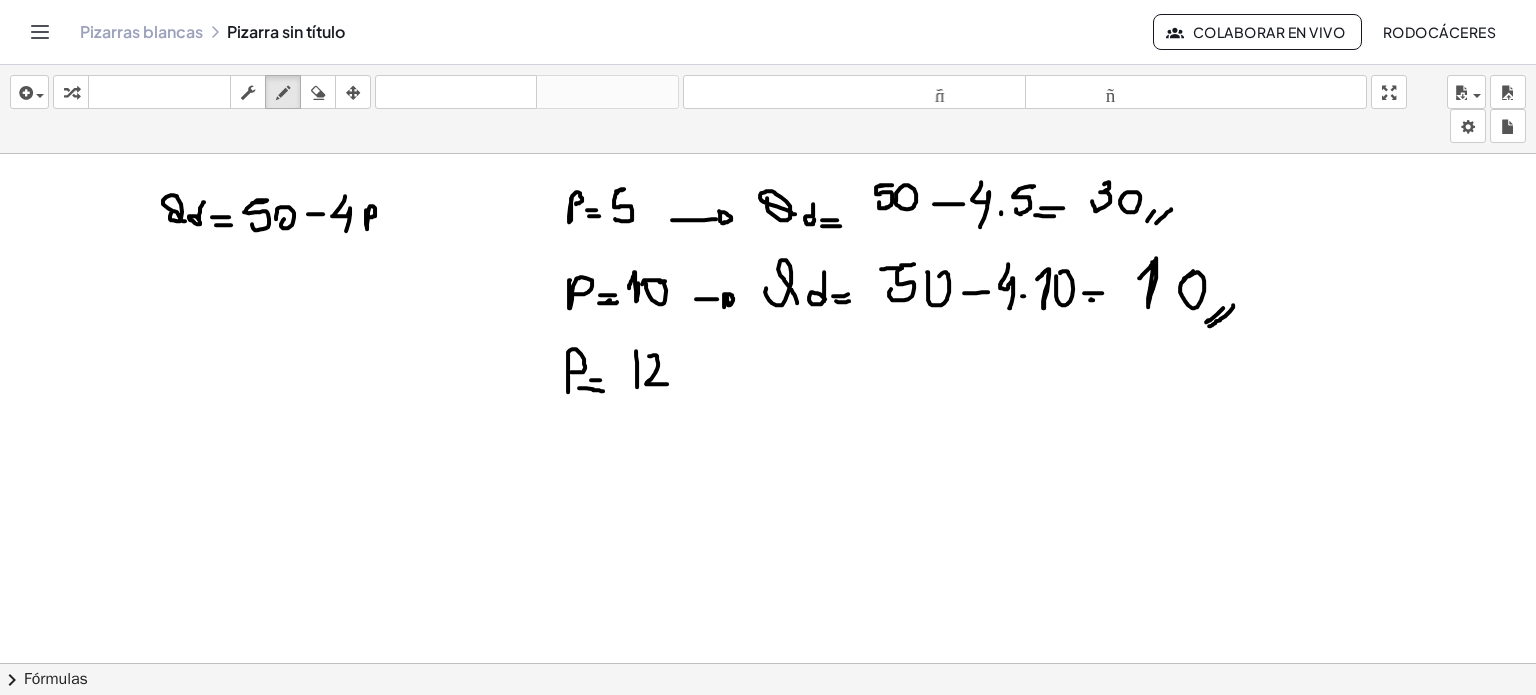 drag, startPoint x: 651, startPoint y: 355, endPoint x: 667, endPoint y: 383, distance: 32.24903 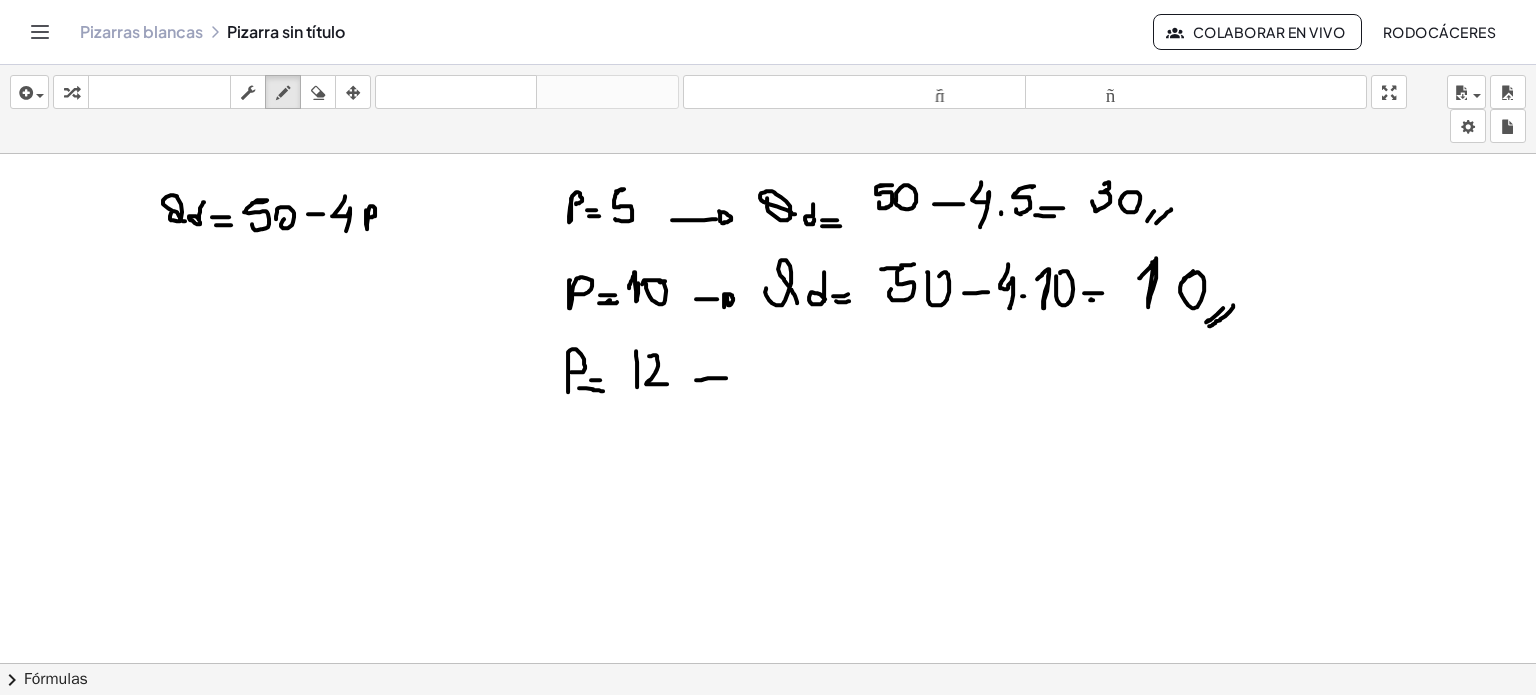 drag, startPoint x: 696, startPoint y: 379, endPoint x: 728, endPoint y: 377, distance: 32.06244 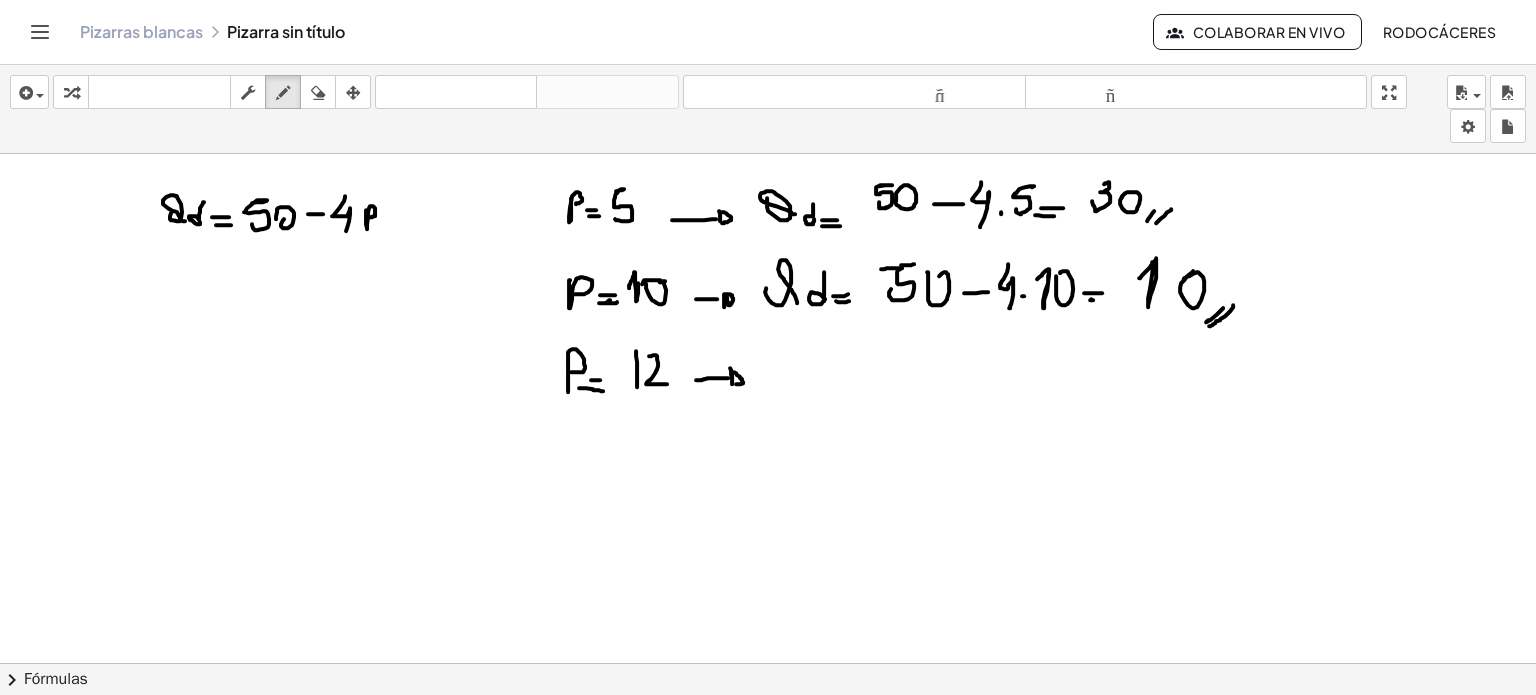 drag, startPoint x: 730, startPoint y: 367, endPoint x: 736, endPoint y: 383, distance: 17.088007 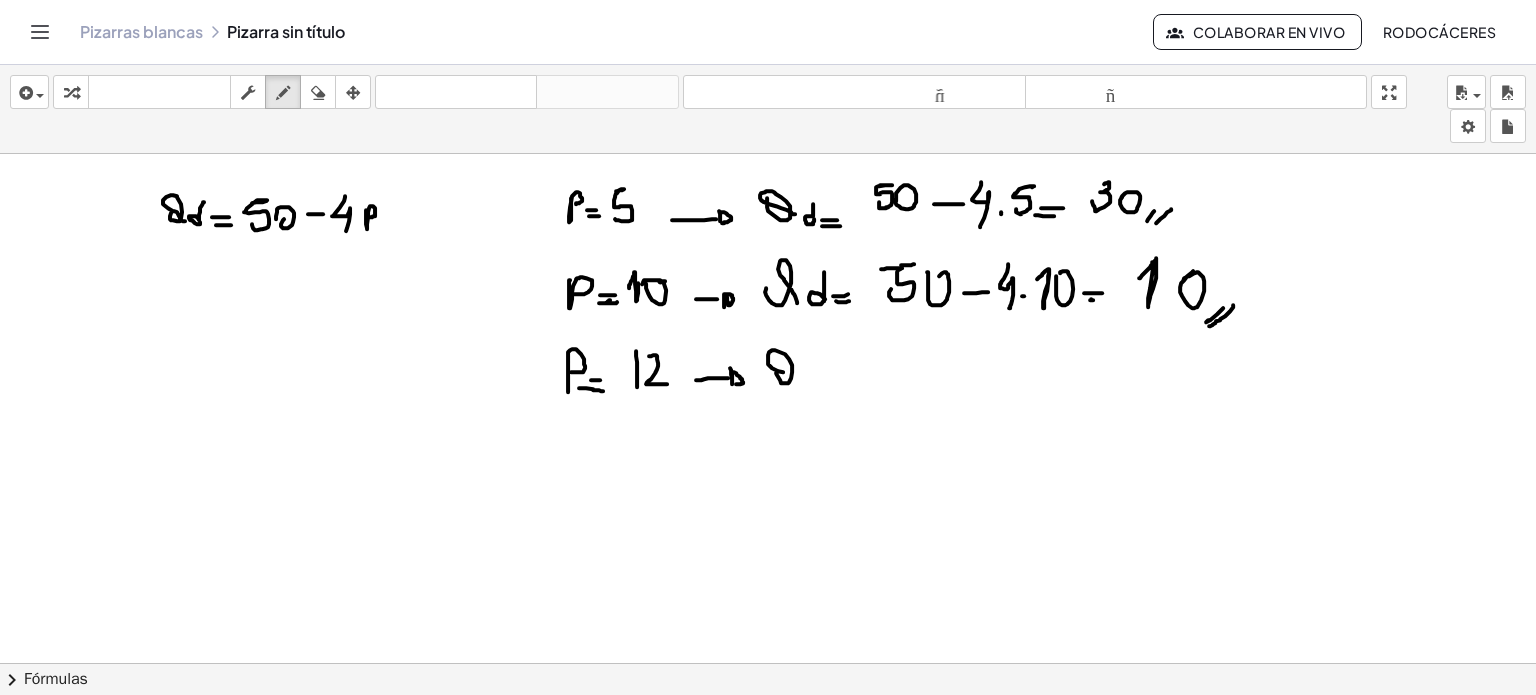 drag, startPoint x: 780, startPoint y: 379, endPoint x: 800, endPoint y: 379, distance: 20 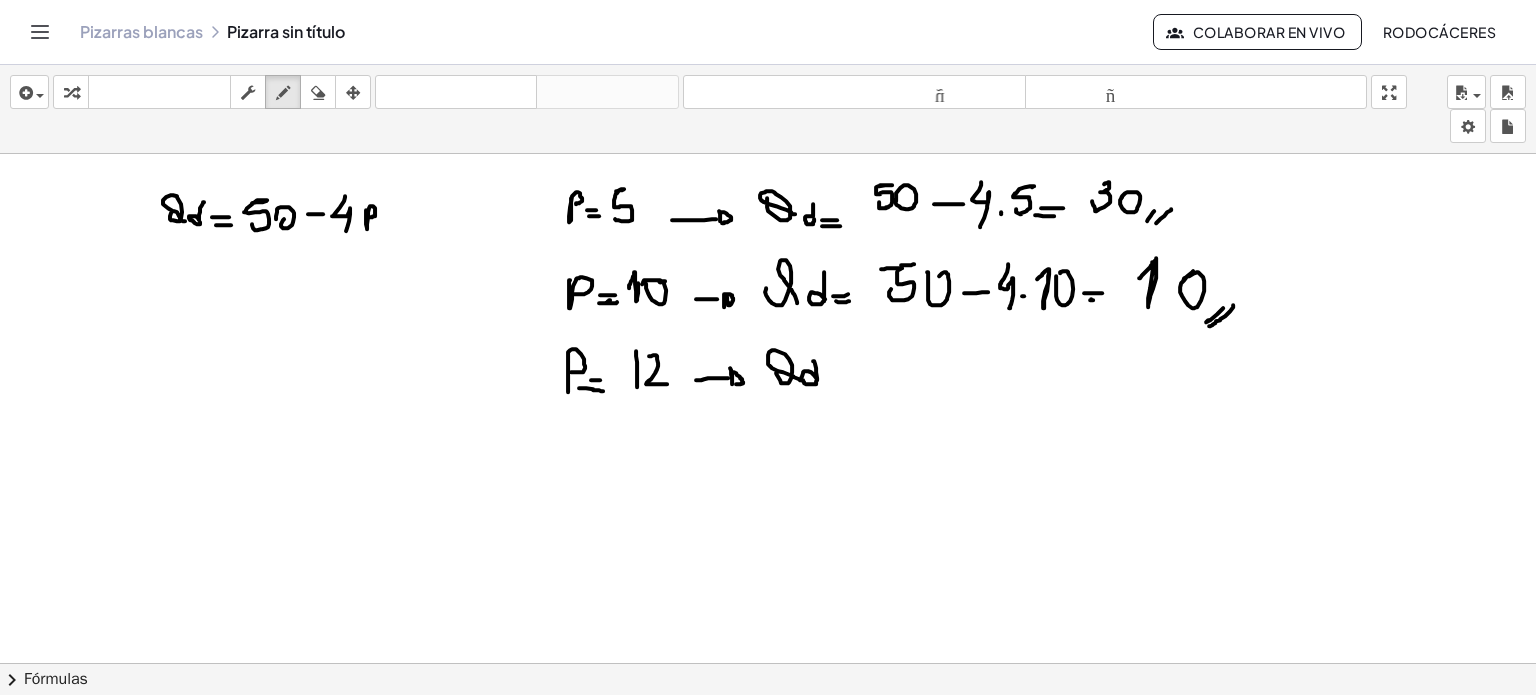 drag, startPoint x: 813, startPoint y: 360, endPoint x: 816, endPoint y: 380, distance: 20.22375 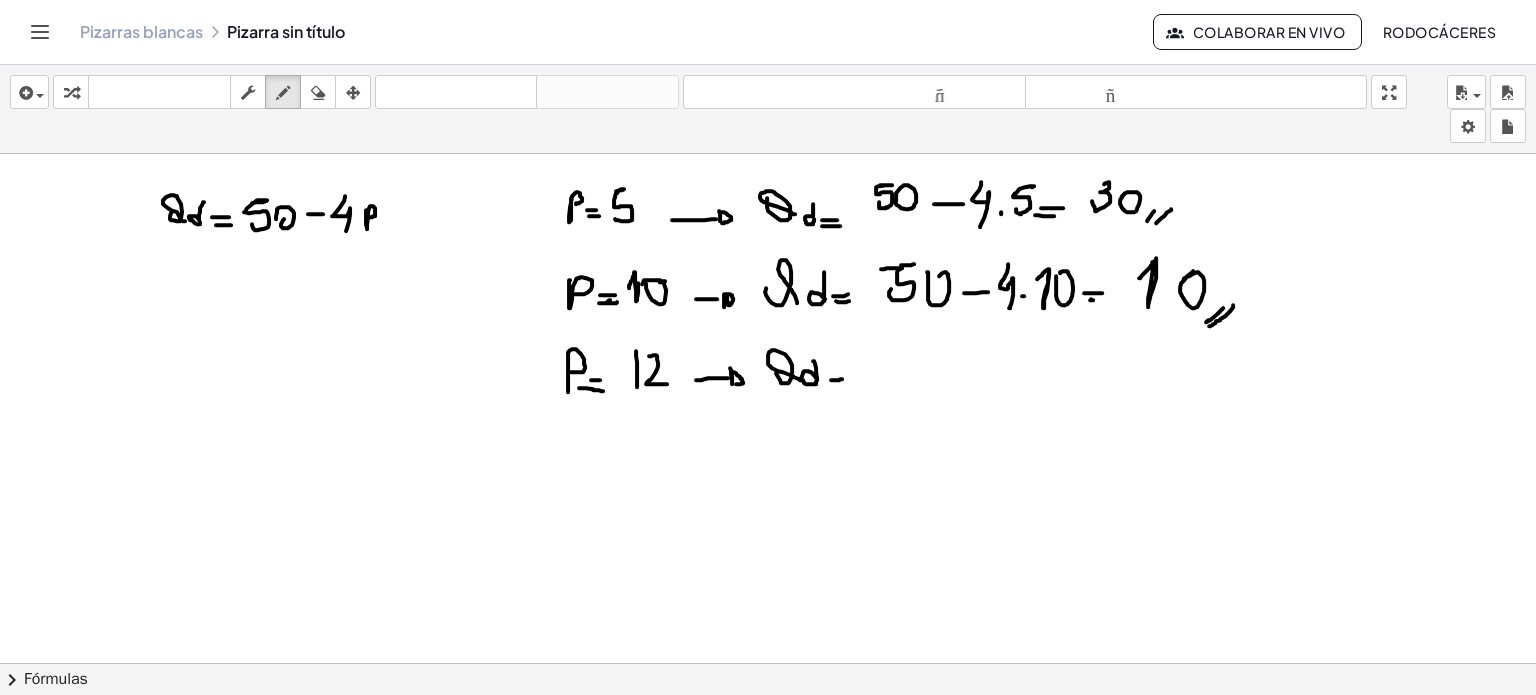 drag, startPoint x: 831, startPoint y: 379, endPoint x: 842, endPoint y: 378, distance: 11.045361 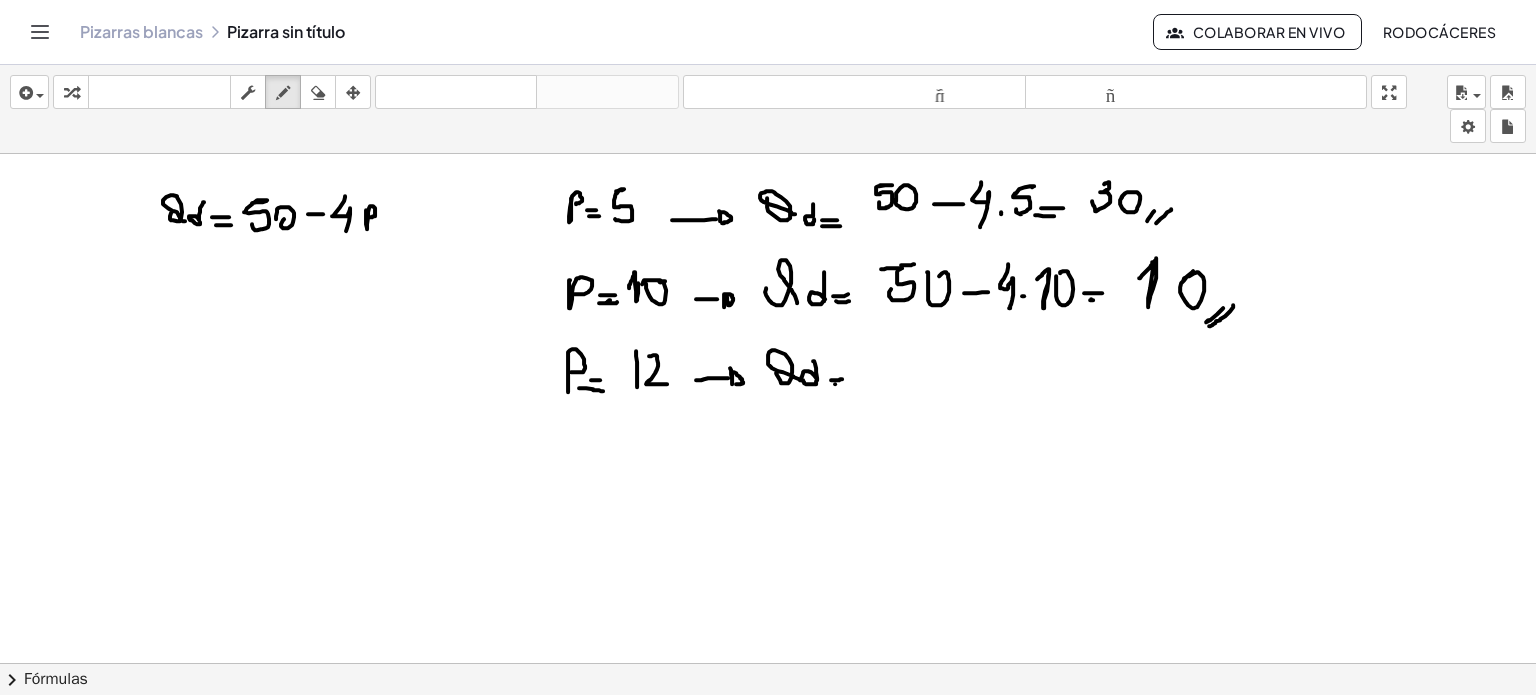 click at bounding box center (768, 742) 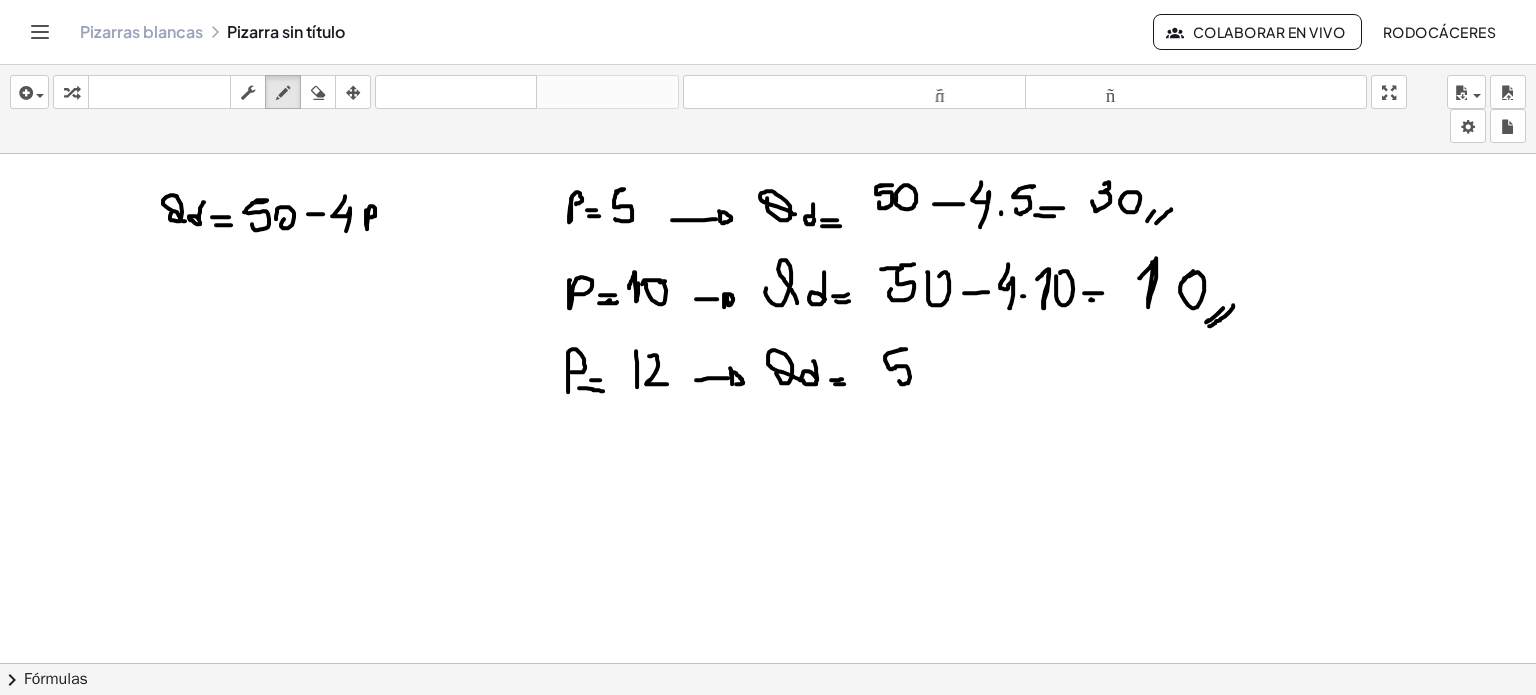 drag, startPoint x: 900, startPoint y: 348, endPoint x: 908, endPoint y: 379, distance: 32.01562 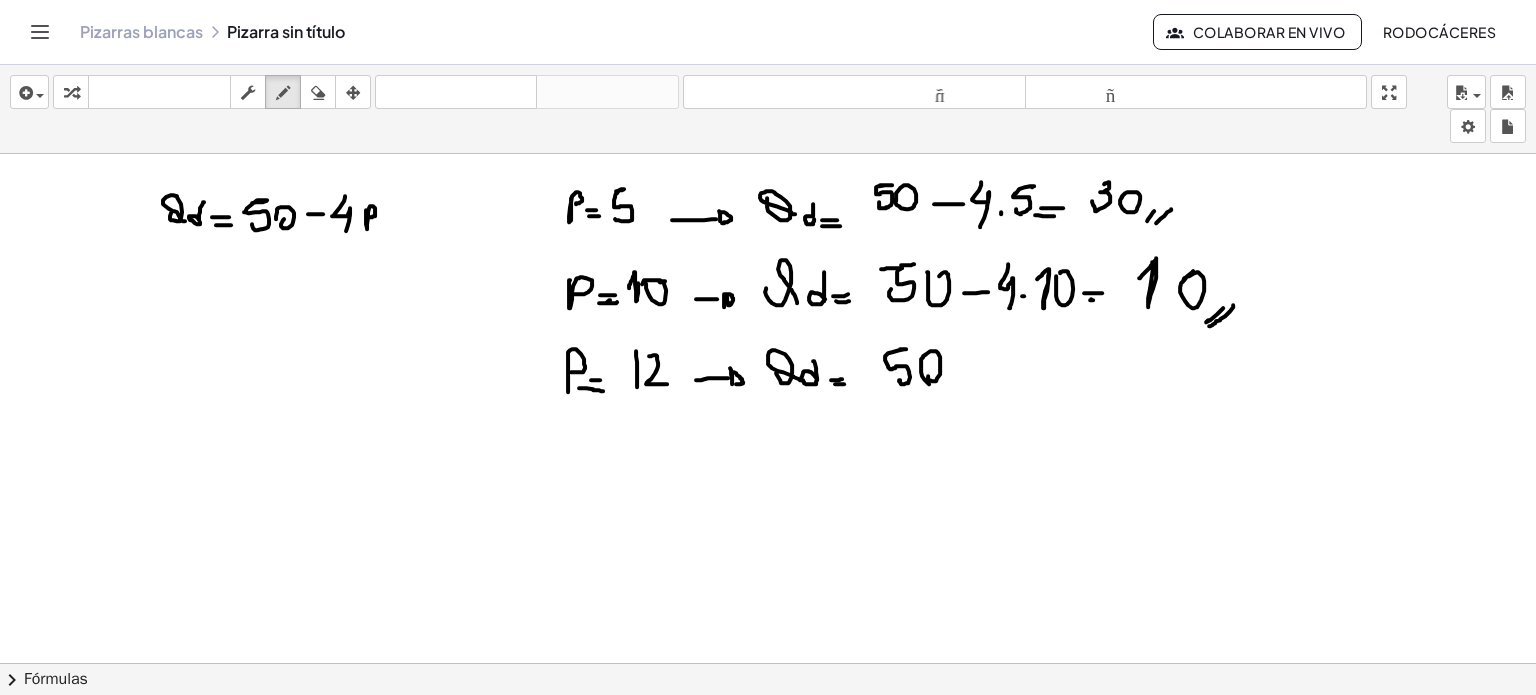 drag, startPoint x: 928, startPoint y: 375, endPoint x: 963, endPoint y: 387, distance: 37 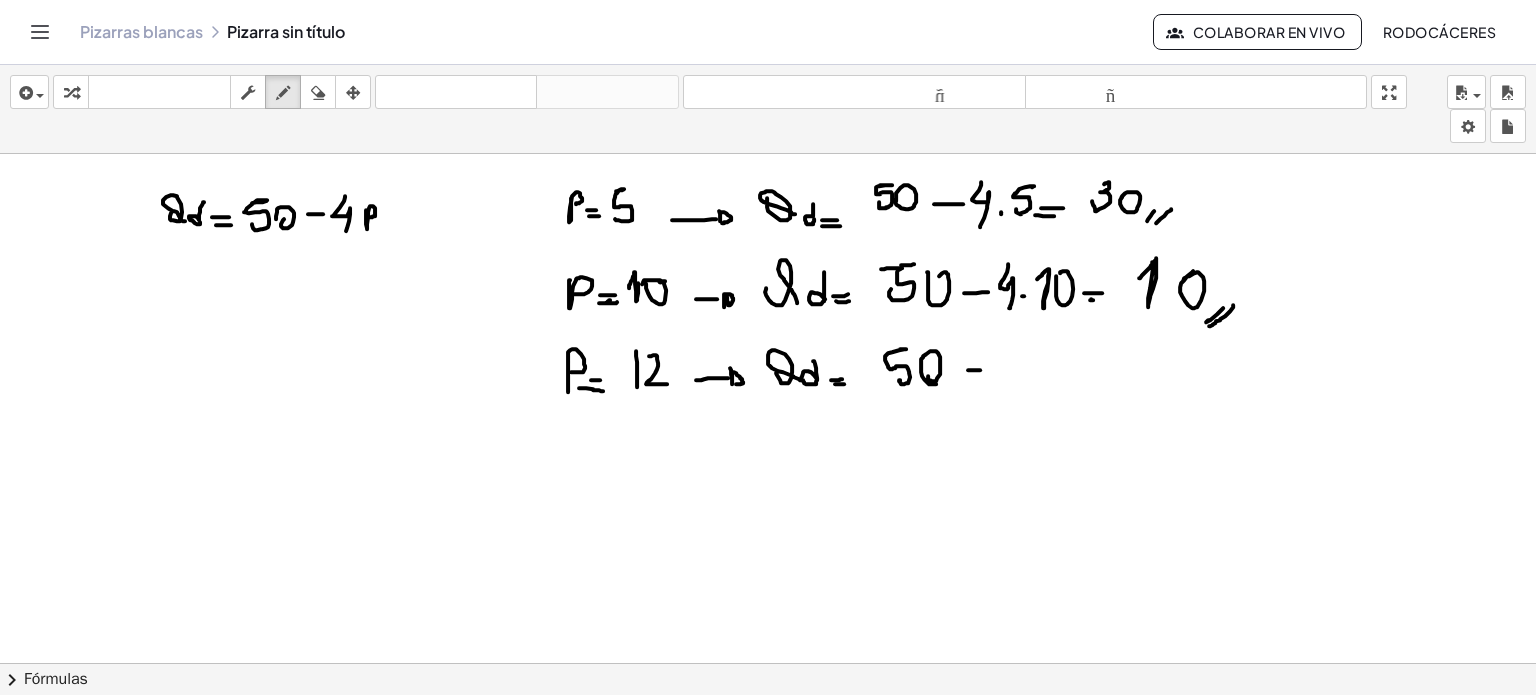 drag, startPoint x: 968, startPoint y: 369, endPoint x: 990, endPoint y: 368, distance: 22.022715 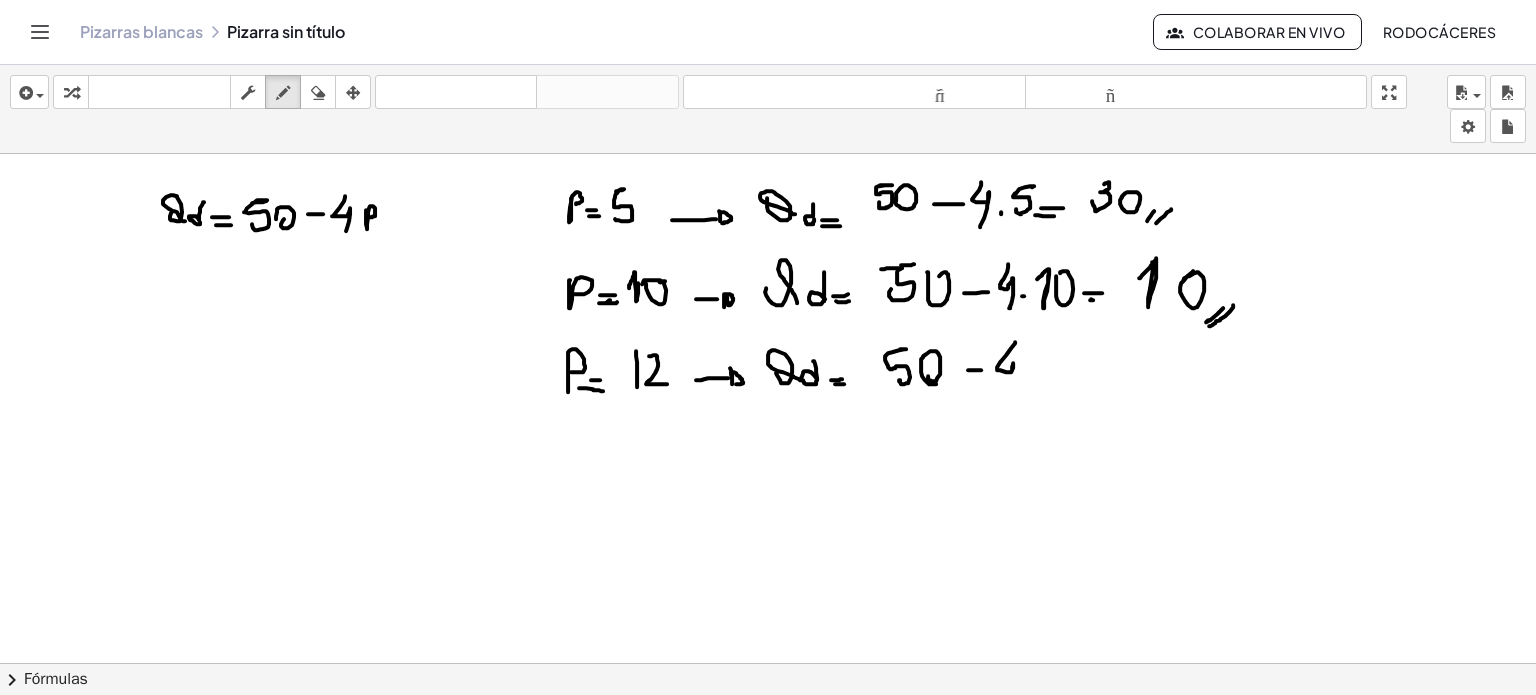 drag, startPoint x: 1015, startPoint y: 341, endPoint x: 1024, endPoint y: 383, distance: 42.953465 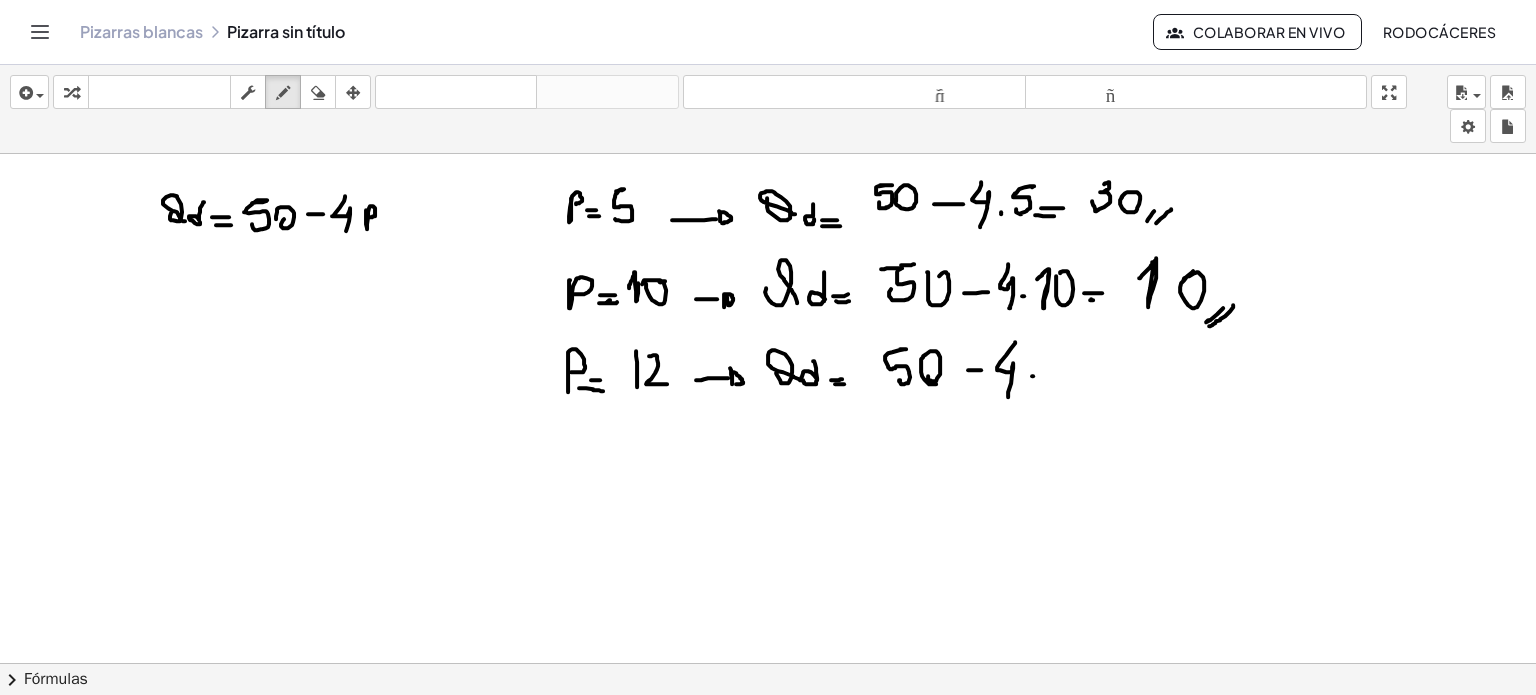 click at bounding box center (768, 742) 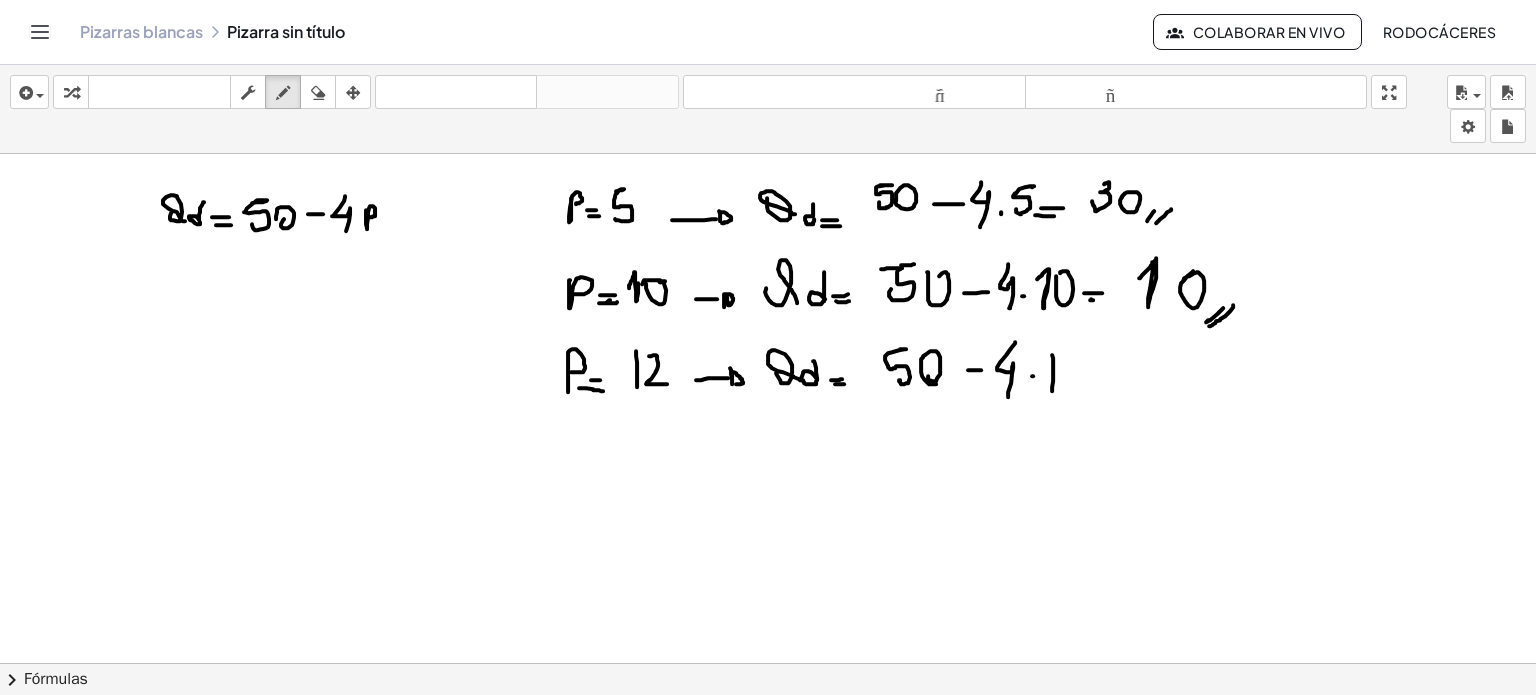 drag, startPoint x: 1052, startPoint y: 354, endPoint x: 1052, endPoint y: 390, distance: 36 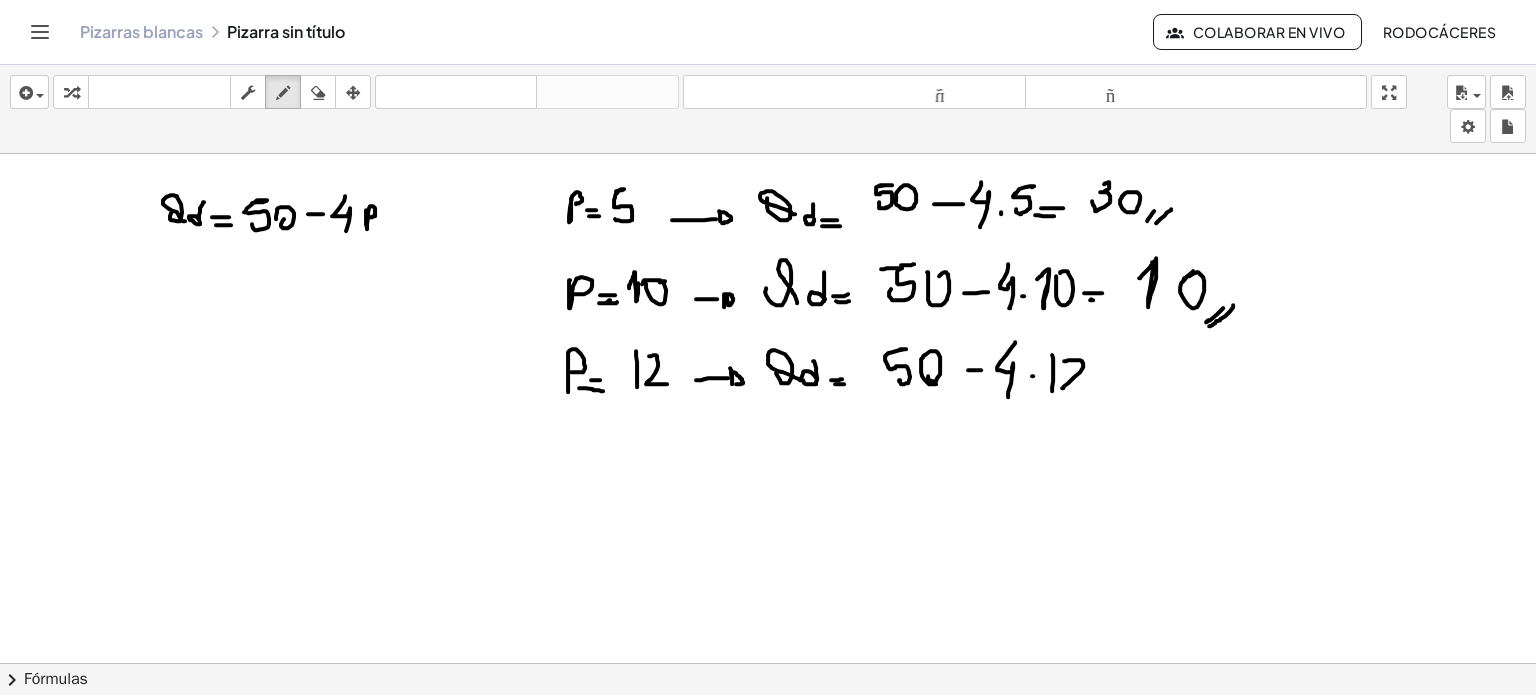 drag, startPoint x: 1064, startPoint y: 360, endPoint x: 1088, endPoint y: 384, distance: 33.941124 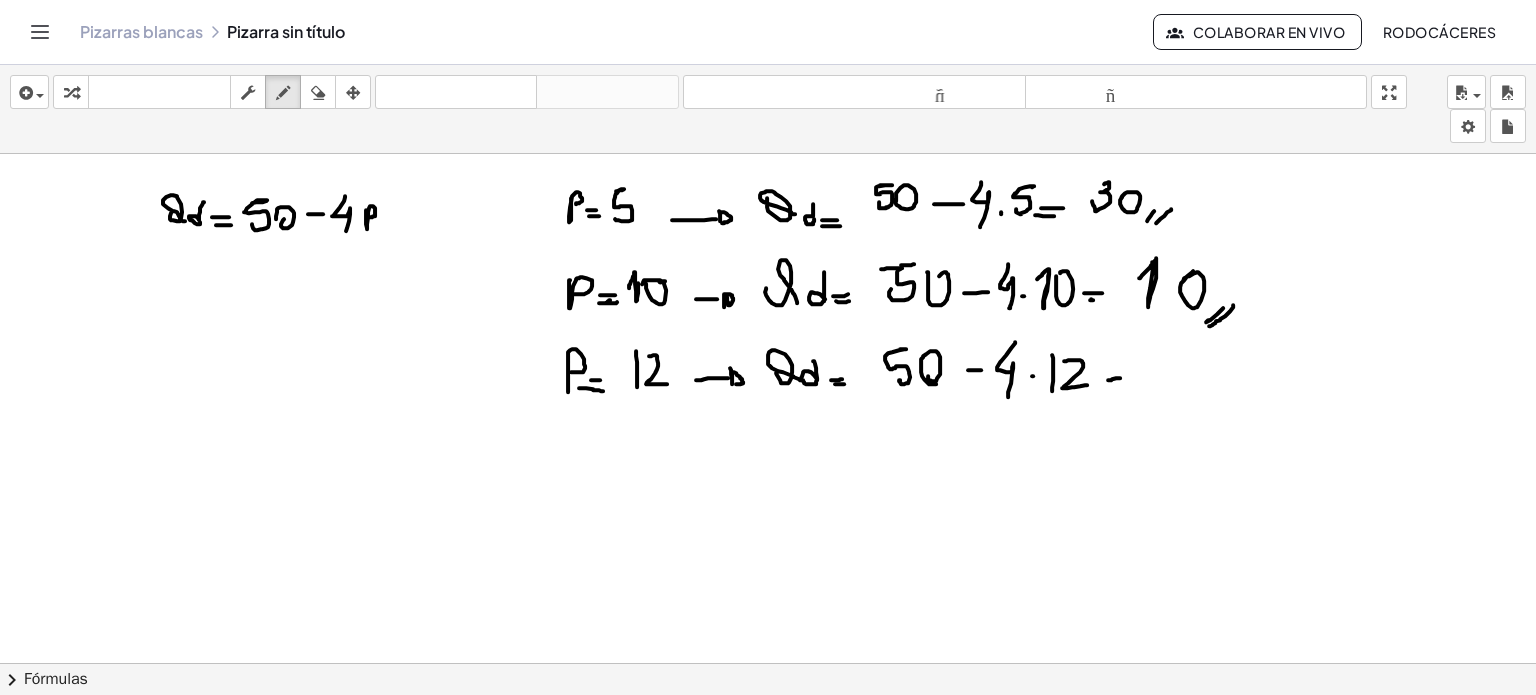 drag, startPoint x: 1109, startPoint y: 379, endPoint x: 1120, endPoint y: 377, distance: 11.18034 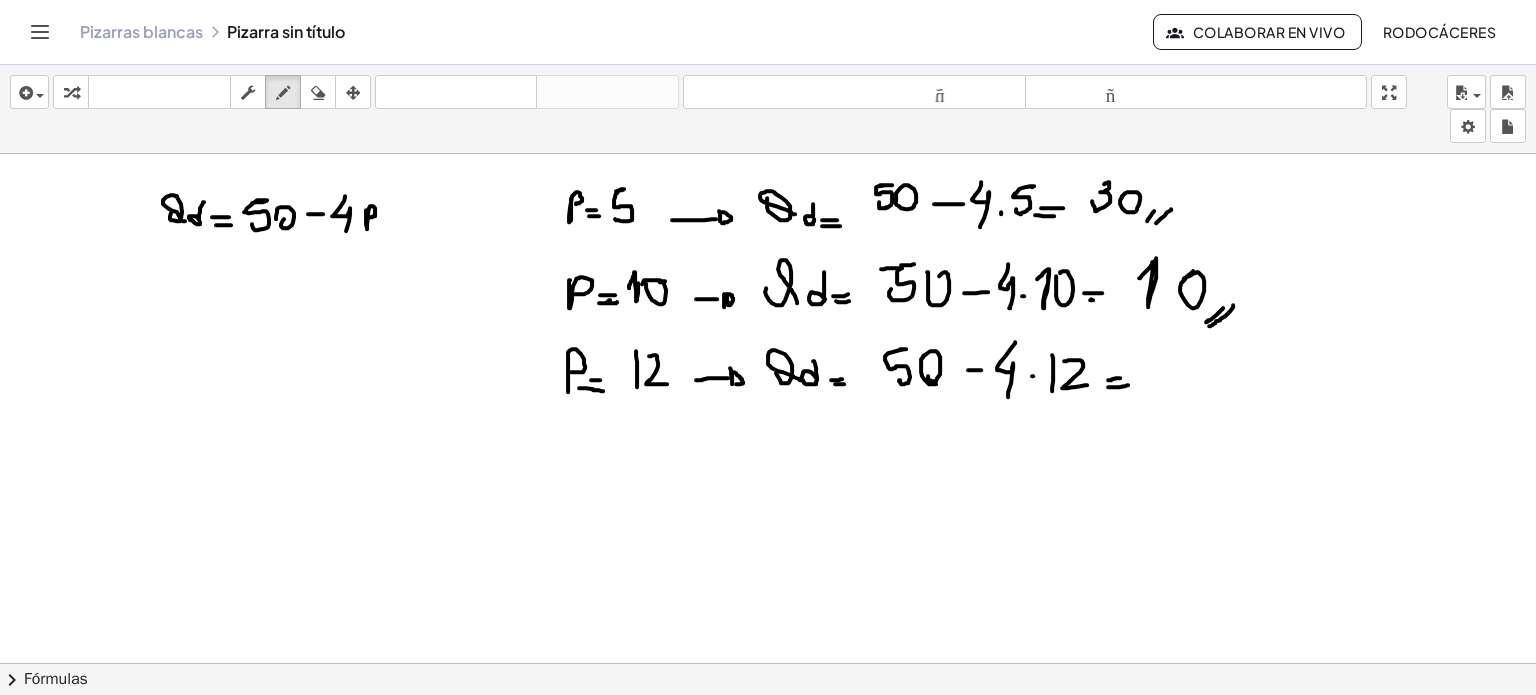 drag, startPoint x: 1108, startPoint y: 386, endPoint x: 1128, endPoint y: 384, distance: 20.09975 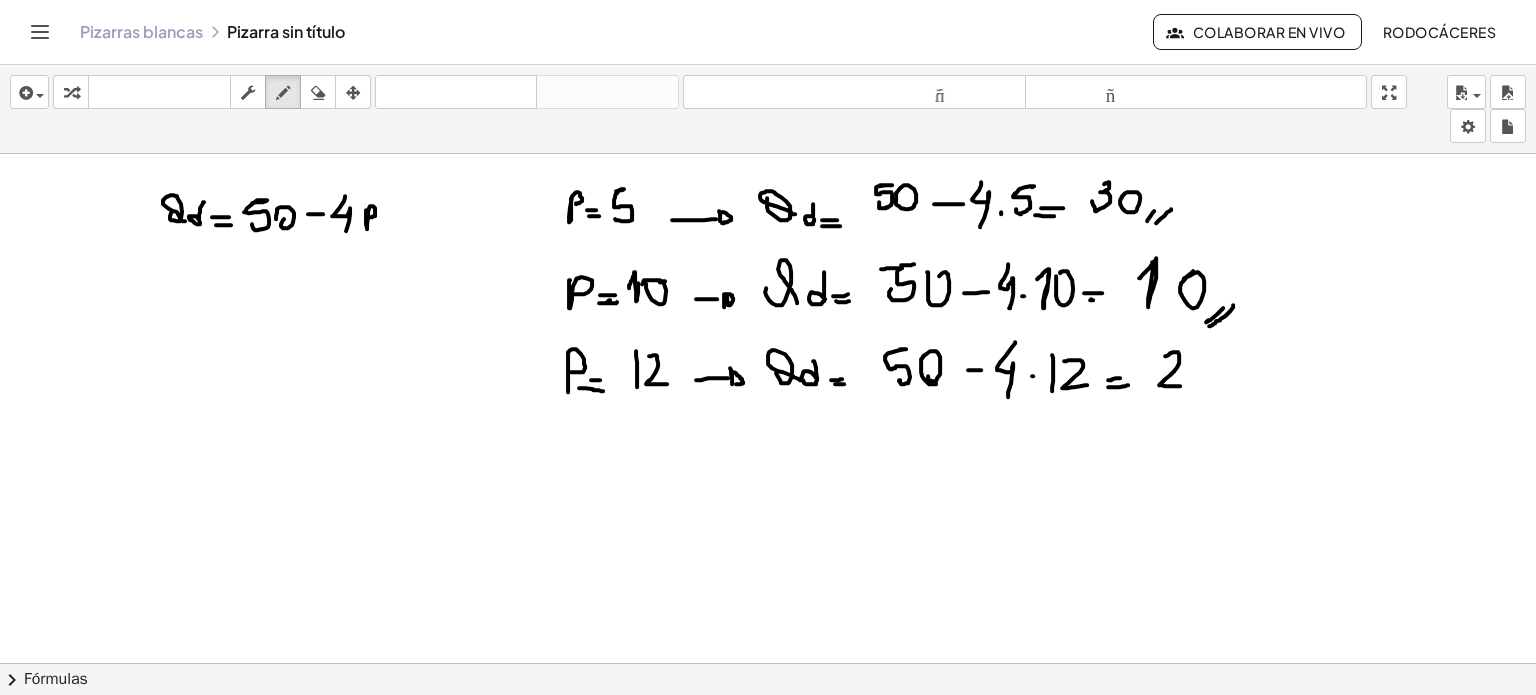 drag, startPoint x: 1170, startPoint y: 352, endPoint x: 1184, endPoint y: 375, distance: 26.925823 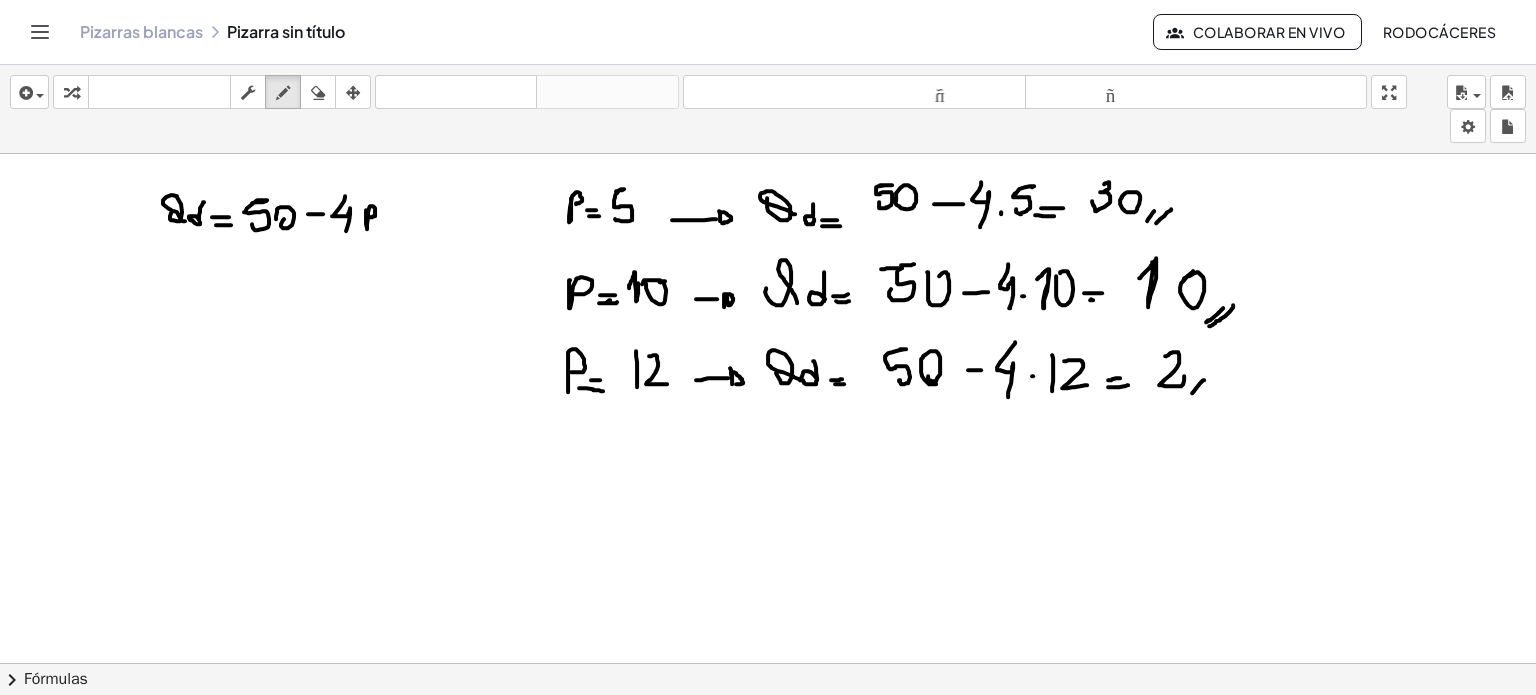 drag, startPoint x: 1204, startPoint y: 379, endPoint x: 1192, endPoint y: 392, distance: 17.691807 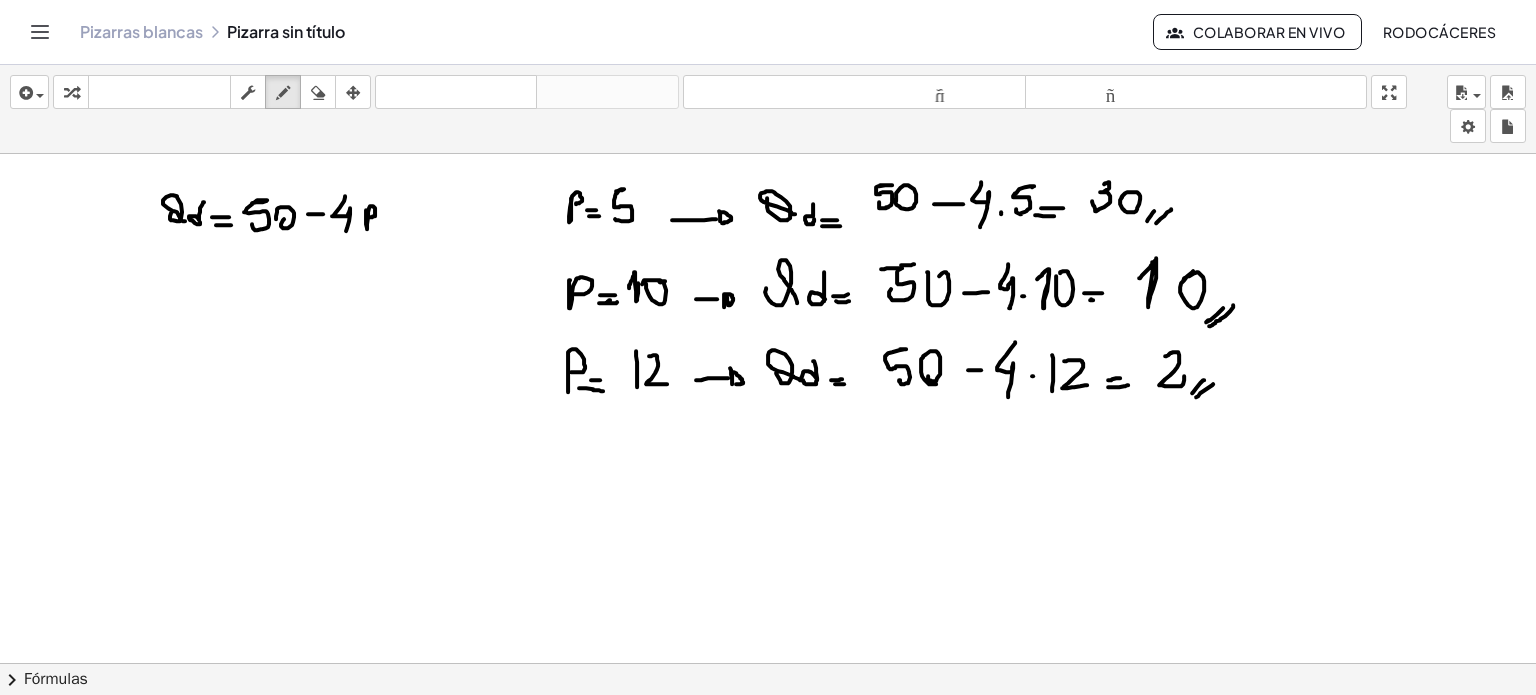 drag, startPoint x: 1213, startPoint y: 383, endPoint x: 1196, endPoint y: 396, distance: 21.400934 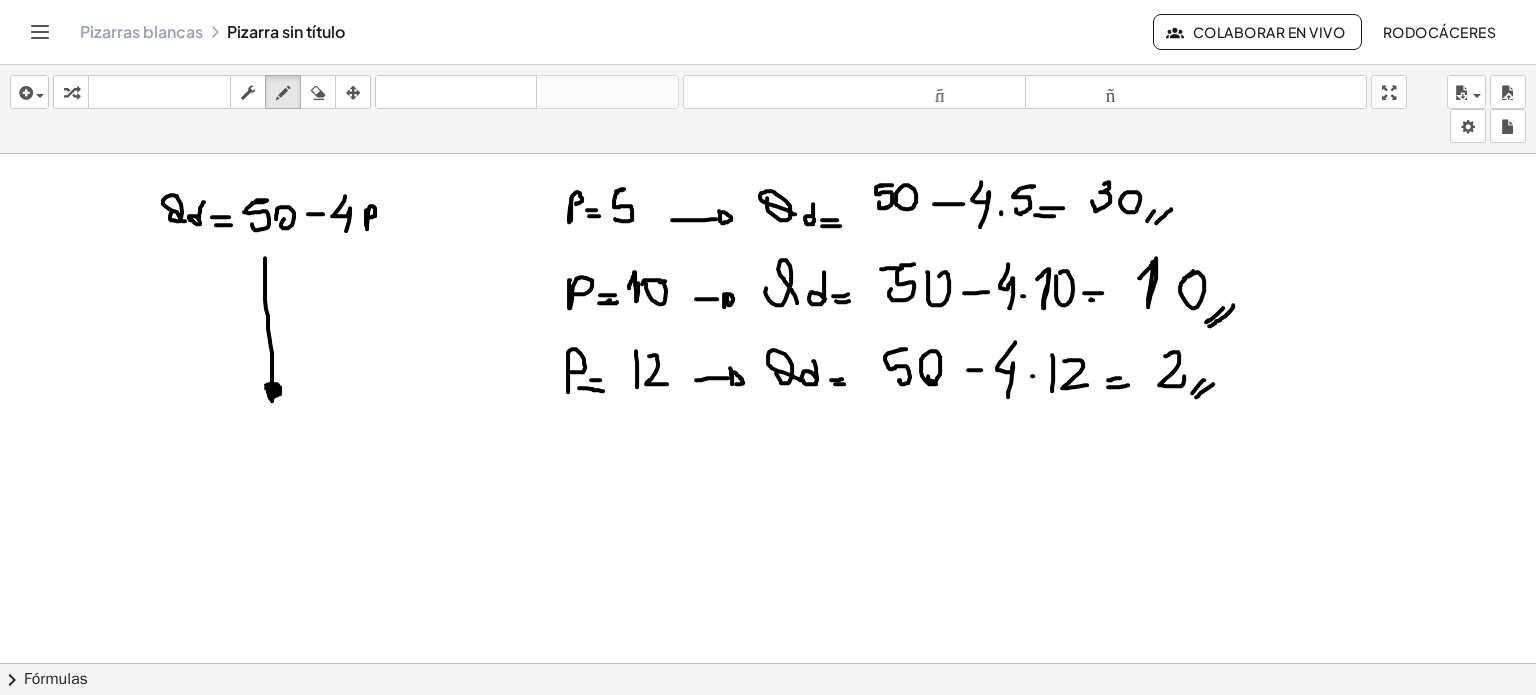 drag, startPoint x: 265, startPoint y: 257, endPoint x: 272, endPoint y: 394, distance: 137.17871 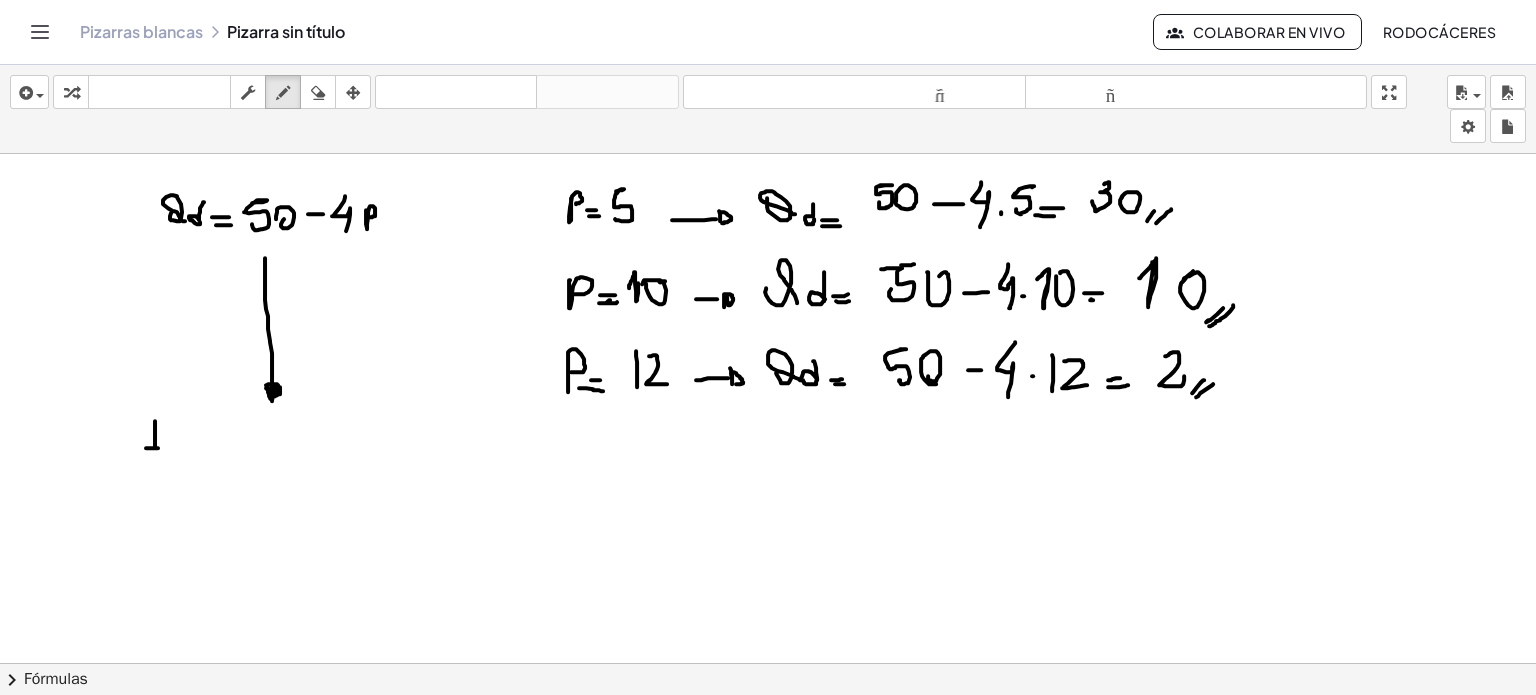 drag, startPoint x: 155, startPoint y: 420, endPoint x: 150, endPoint y: 429, distance: 10.29563 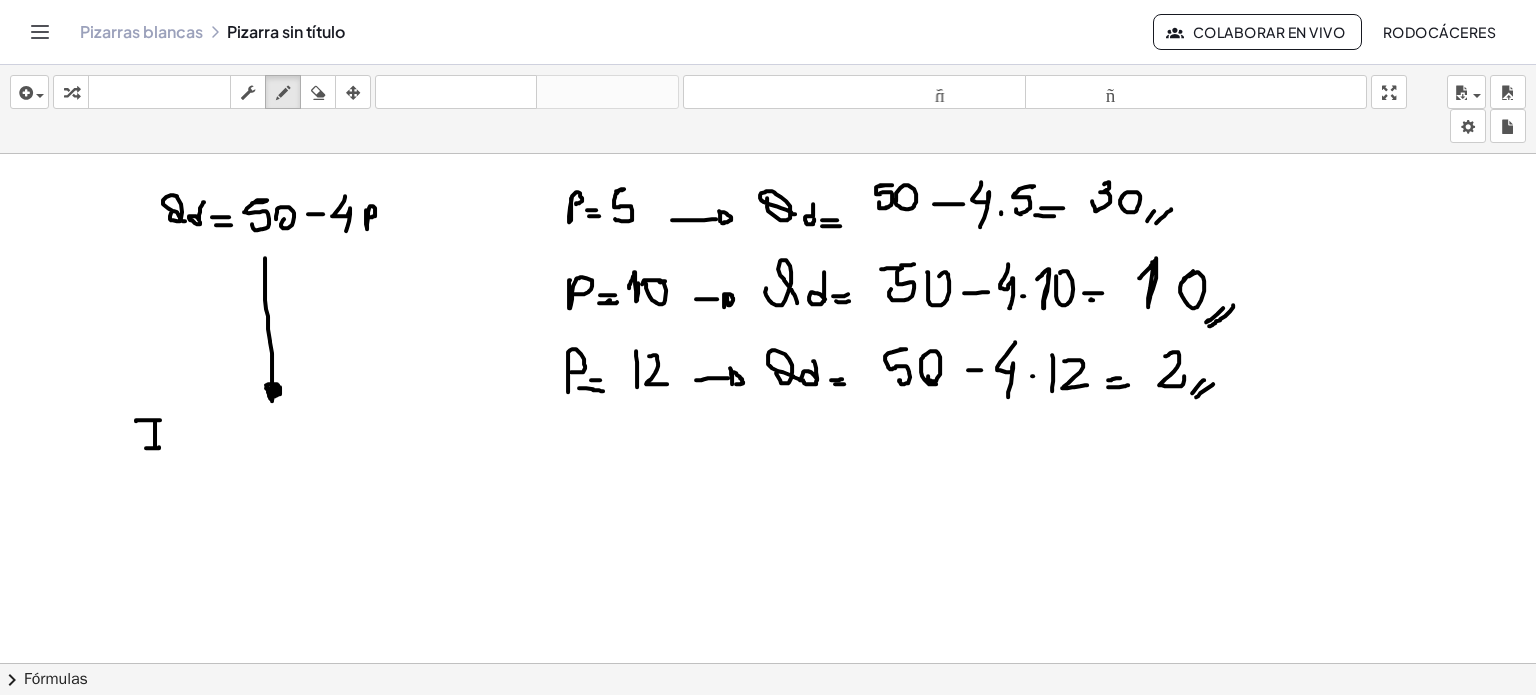drag, startPoint x: 136, startPoint y: 420, endPoint x: 172, endPoint y: 426, distance: 36.496574 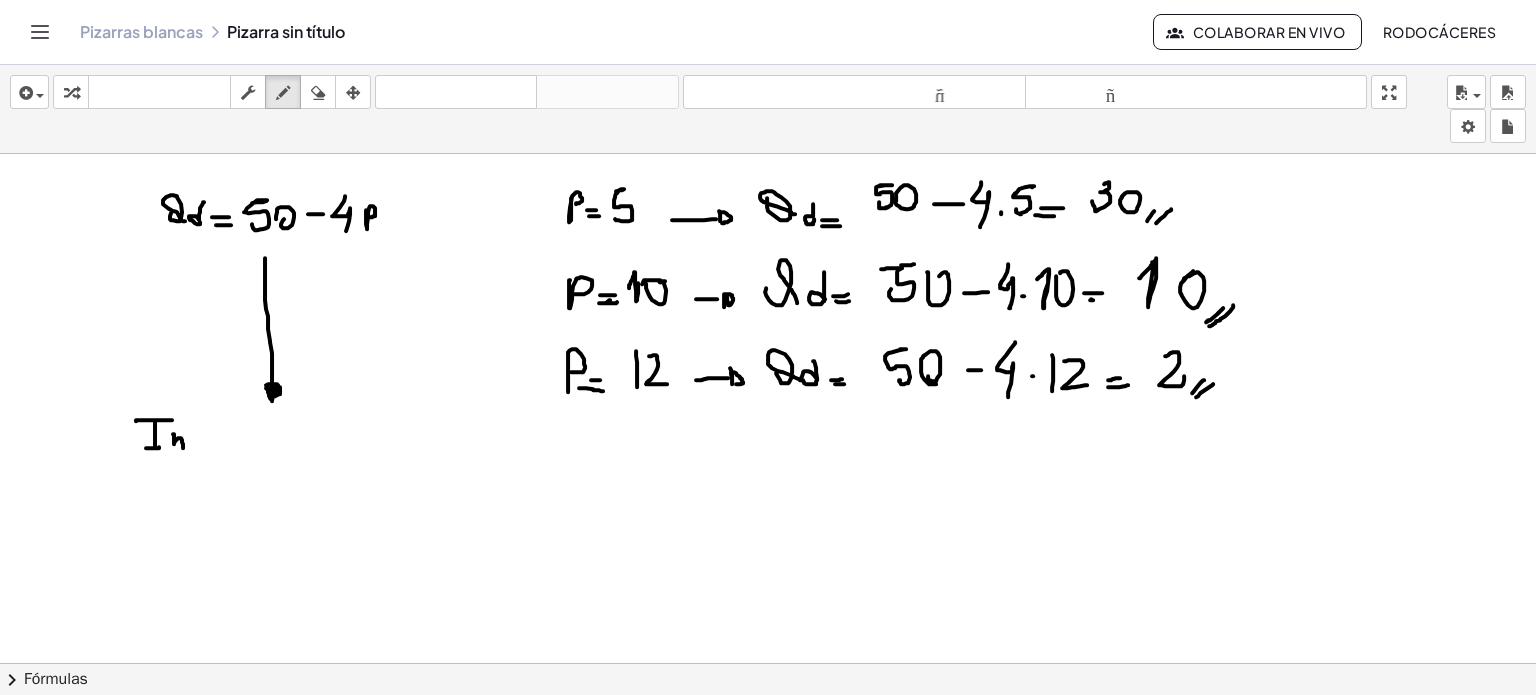 drag, startPoint x: 173, startPoint y: 433, endPoint x: 184, endPoint y: 447, distance: 17.804493 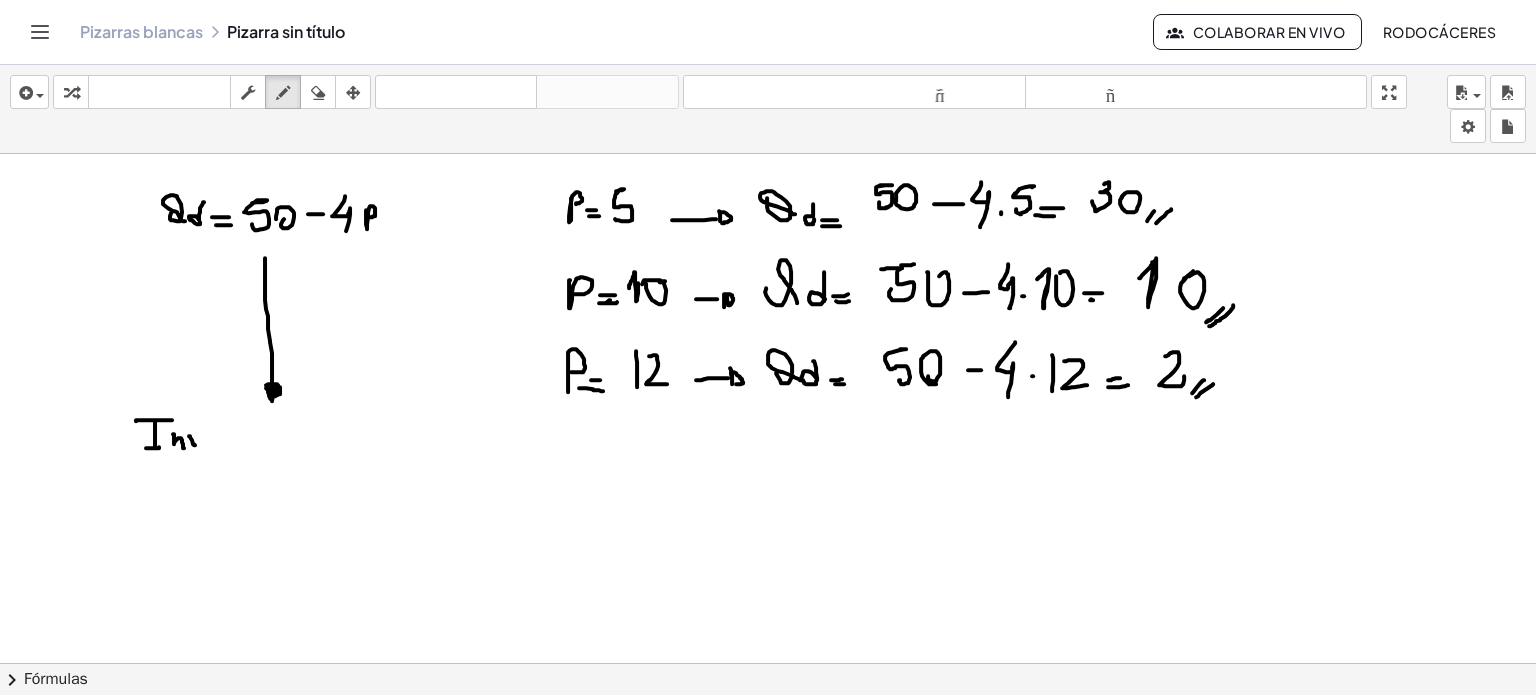 click at bounding box center (768, 742) 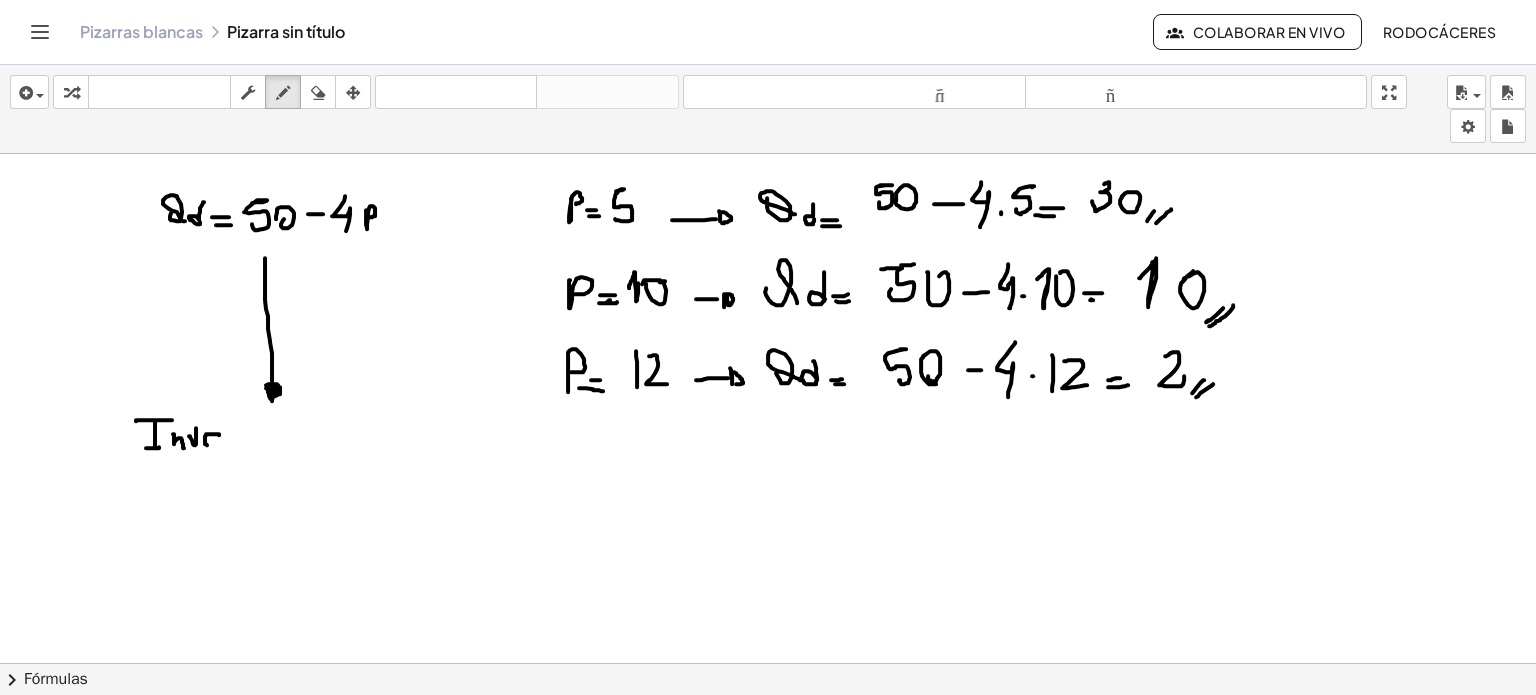 drag, startPoint x: 219, startPoint y: 433, endPoint x: 216, endPoint y: 443, distance: 10.440307 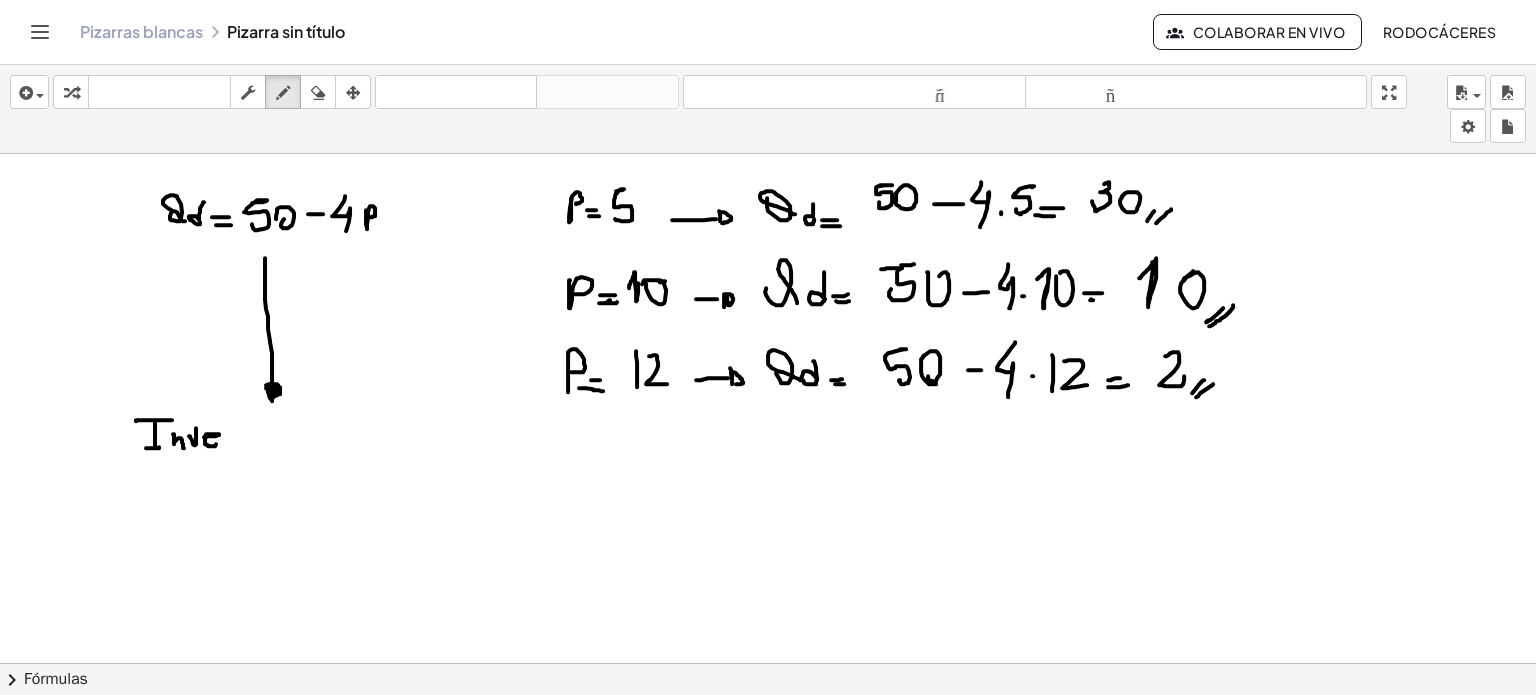 drag, startPoint x: 216, startPoint y: 435, endPoint x: 204, endPoint y: 436, distance: 12.0415945 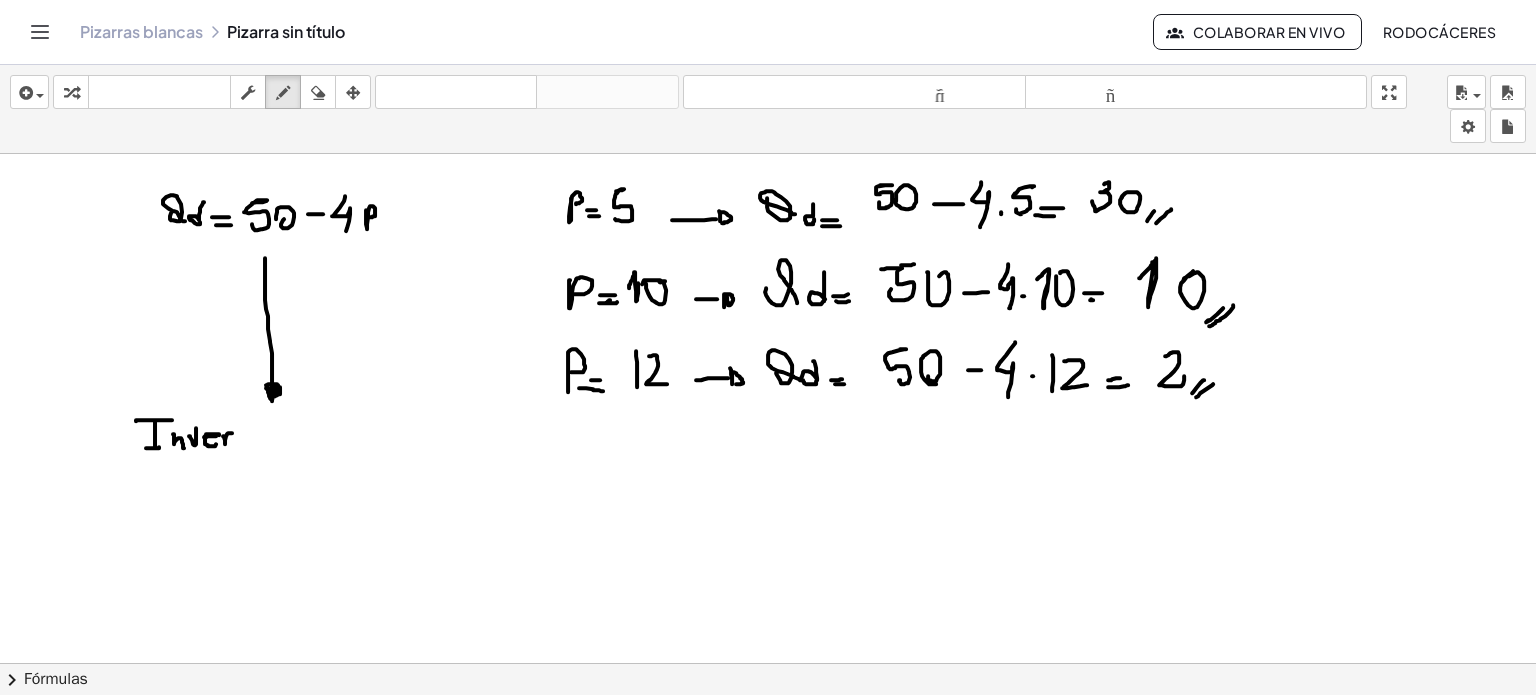drag, startPoint x: 223, startPoint y: 435, endPoint x: 243, endPoint y: 434, distance: 20.024984 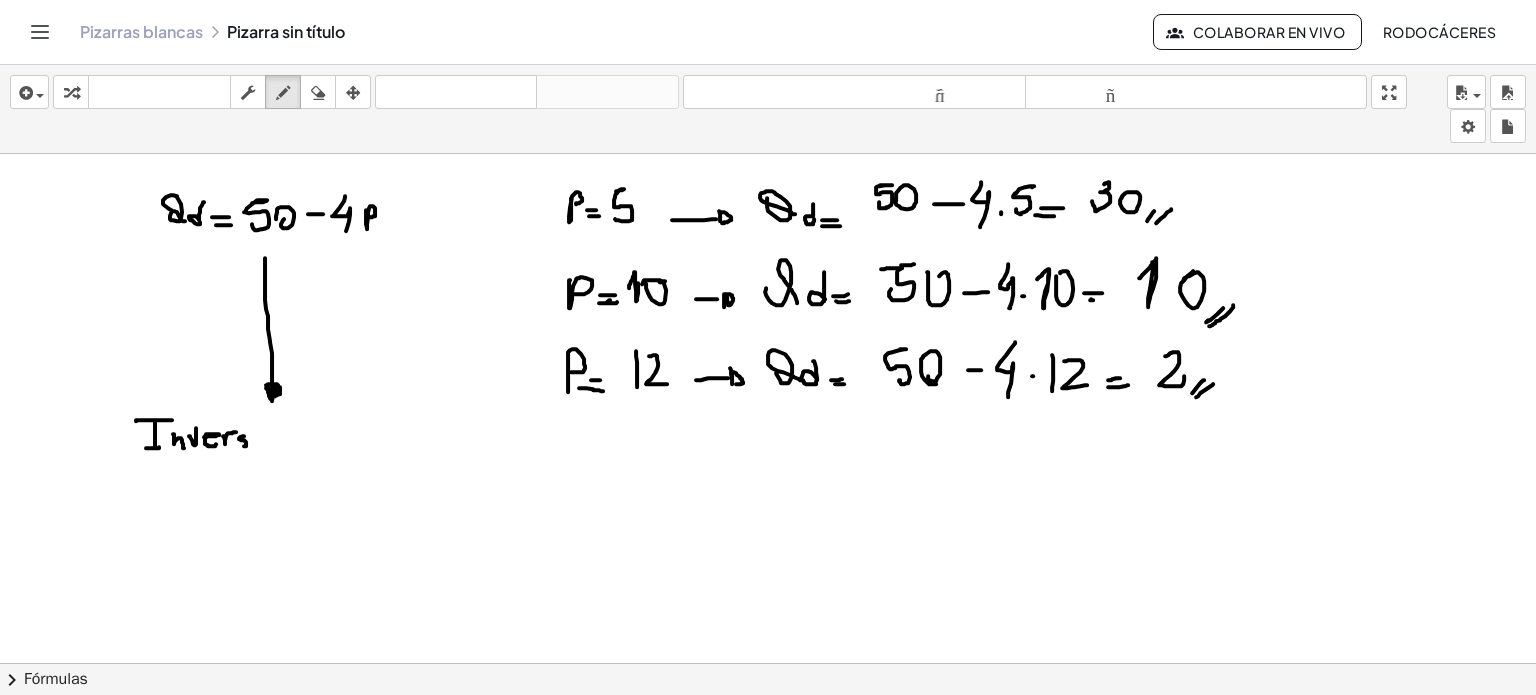 click at bounding box center [768, 742] 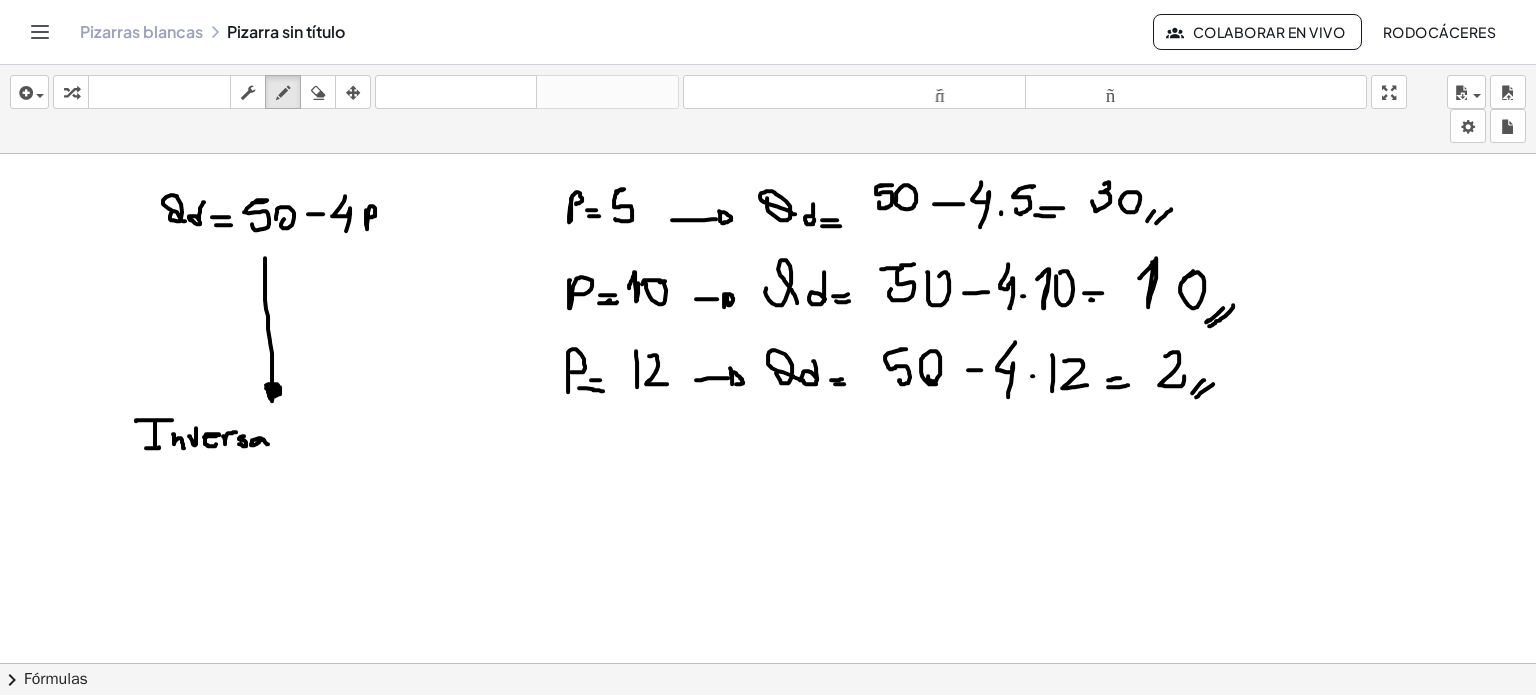 drag, startPoint x: 261, startPoint y: 439, endPoint x: 276, endPoint y: 443, distance: 15.524175 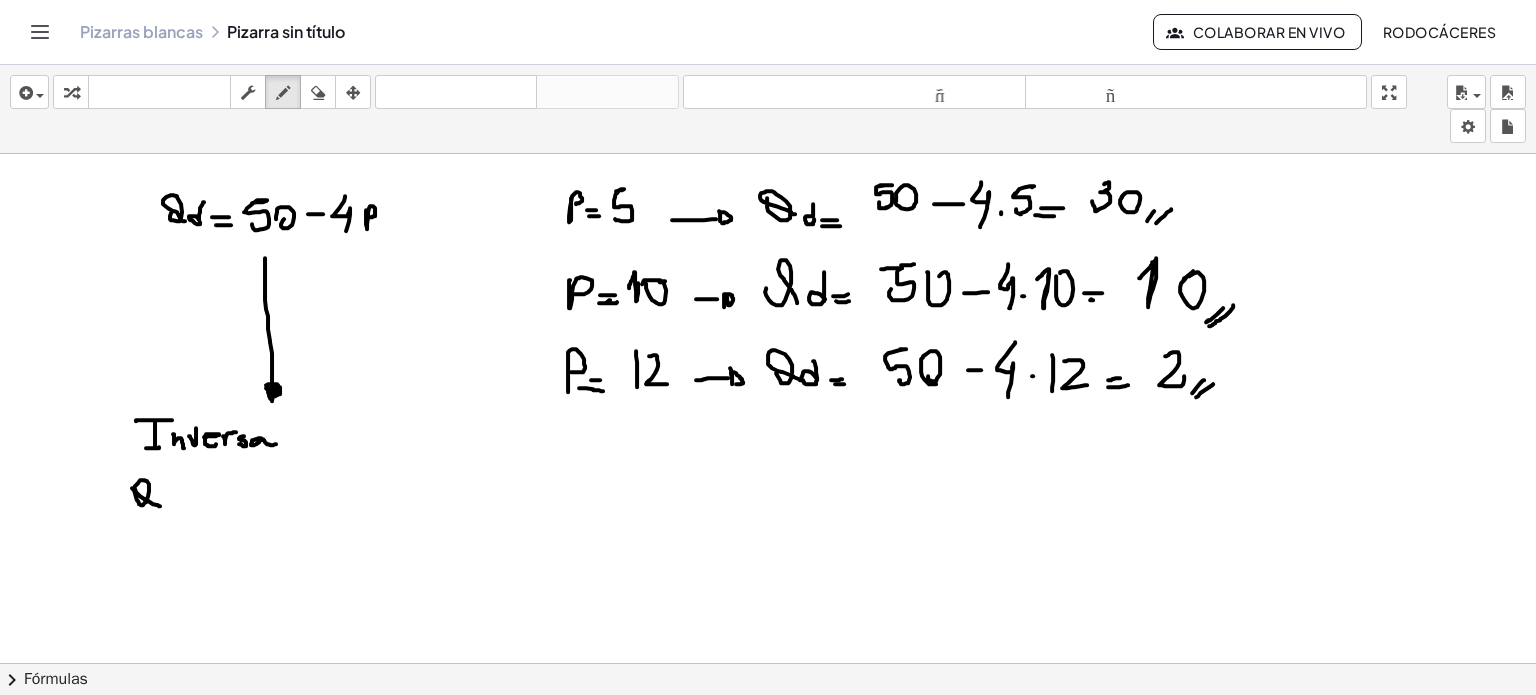 drag, startPoint x: 132, startPoint y: 487, endPoint x: 160, endPoint y: 505, distance: 33.286633 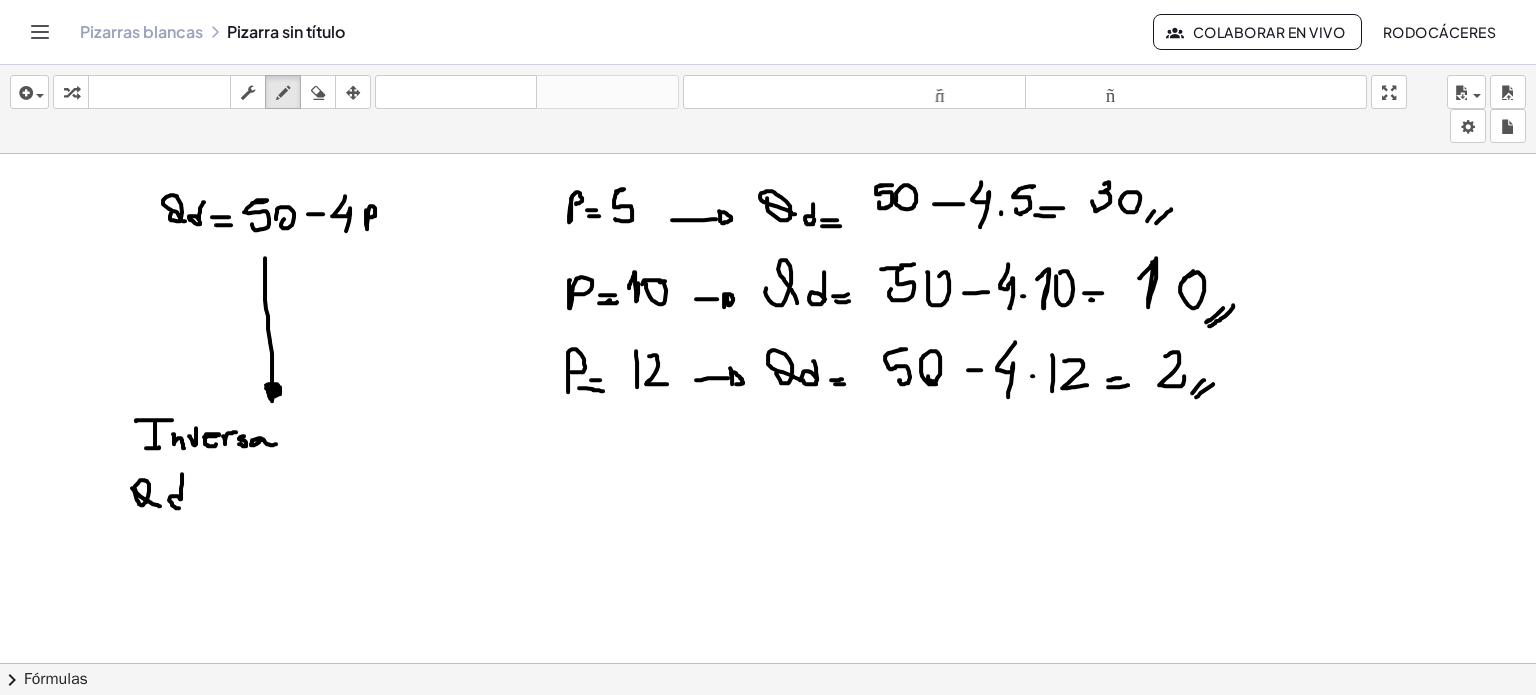 drag, startPoint x: 182, startPoint y: 473, endPoint x: 192, endPoint y: 501, distance: 29.732138 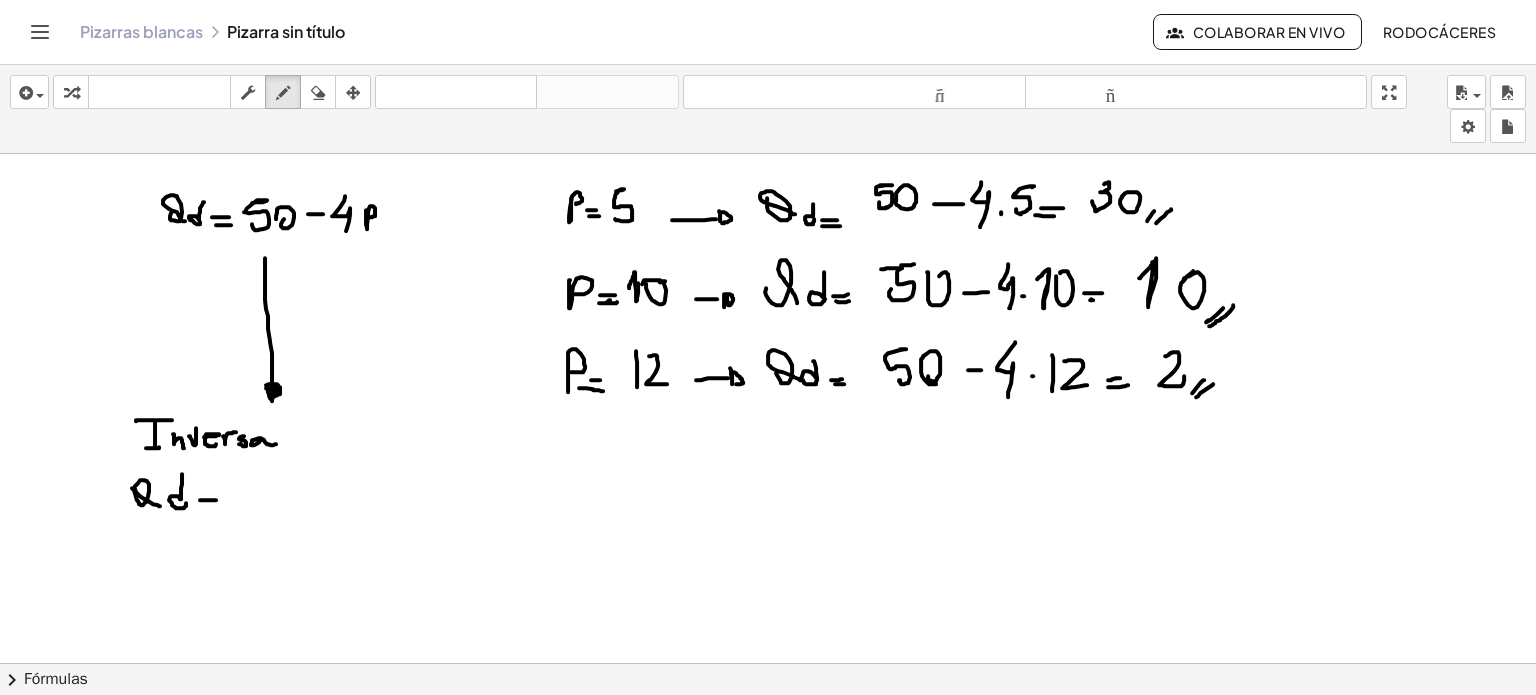 drag, startPoint x: 200, startPoint y: 499, endPoint x: 217, endPoint y: 499, distance: 17 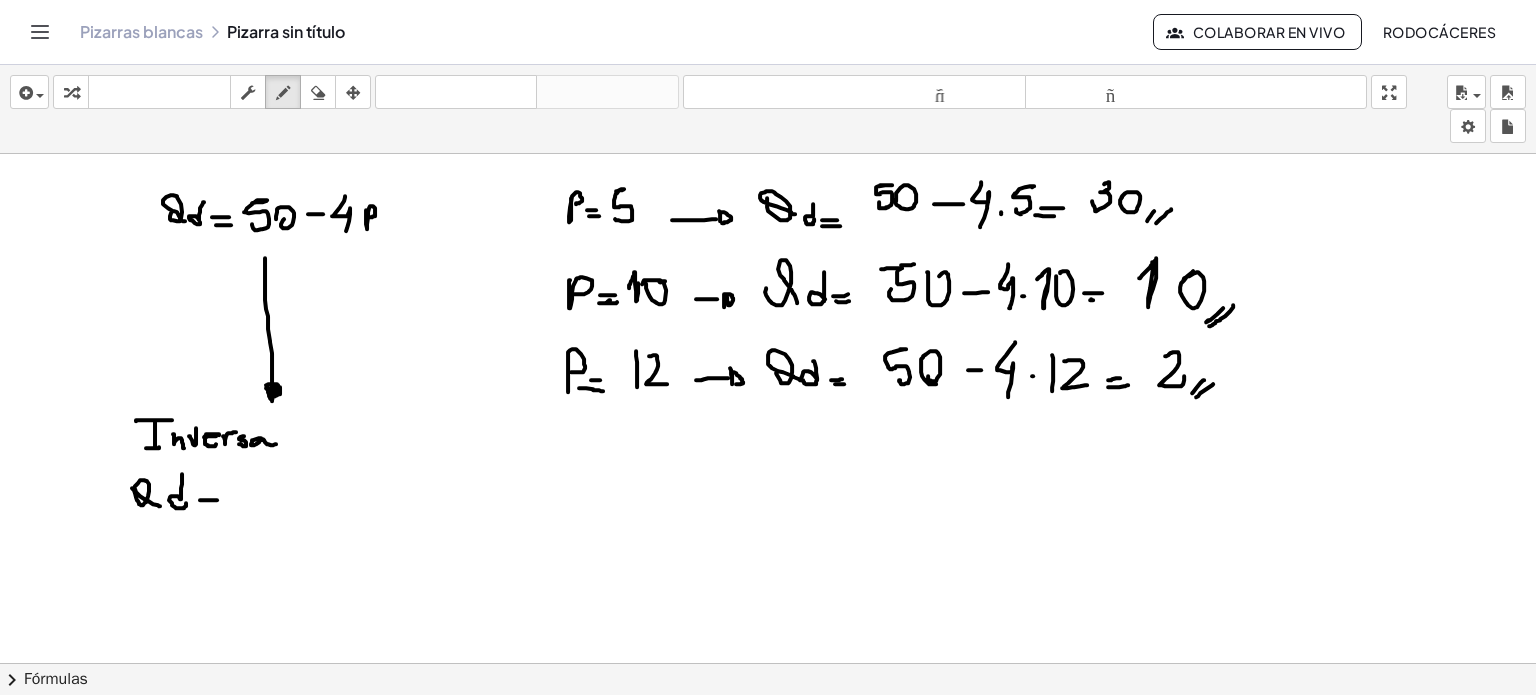 drag, startPoint x: 202, startPoint y: 507, endPoint x: 223, endPoint y: 507, distance: 21 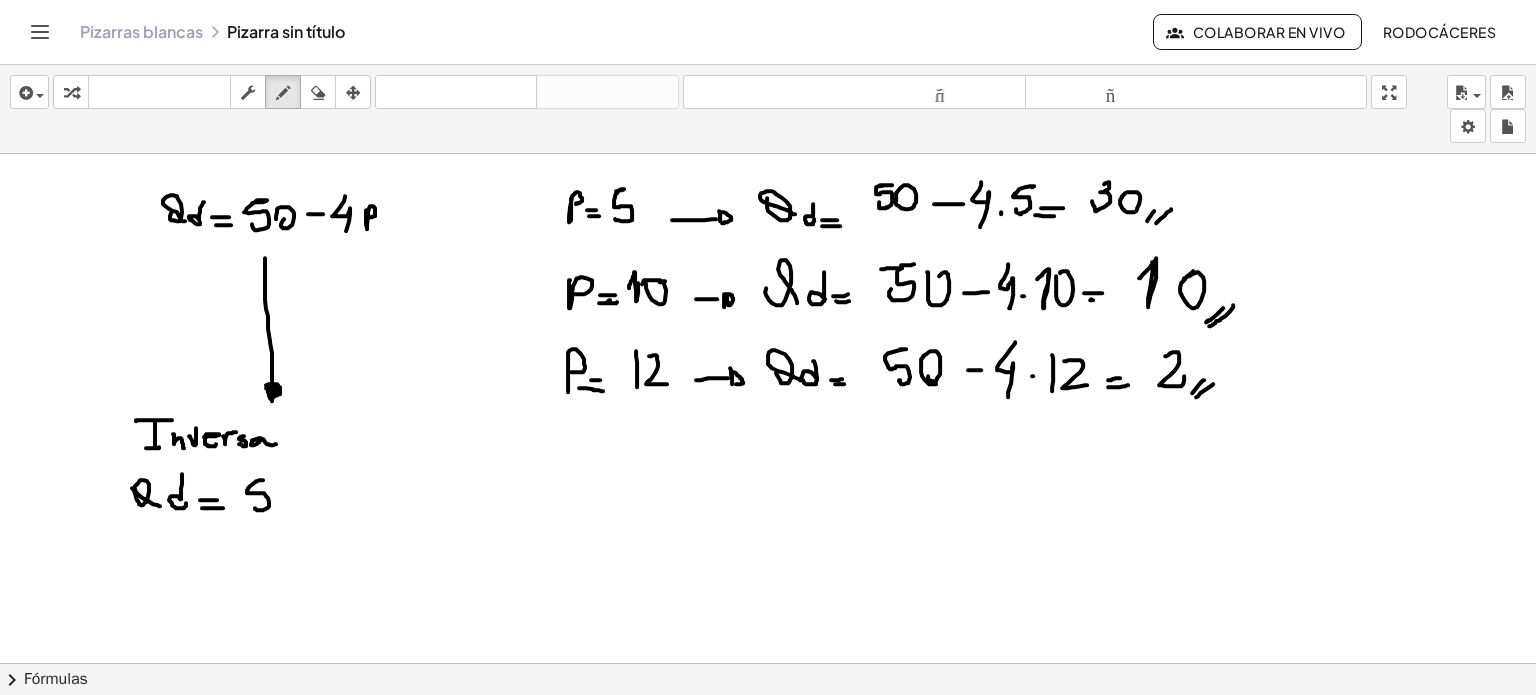 drag, startPoint x: 256, startPoint y: 480, endPoint x: 255, endPoint y: 507, distance: 27.018513 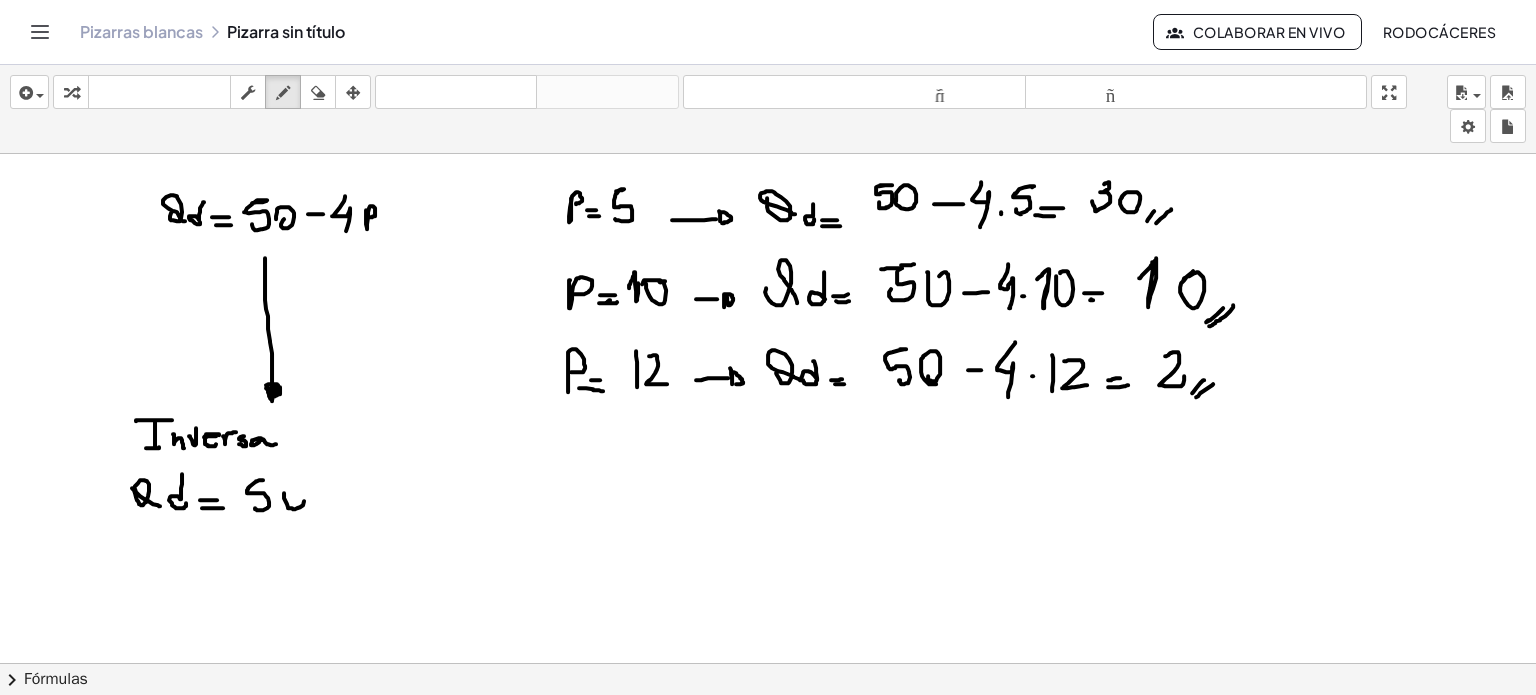 drag, startPoint x: 284, startPoint y: 492, endPoint x: 278, endPoint y: 502, distance: 11.661903 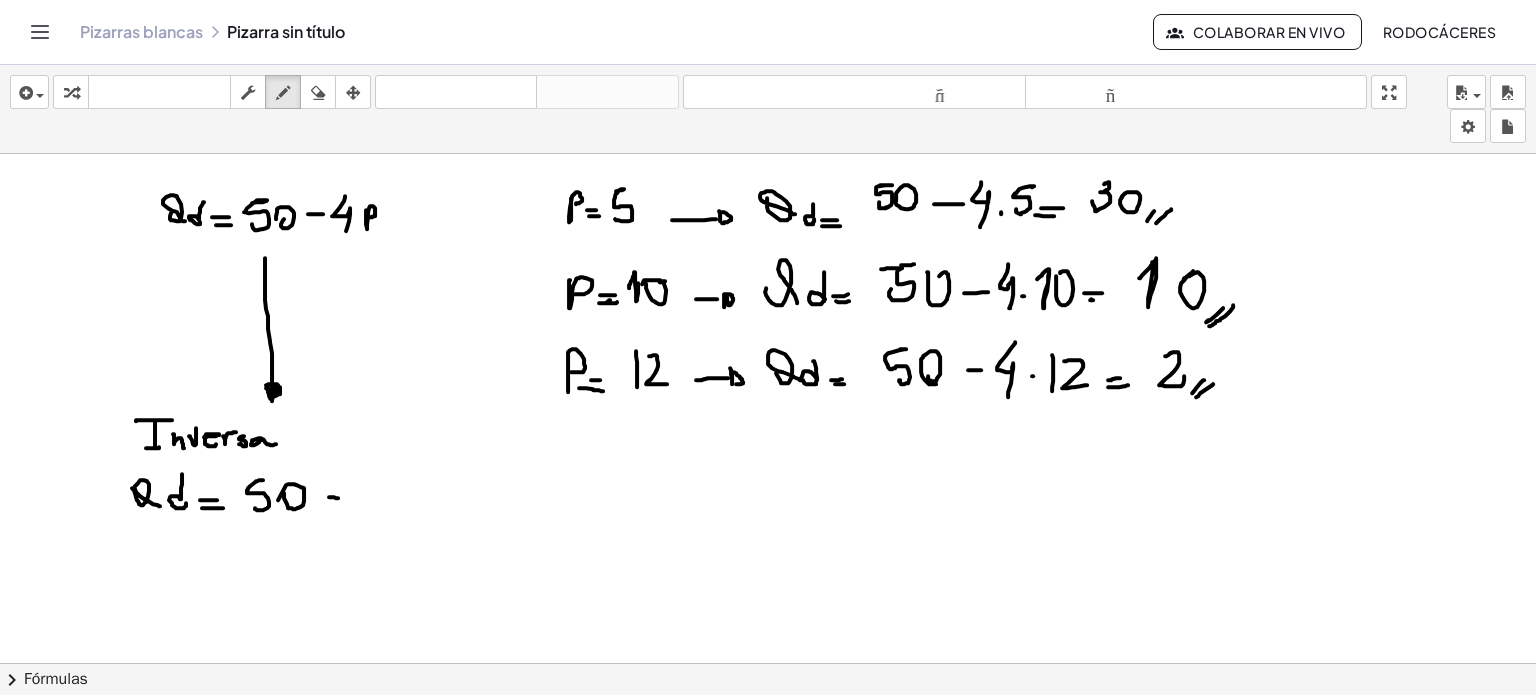 drag, startPoint x: 331, startPoint y: 496, endPoint x: 341, endPoint y: 498, distance: 10.198039 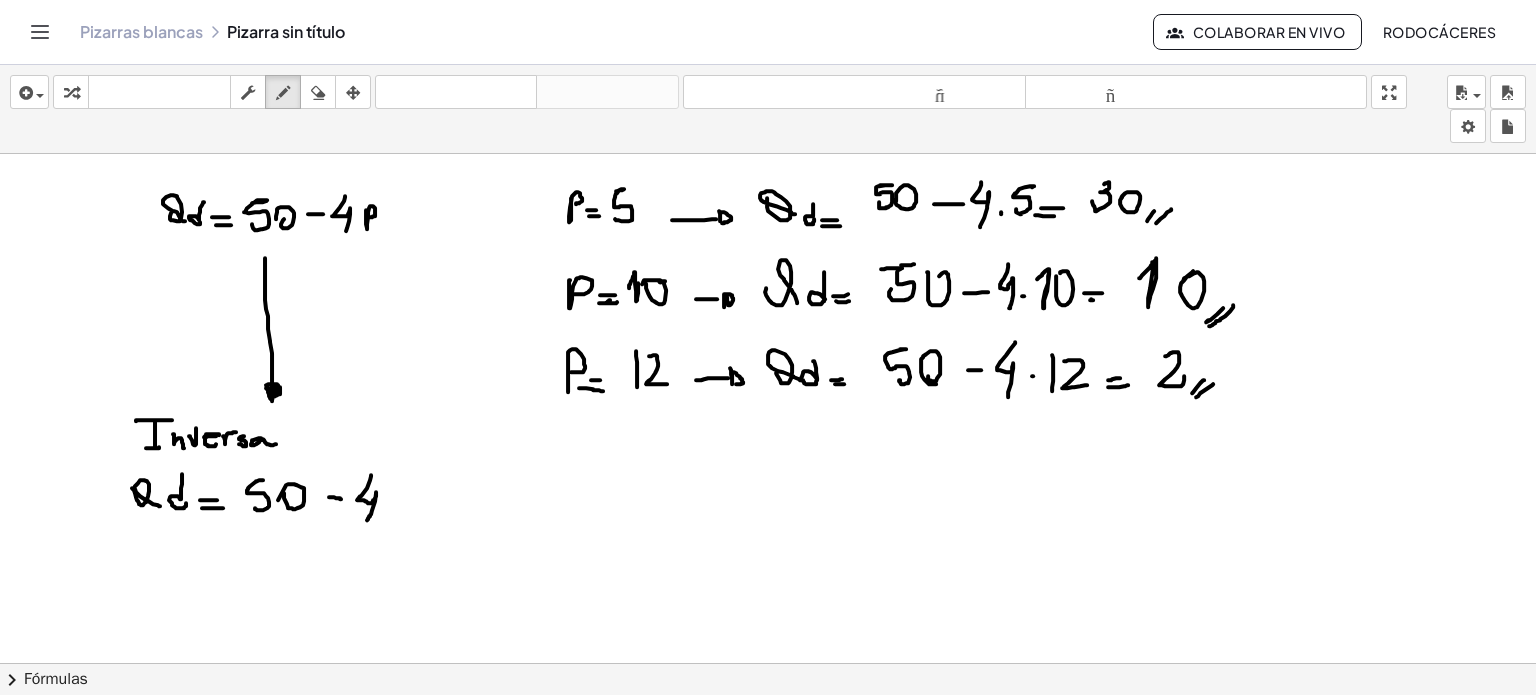drag, startPoint x: 371, startPoint y: 474, endPoint x: 367, endPoint y: 521, distance: 47.169907 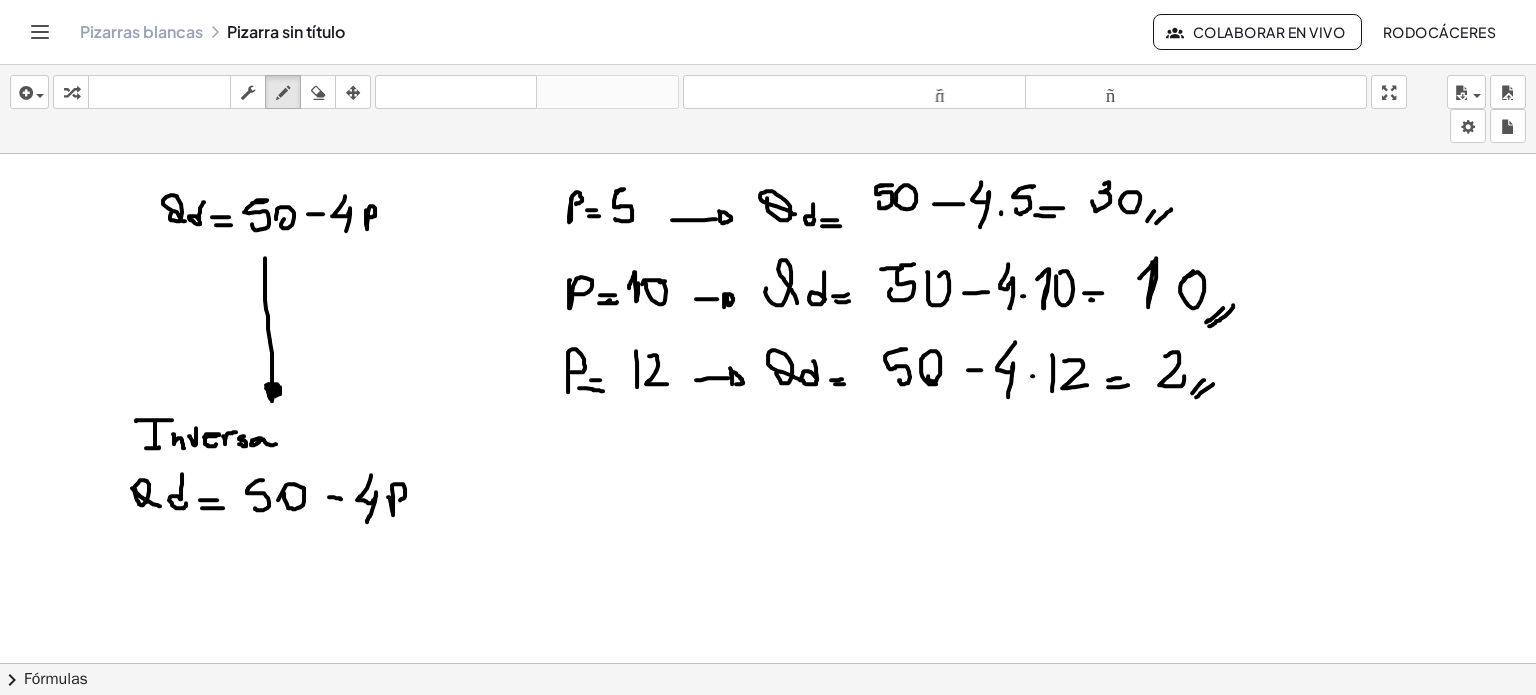 click at bounding box center (768, 742) 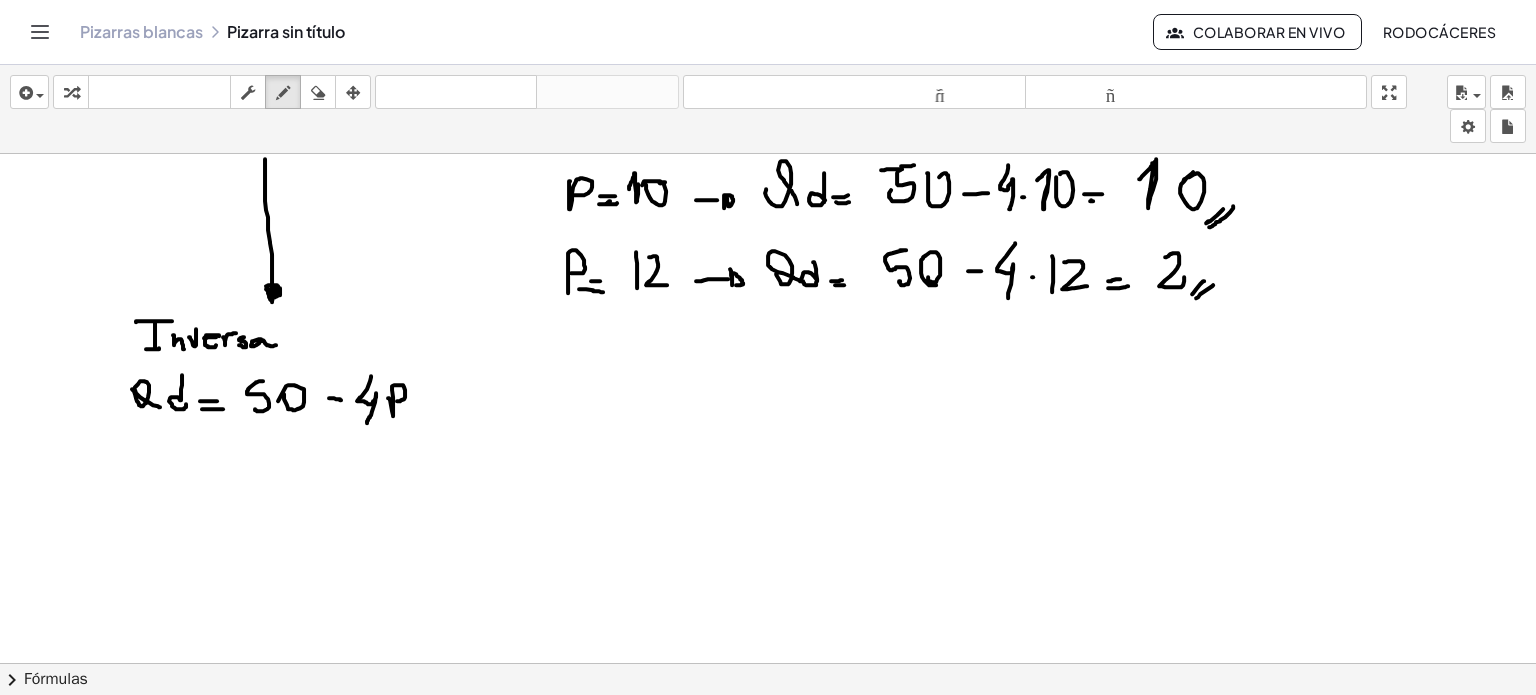 scroll, scrollTop: 100, scrollLeft: 0, axis: vertical 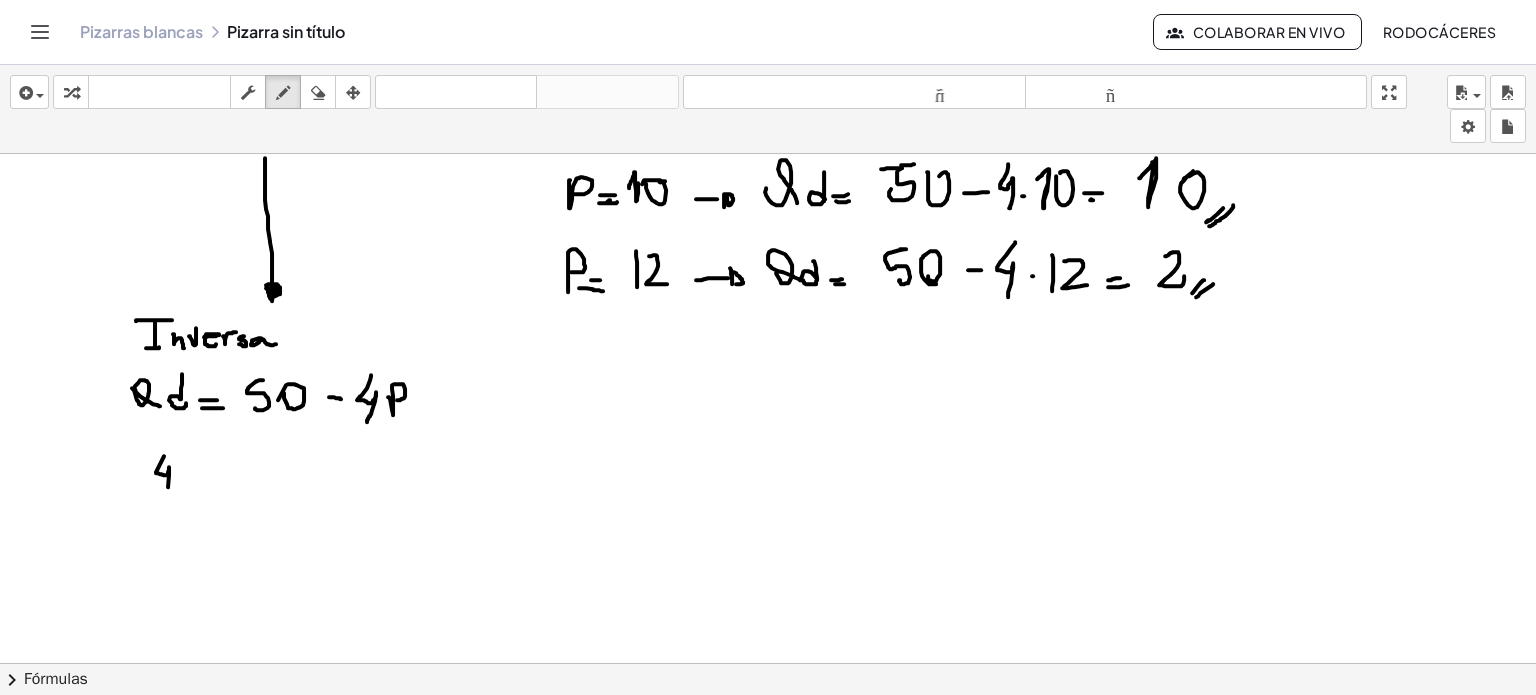 drag, startPoint x: 164, startPoint y: 455, endPoint x: 184, endPoint y: 476, distance: 29 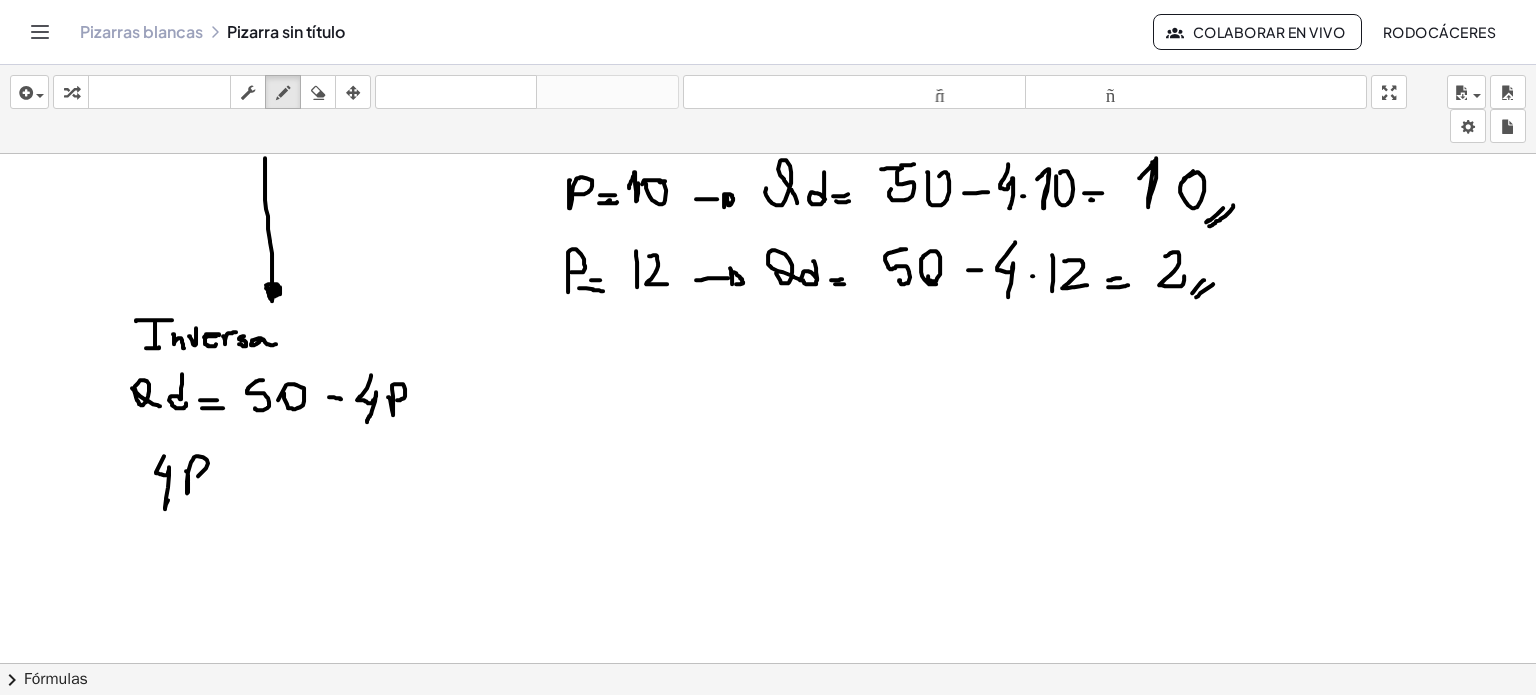 click at bounding box center [768, 642] 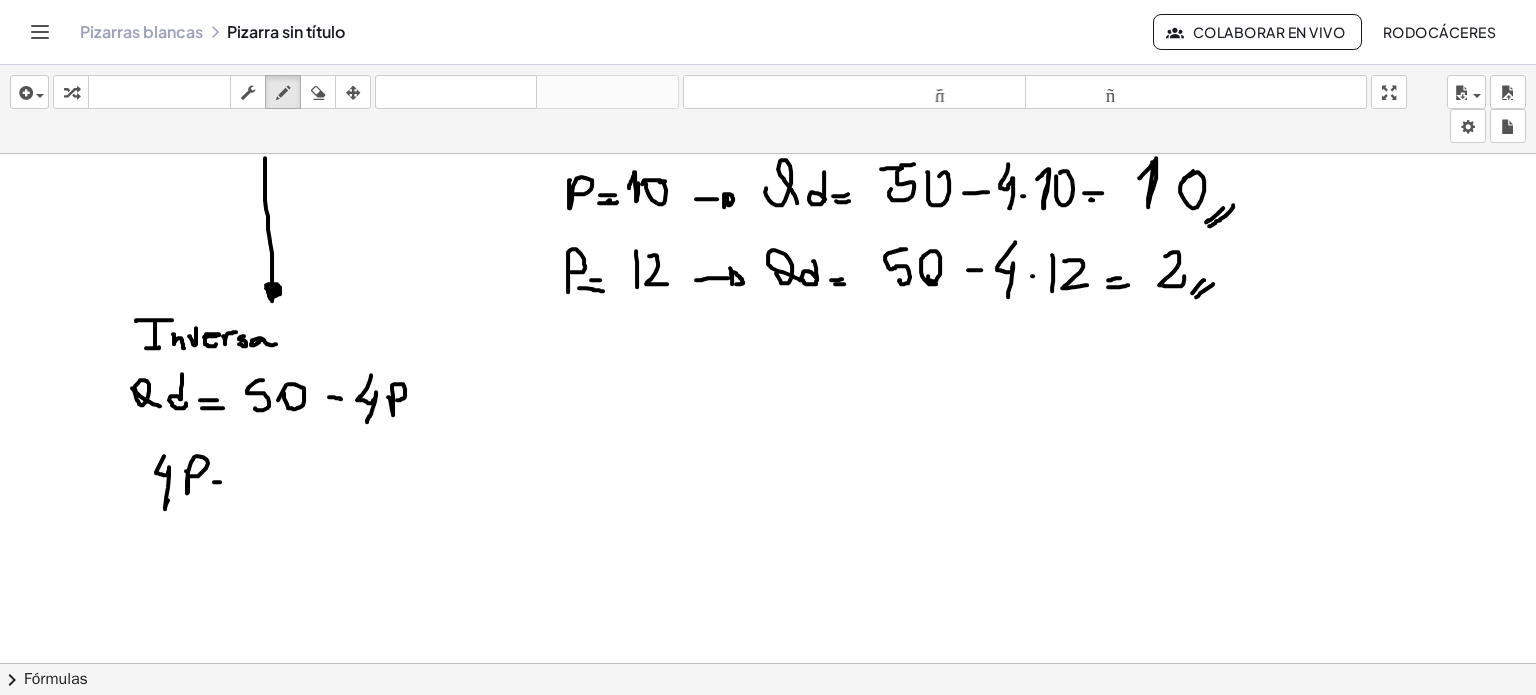 drag, startPoint x: 214, startPoint y: 481, endPoint x: 228, endPoint y: 481, distance: 14 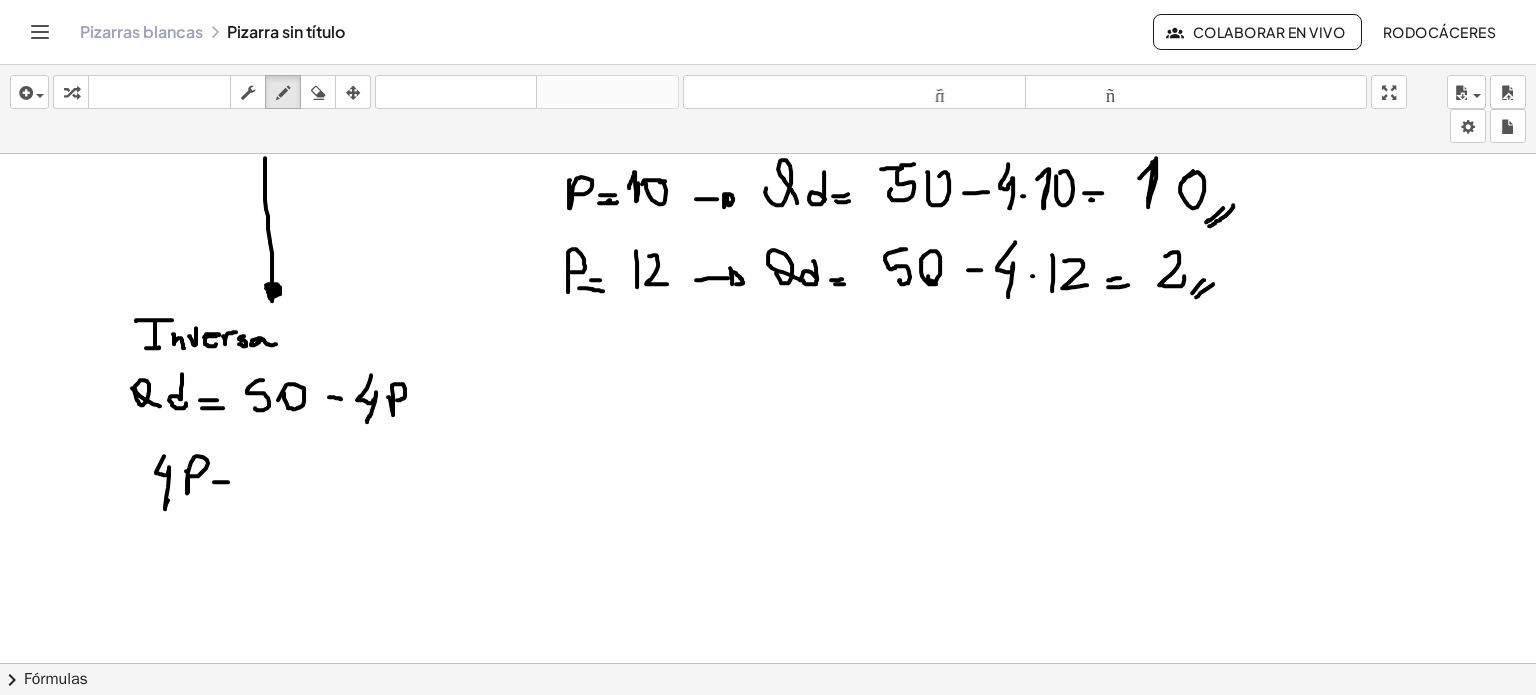drag, startPoint x: 213, startPoint y: 489, endPoint x: 231, endPoint y: 489, distance: 18 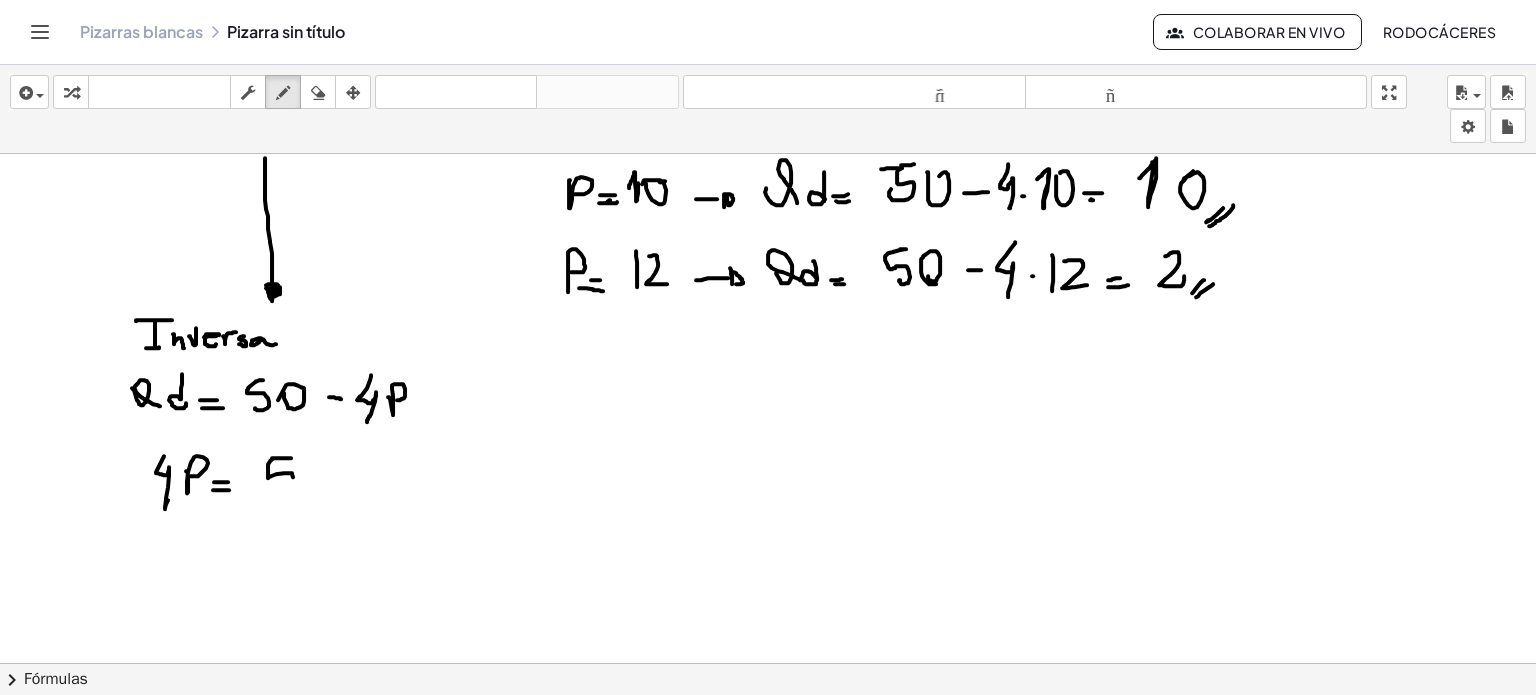 drag, startPoint x: 272, startPoint y: 457, endPoint x: 276, endPoint y: 485, distance: 28.284271 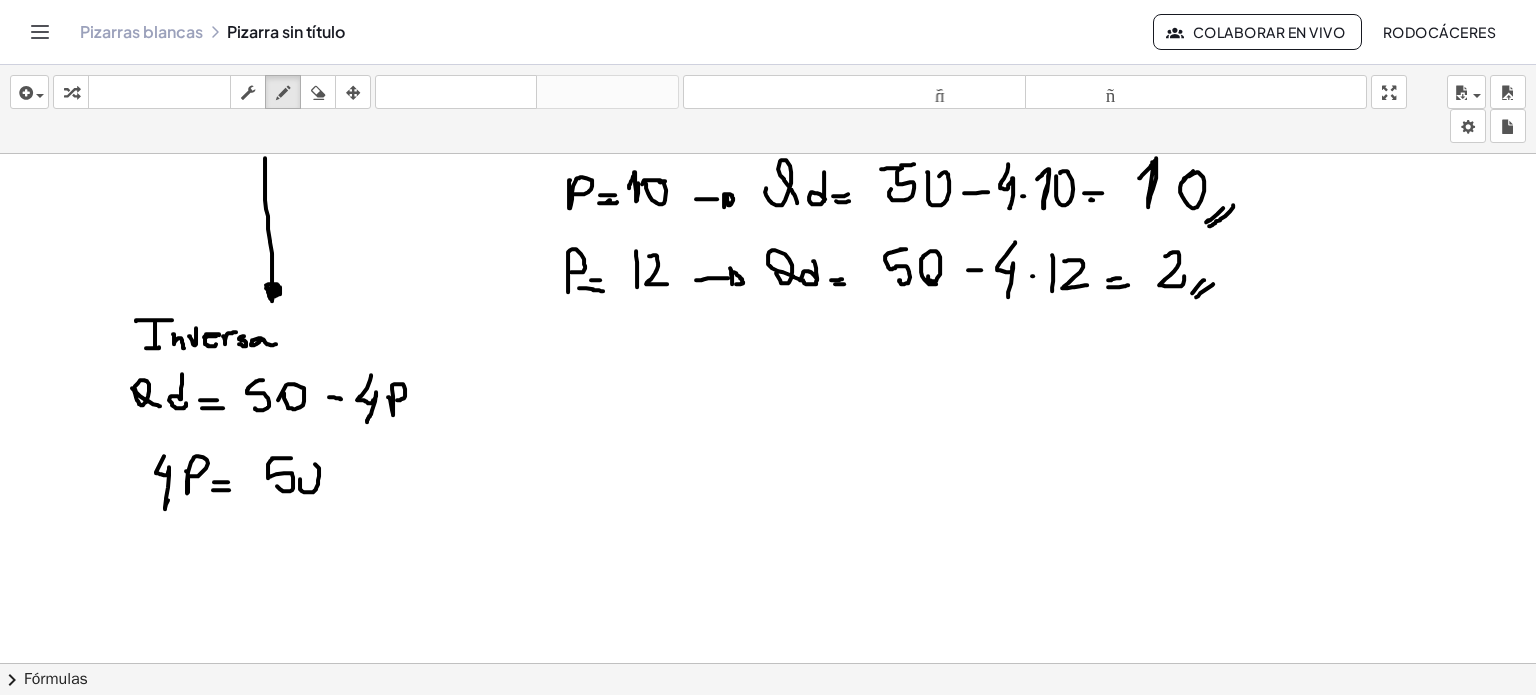 click at bounding box center [768, 642] 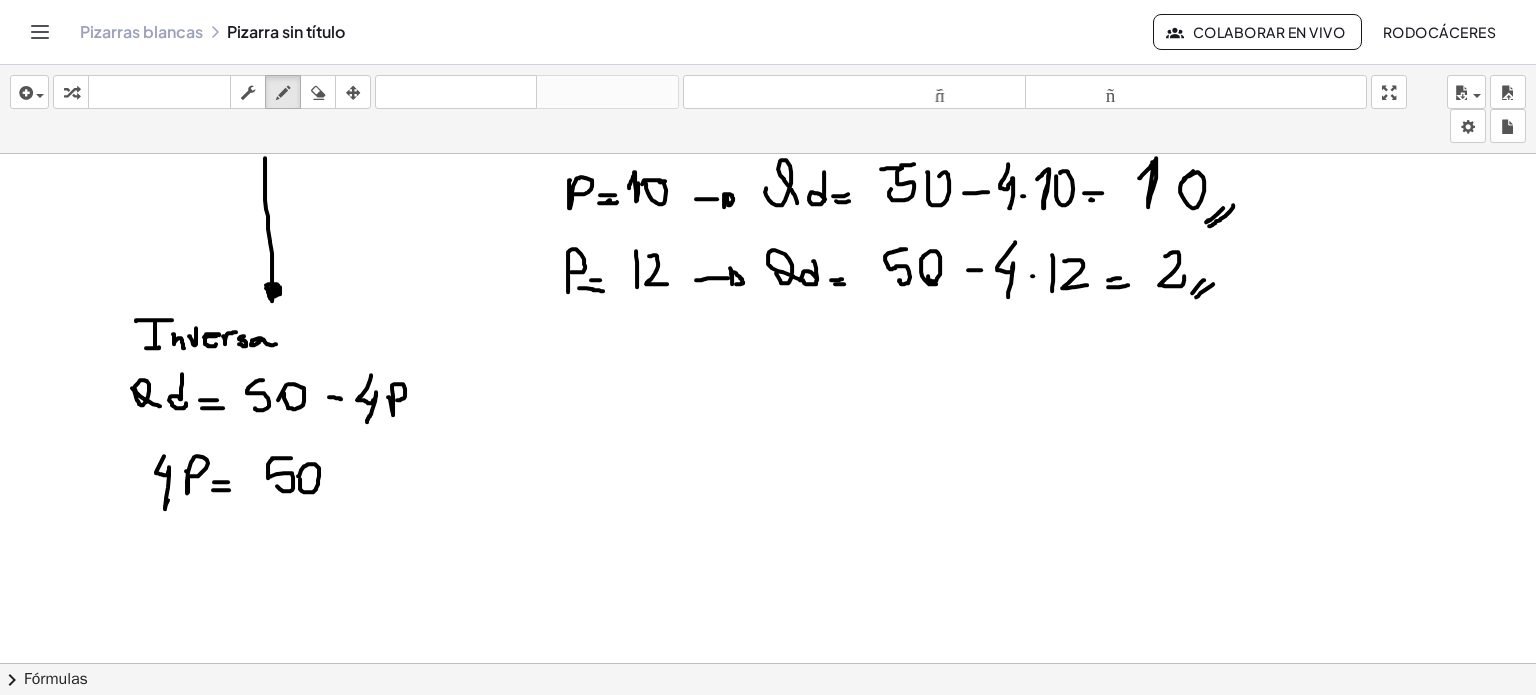 drag, startPoint x: 341, startPoint y: 472, endPoint x: 360, endPoint y: 472, distance: 19 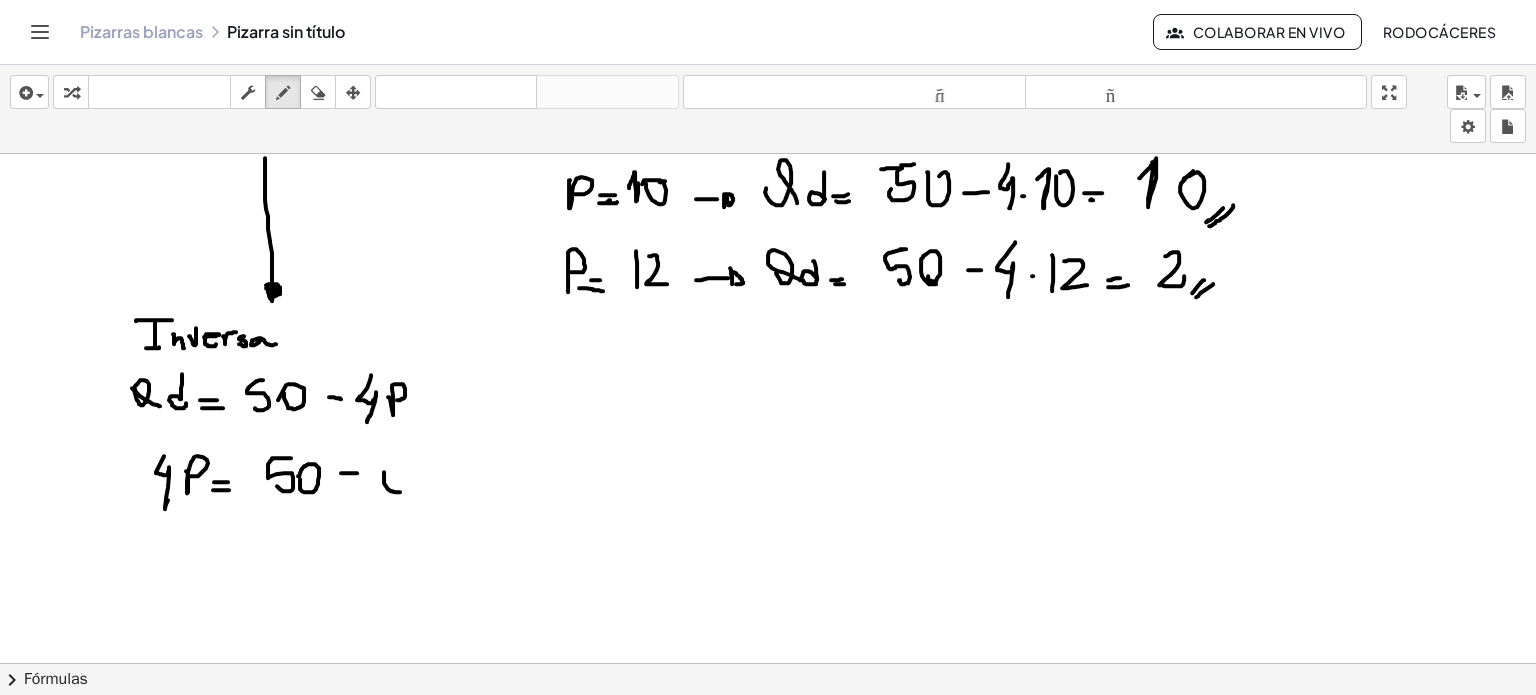 drag, startPoint x: 384, startPoint y: 471, endPoint x: 402, endPoint y: 465, distance: 18.973665 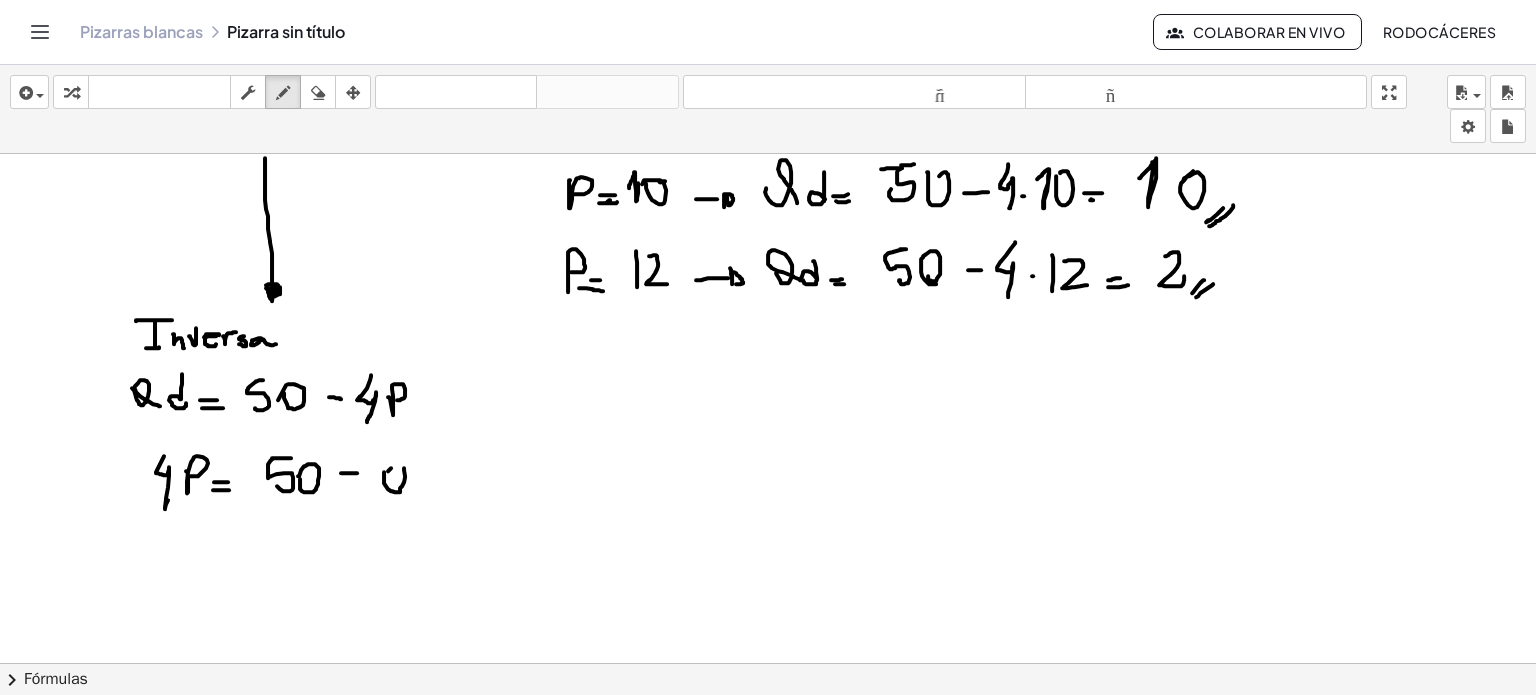 click at bounding box center (768, 642) 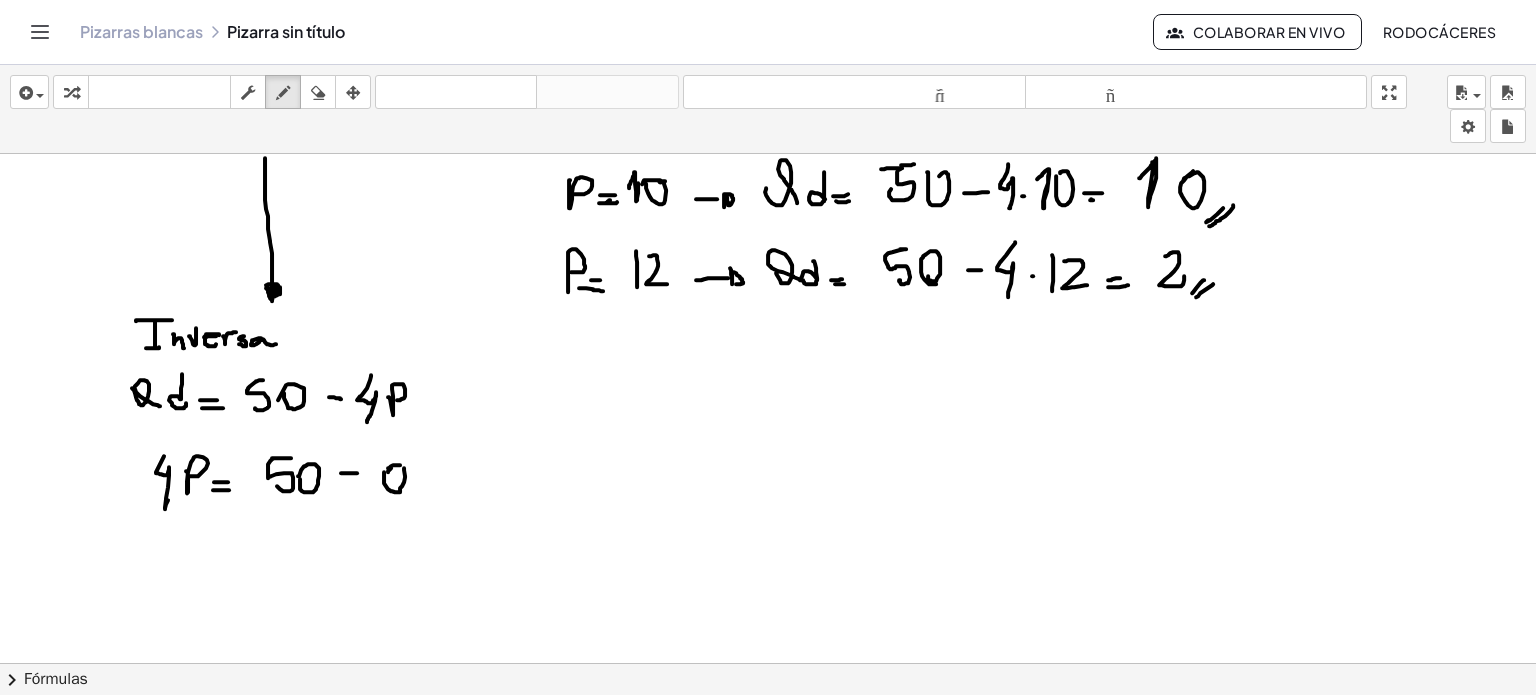 drag, startPoint x: 388, startPoint y: 467, endPoint x: 400, endPoint y: 474, distance: 13.892444 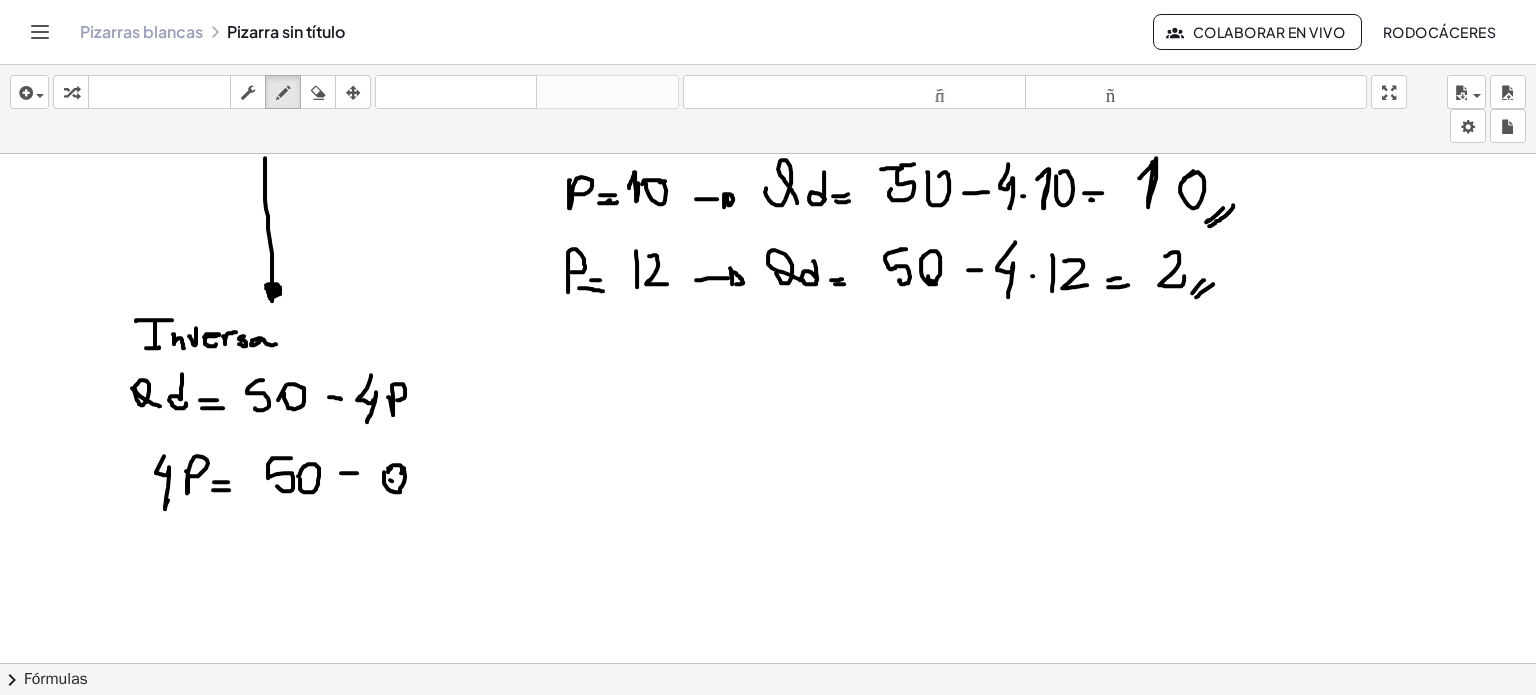drag, startPoint x: 392, startPoint y: 480, endPoint x: 407, endPoint y: 491, distance: 18.601076 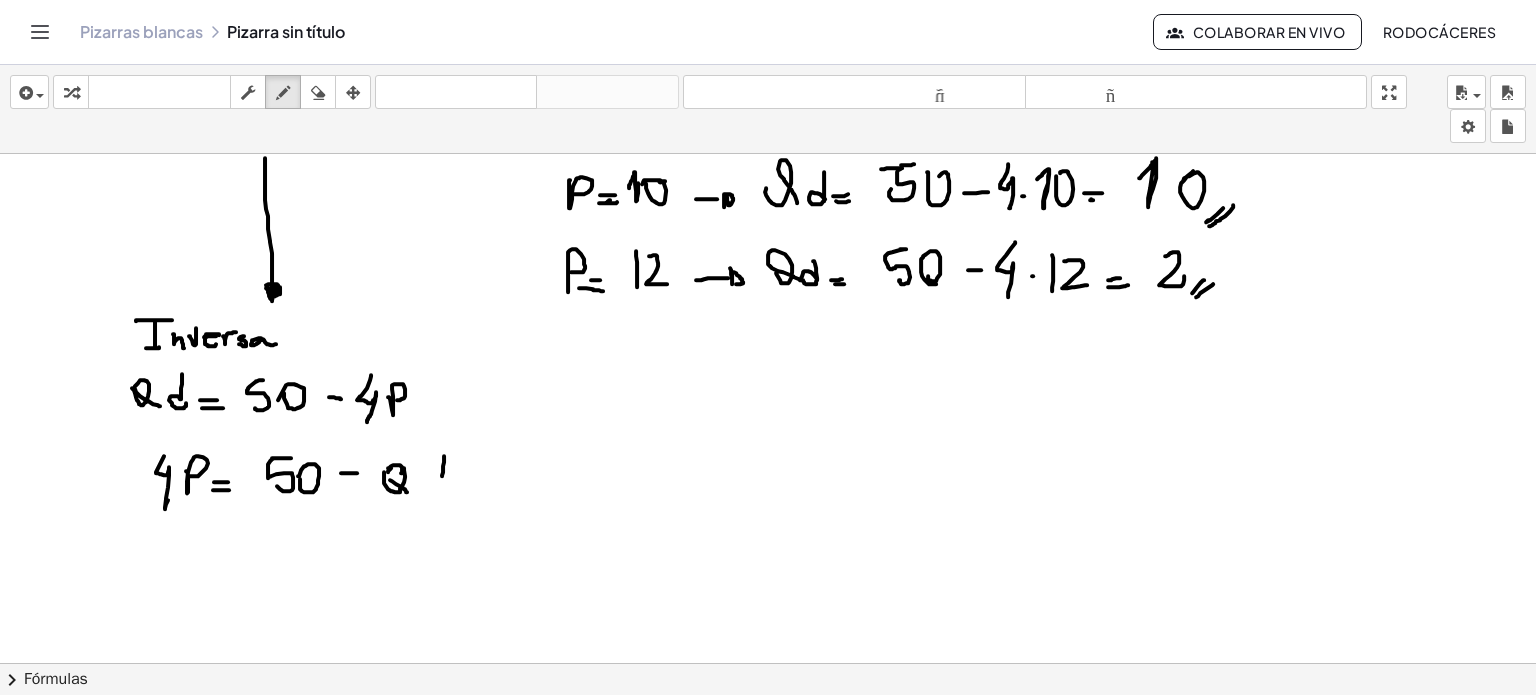 drag, startPoint x: 444, startPoint y: 455, endPoint x: 440, endPoint y: 476, distance: 21.377558 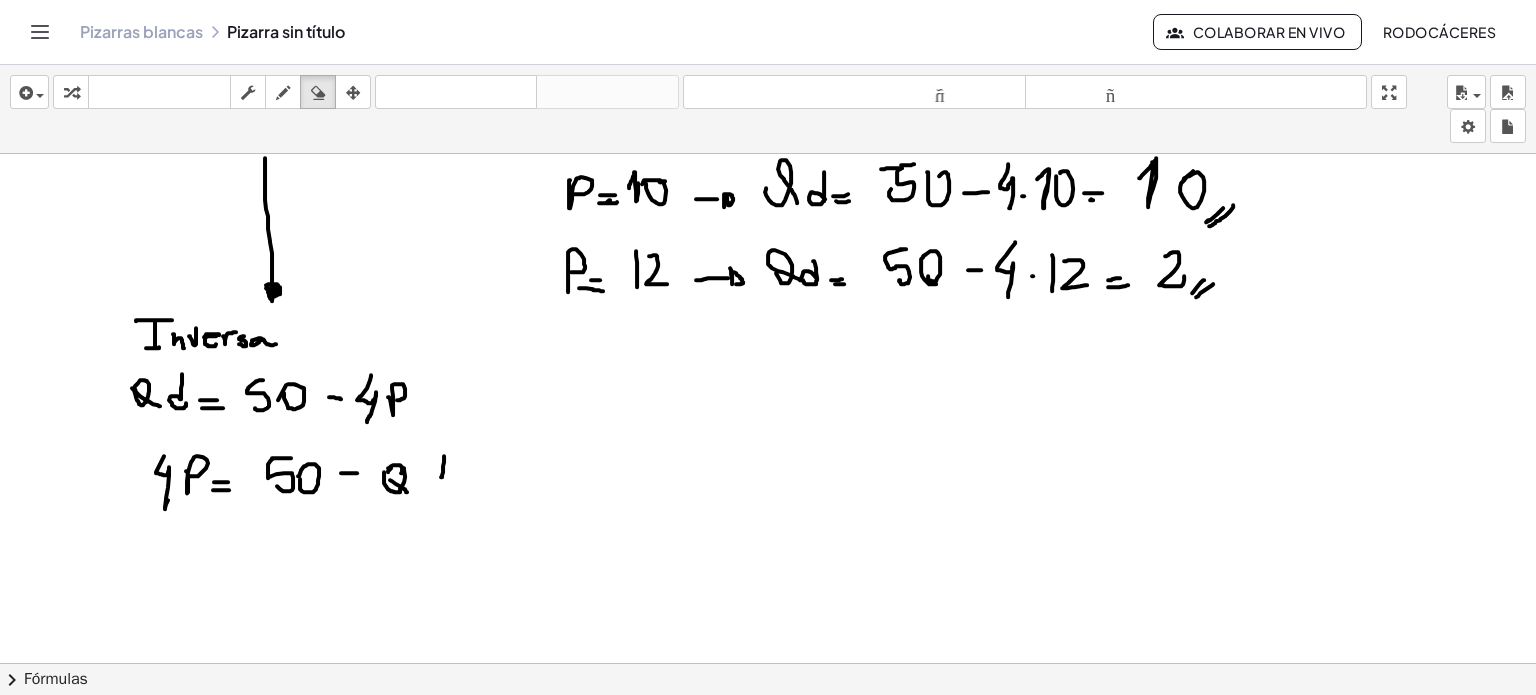 drag, startPoint x: 312, startPoint y: 98, endPoint x: 403, endPoint y: 246, distance: 173.73831 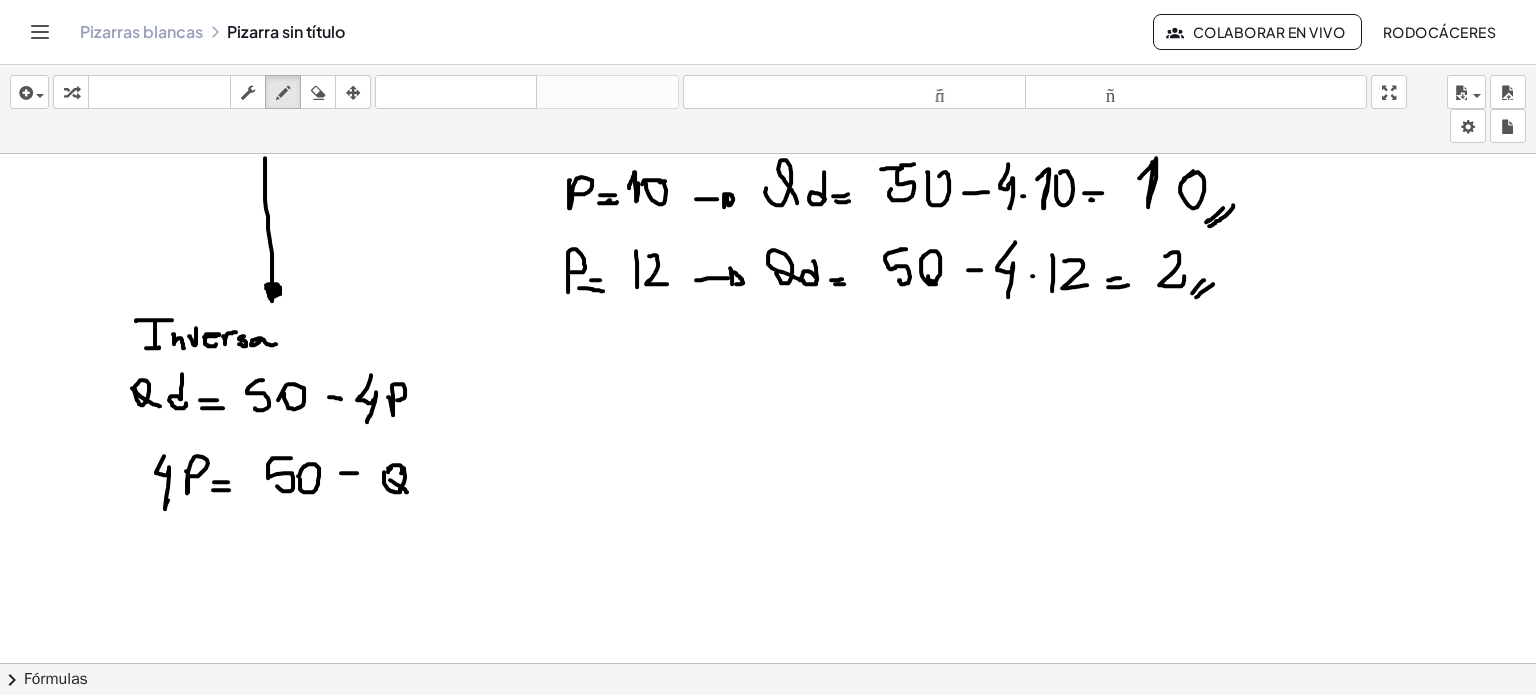 drag, startPoint x: 290, startPoint y: 99, endPoint x: 391, endPoint y: 295, distance: 220.49263 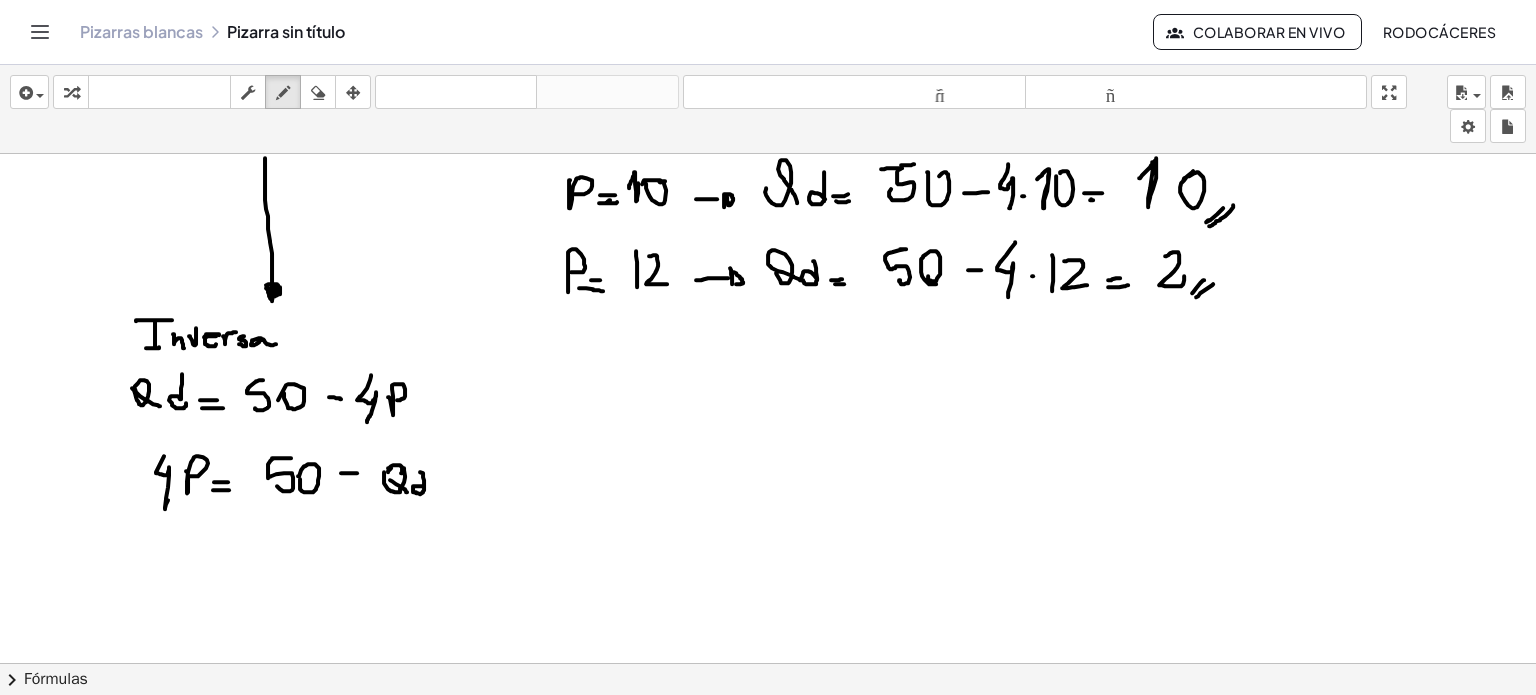 click at bounding box center [768, 642] 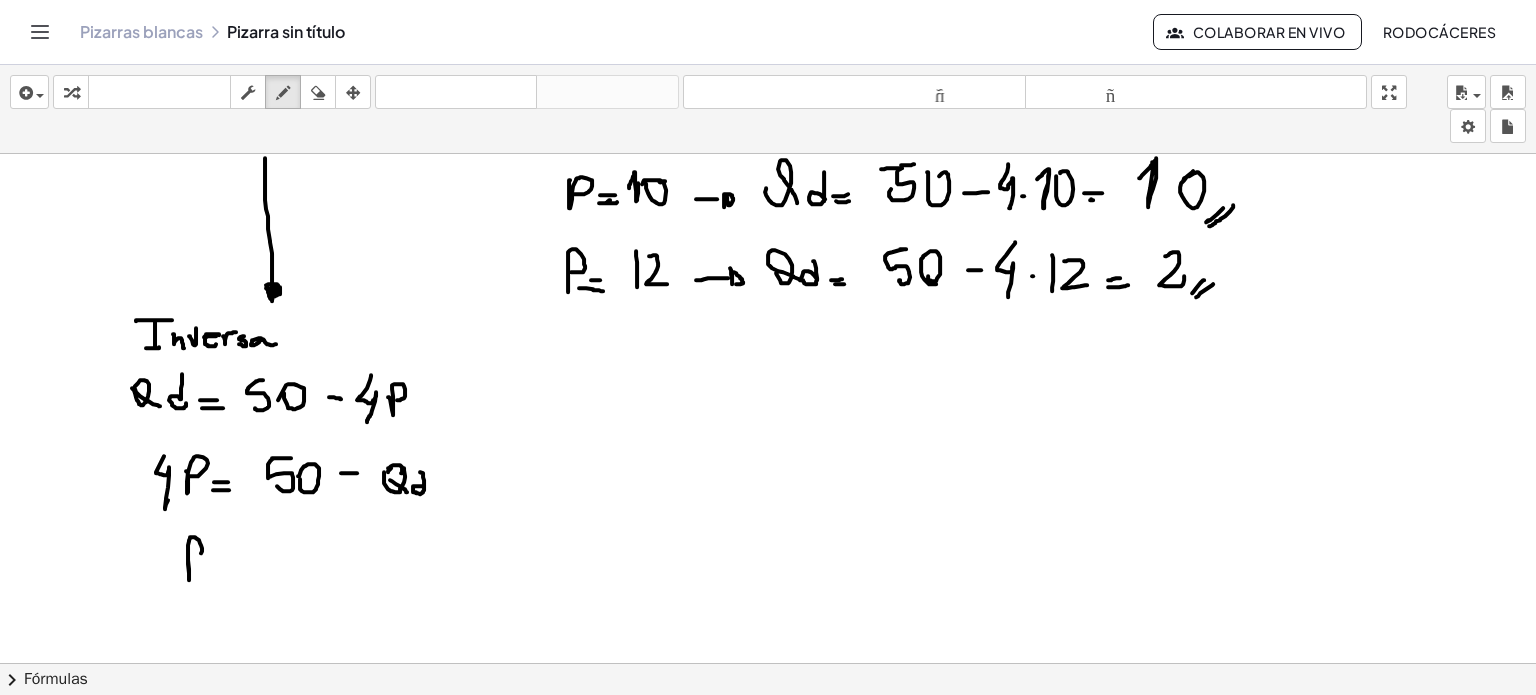 drag, startPoint x: 188, startPoint y: 545, endPoint x: 194, endPoint y: 558, distance: 14.3178215 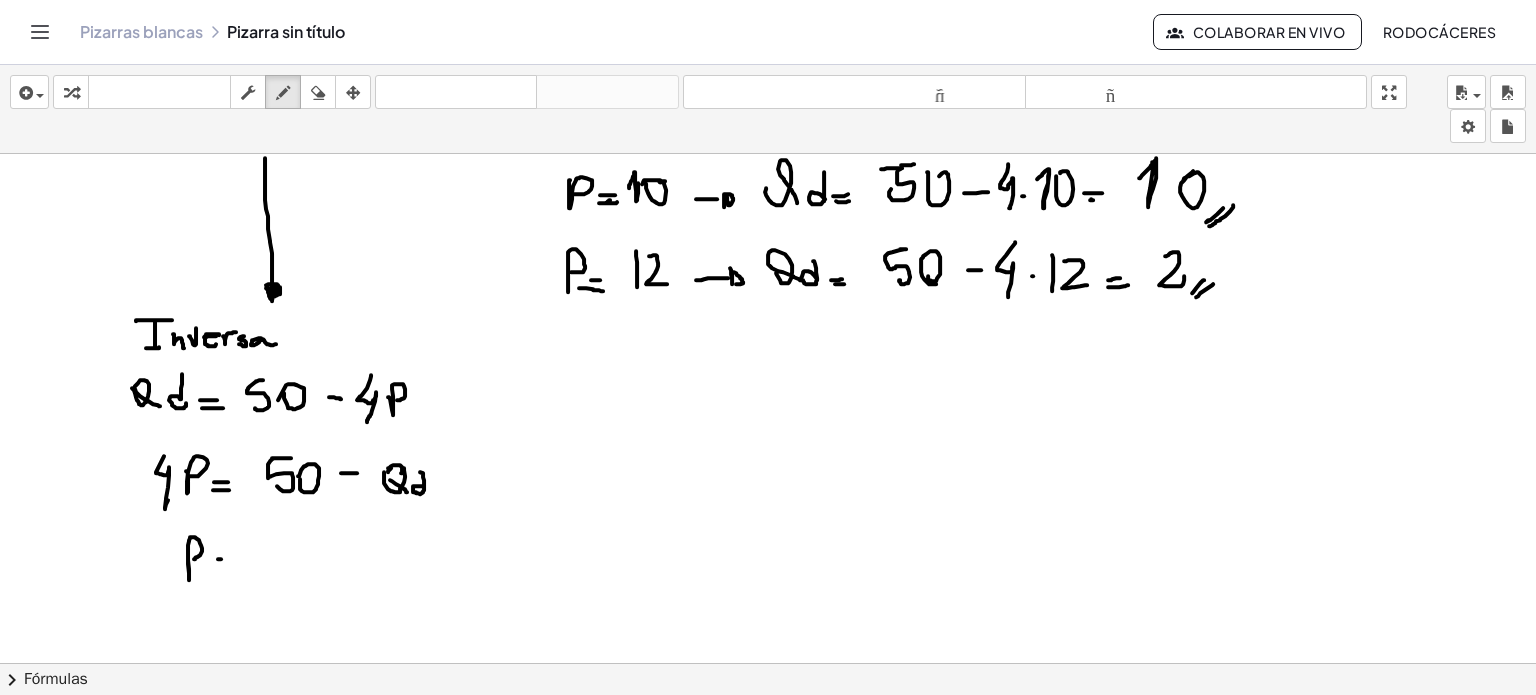 click at bounding box center [768, 642] 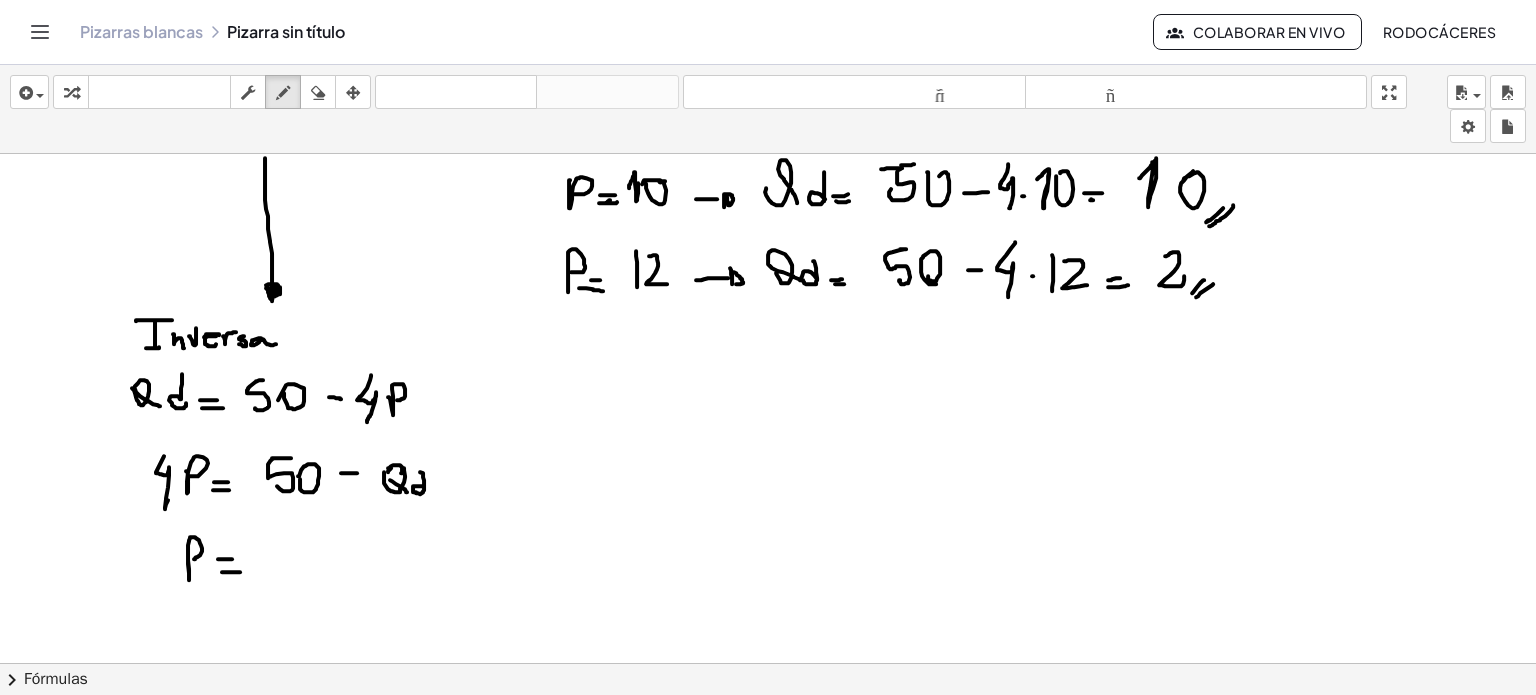 drag, startPoint x: 222, startPoint y: 571, endPoint x: 240, endPoint y: 571, distance: 18 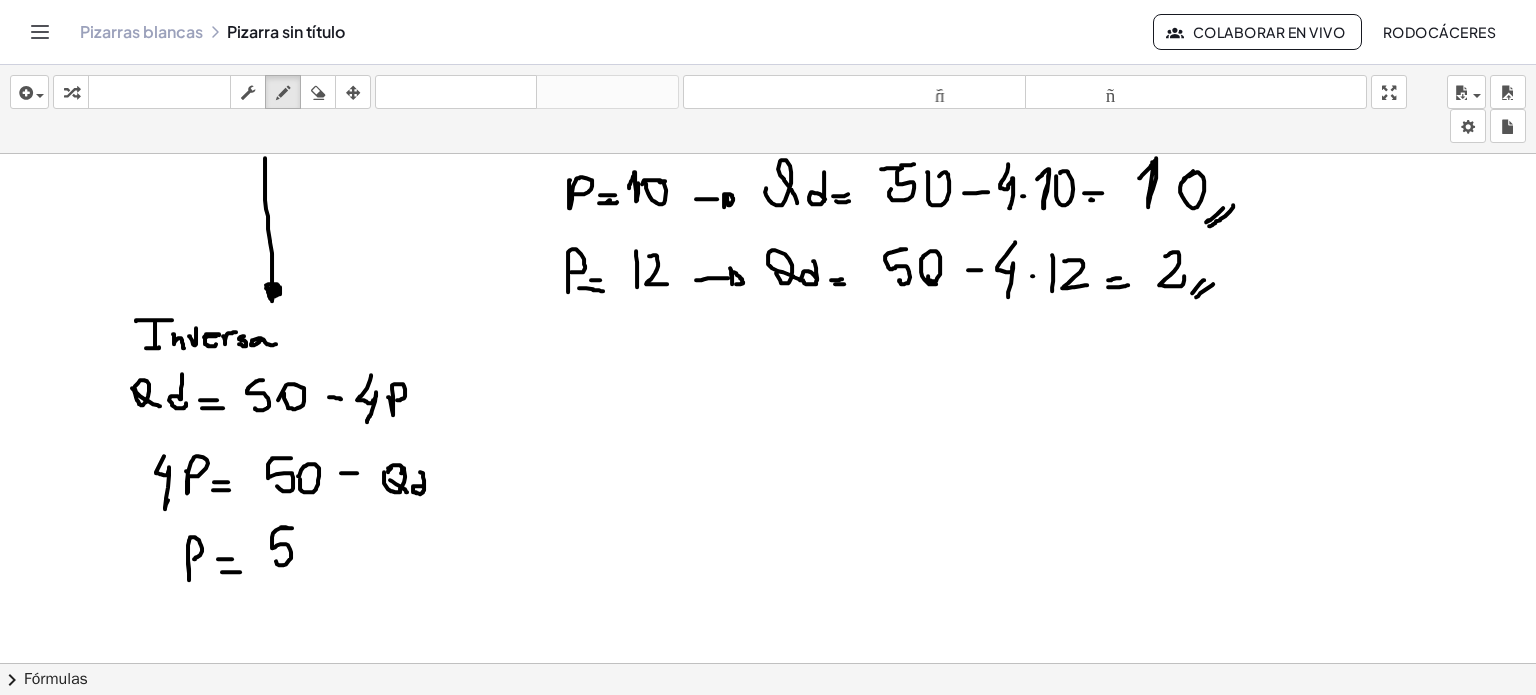 drag 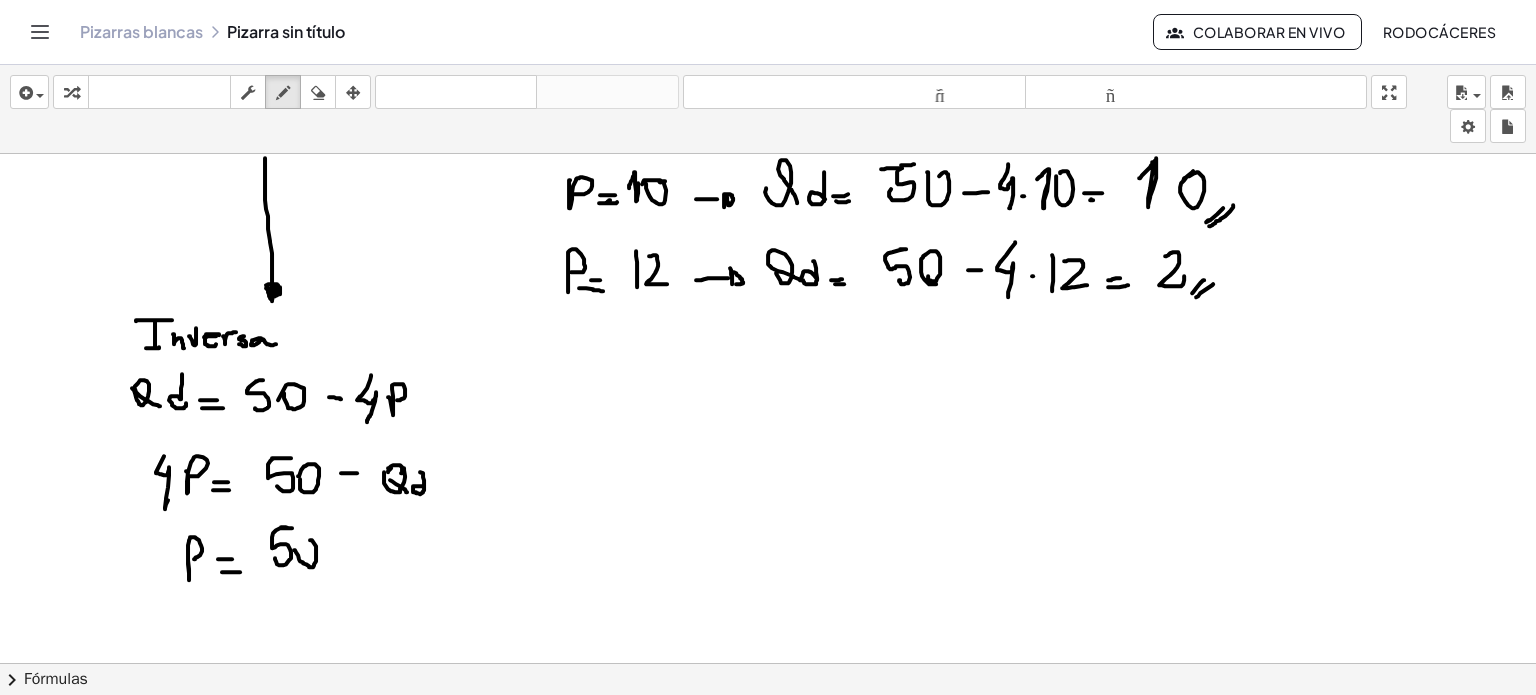 click at bounding box center (768, 642) 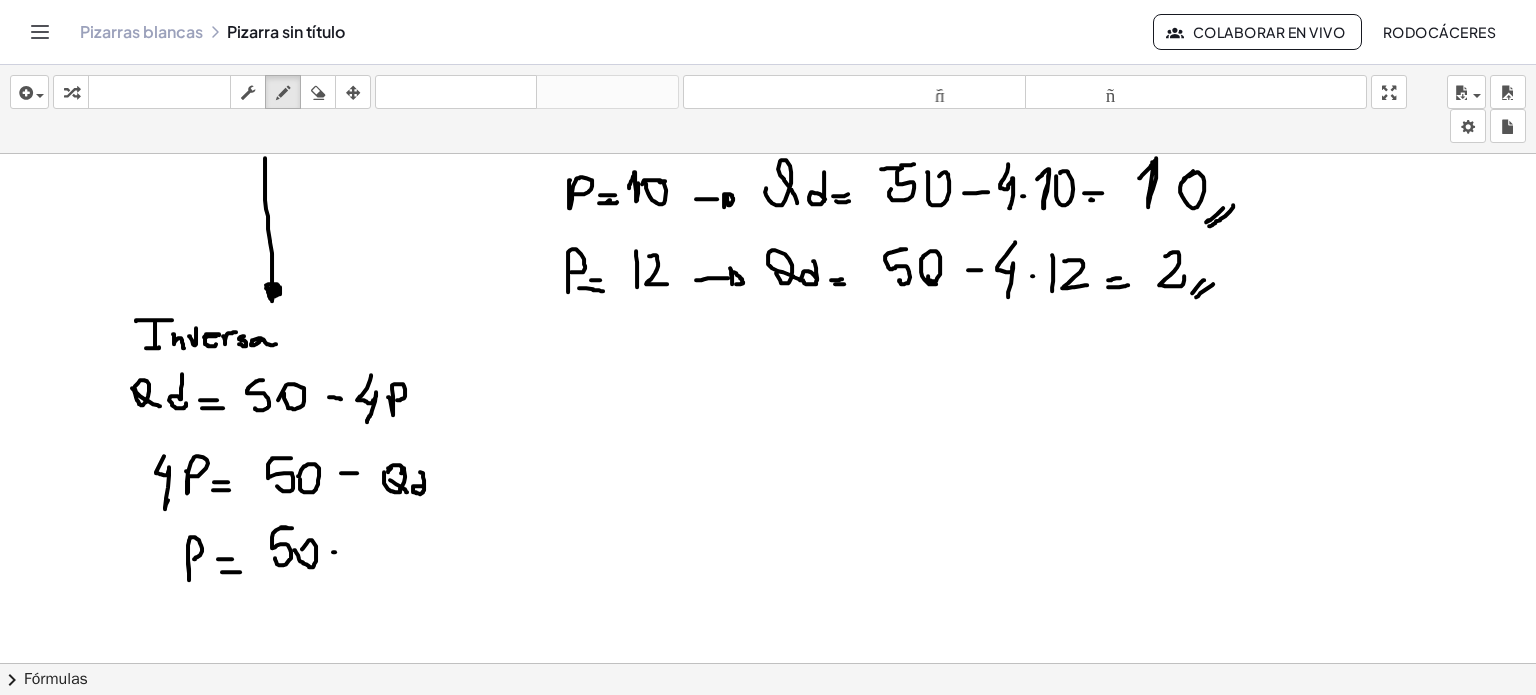 click at bounding box center [768, 642] 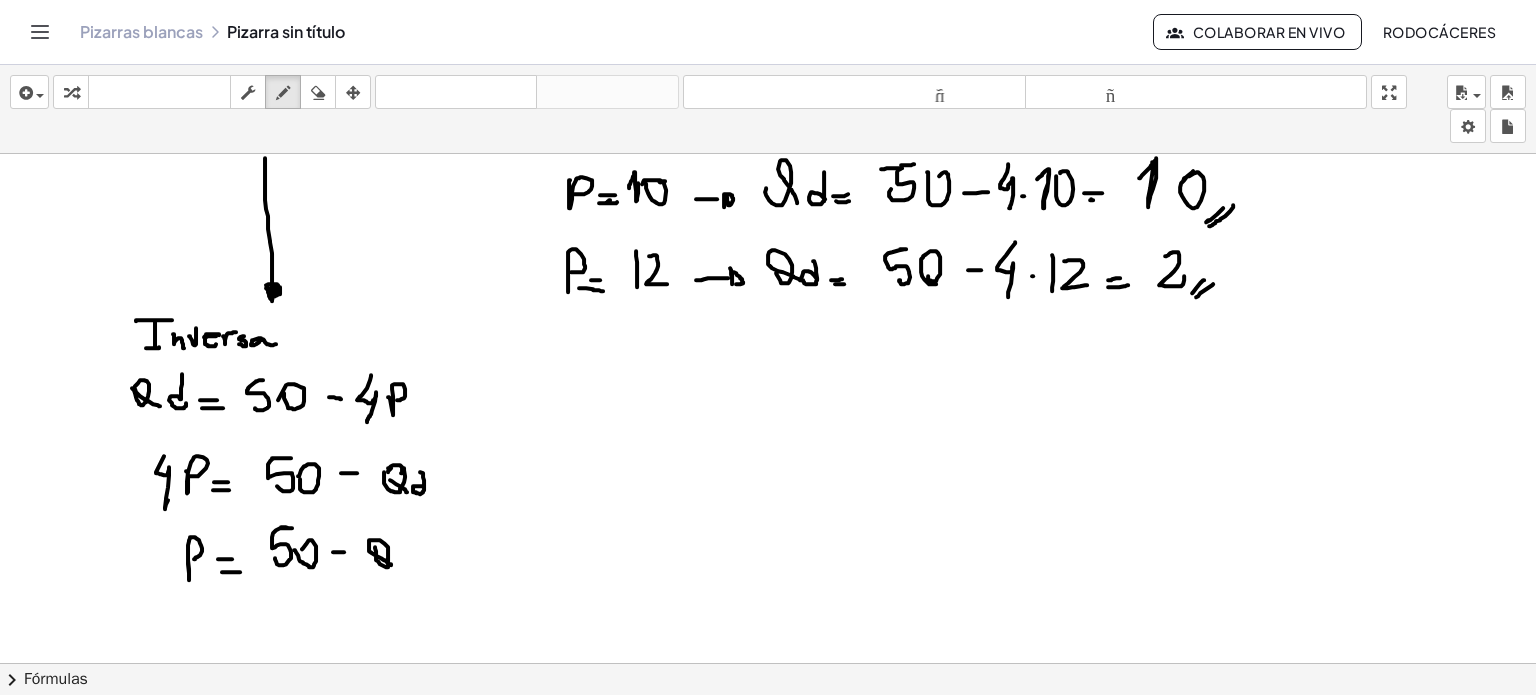 click at bounding box center (768, 642) 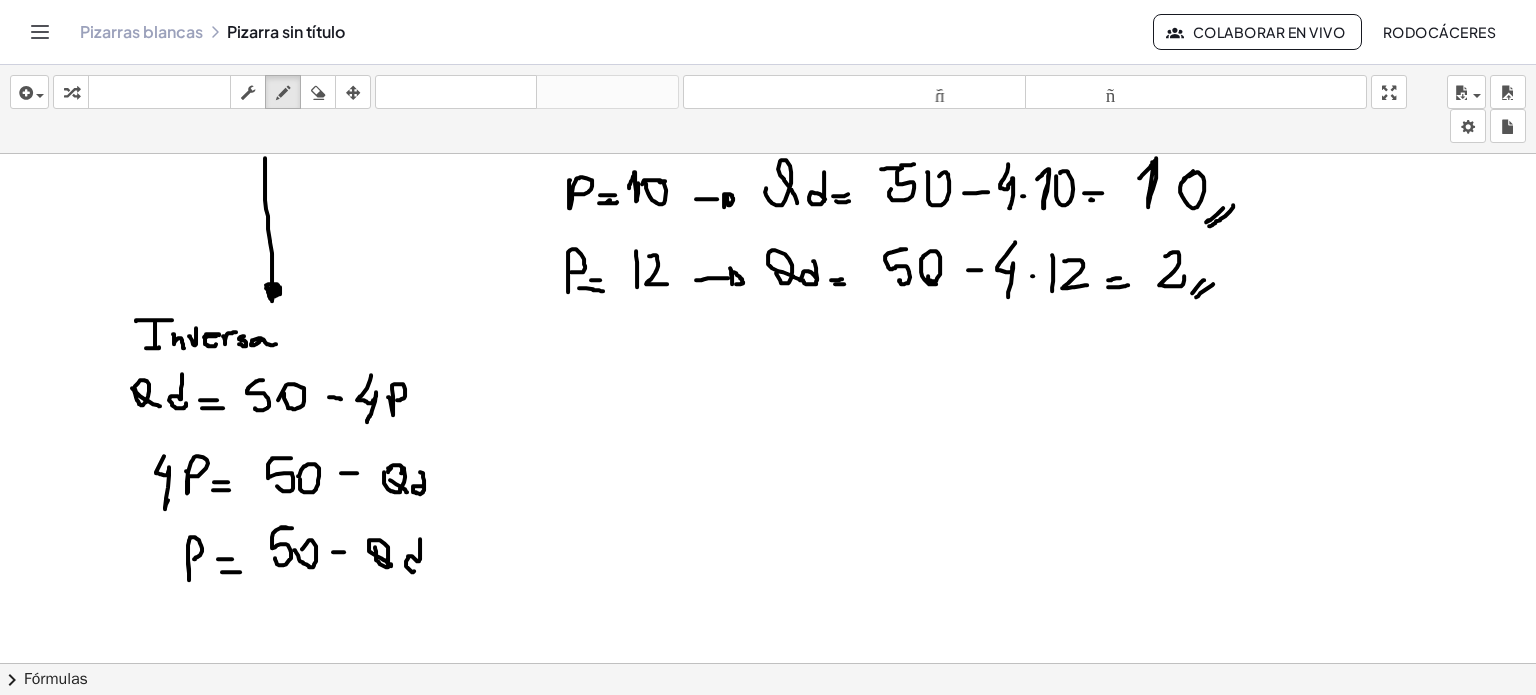 click at bounding box center (768, 642) 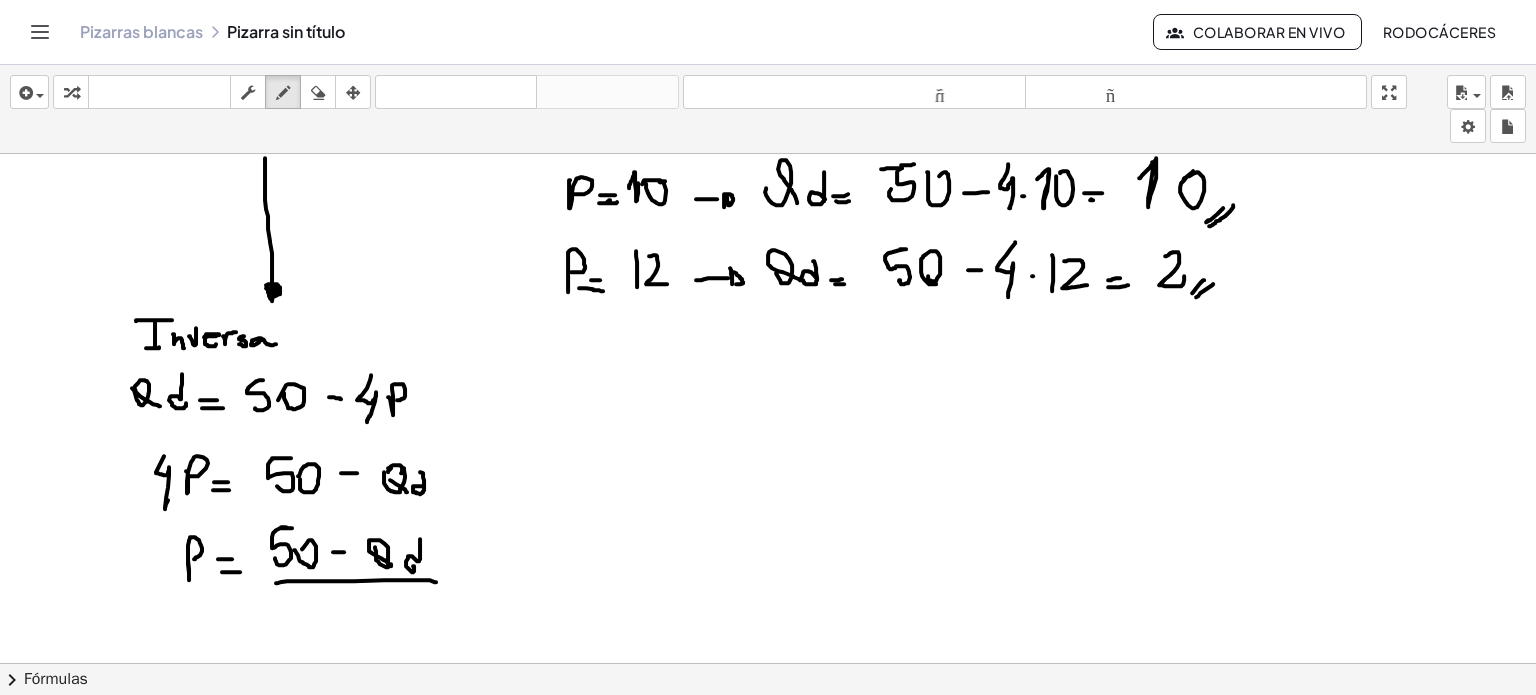 click at bounding box center [768, 642] 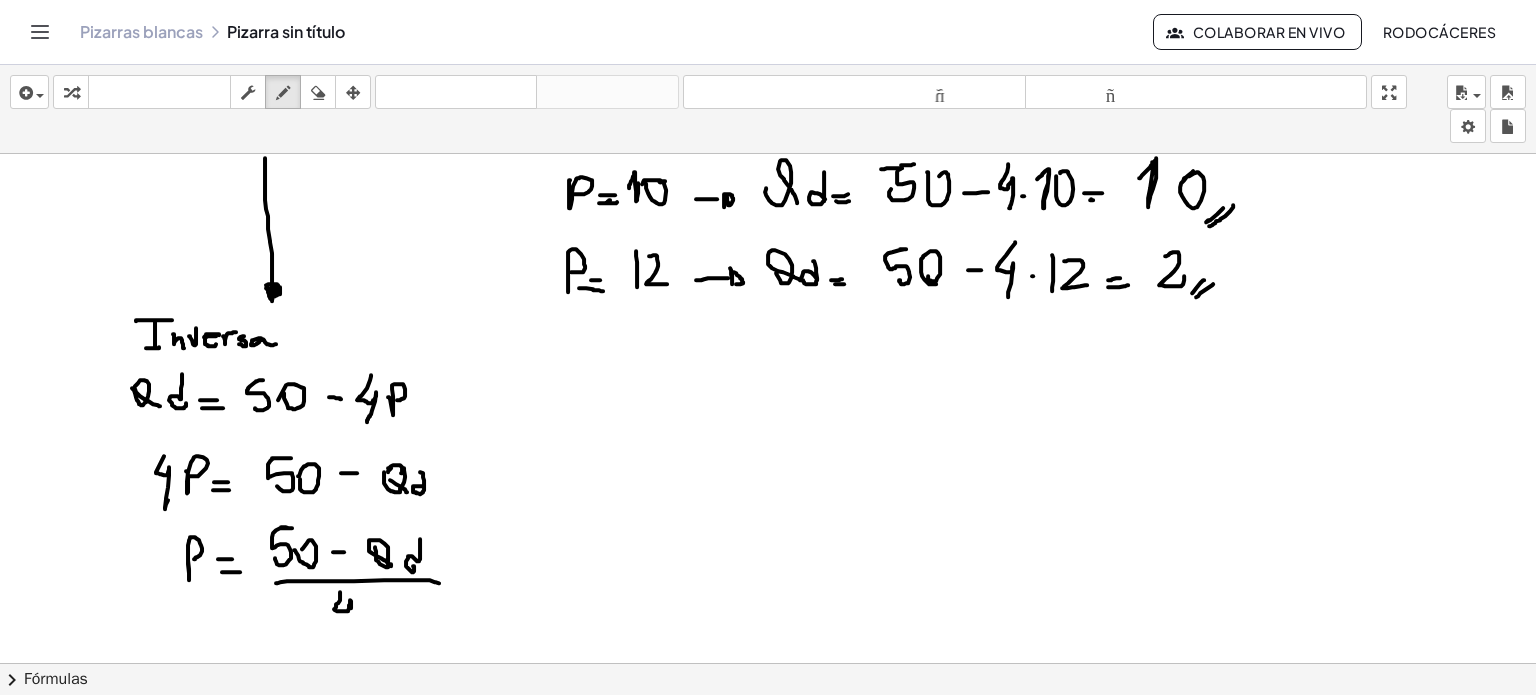 click at bounding box center [768, 642] 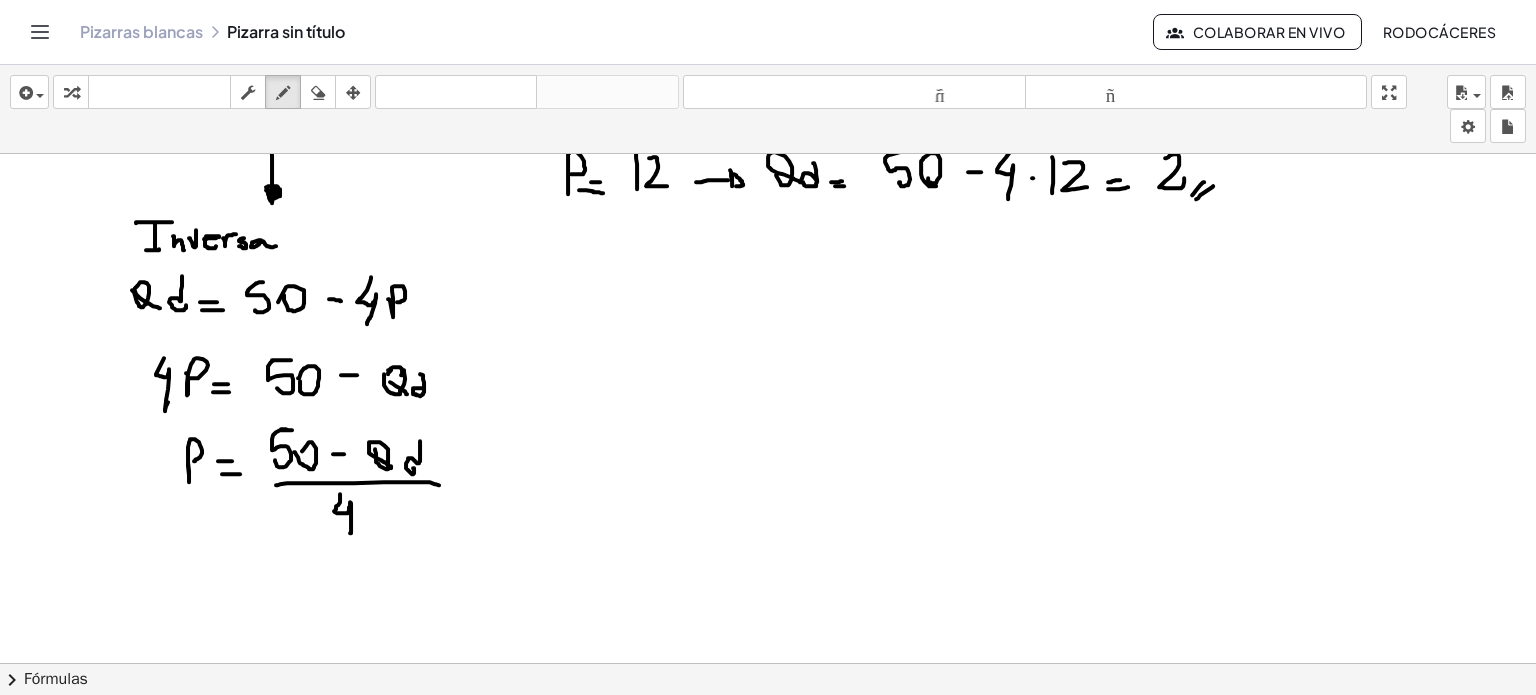 scroll, scrollTop: 200, scrollLeft: 0, axis: vertical 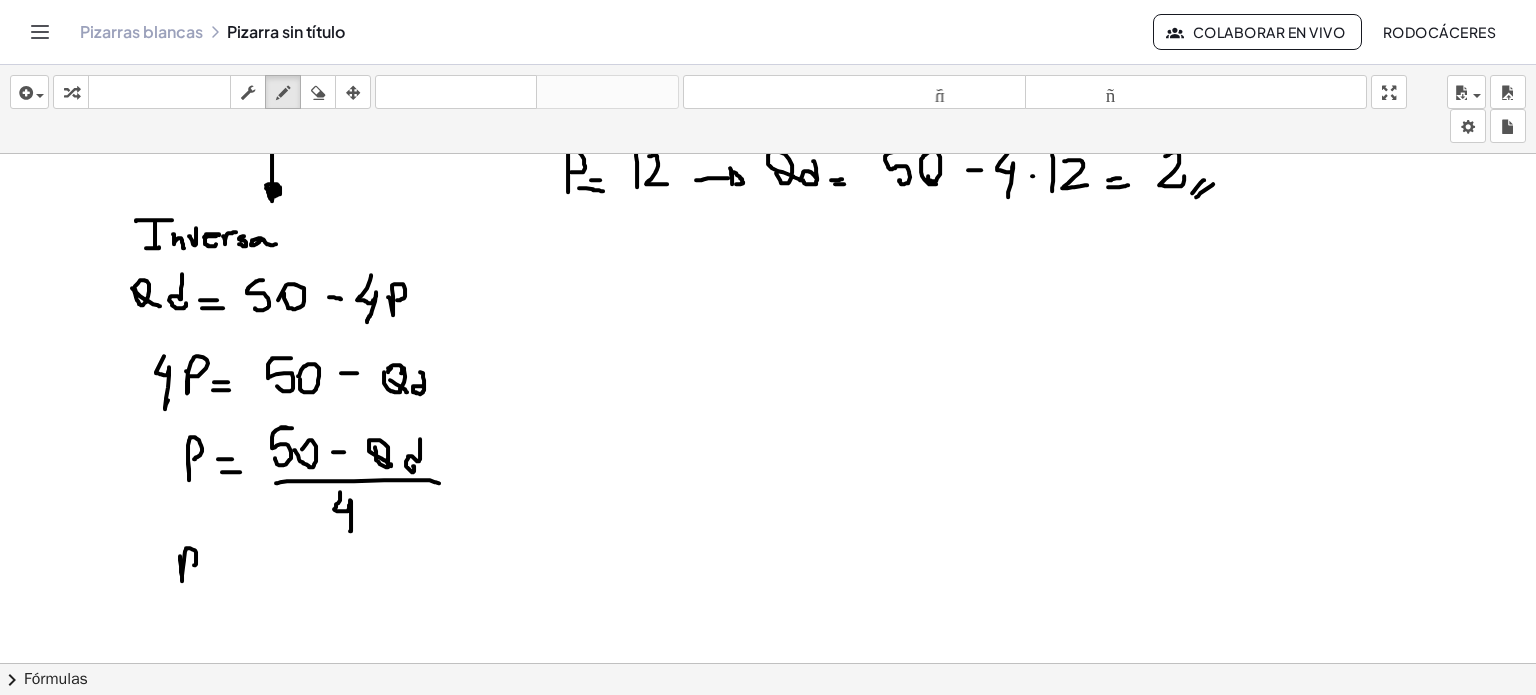 click at bounding box center (768, 542) 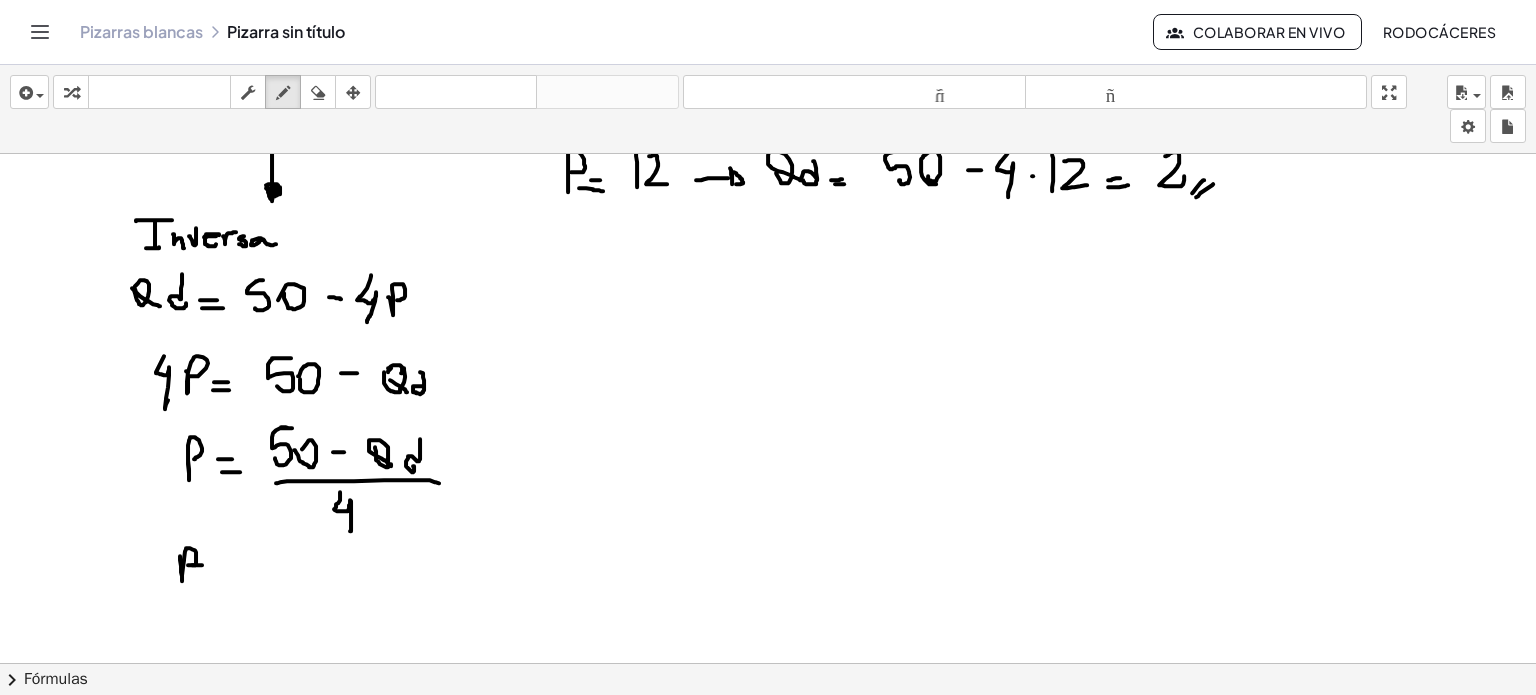click at bounding box center (768, 542) 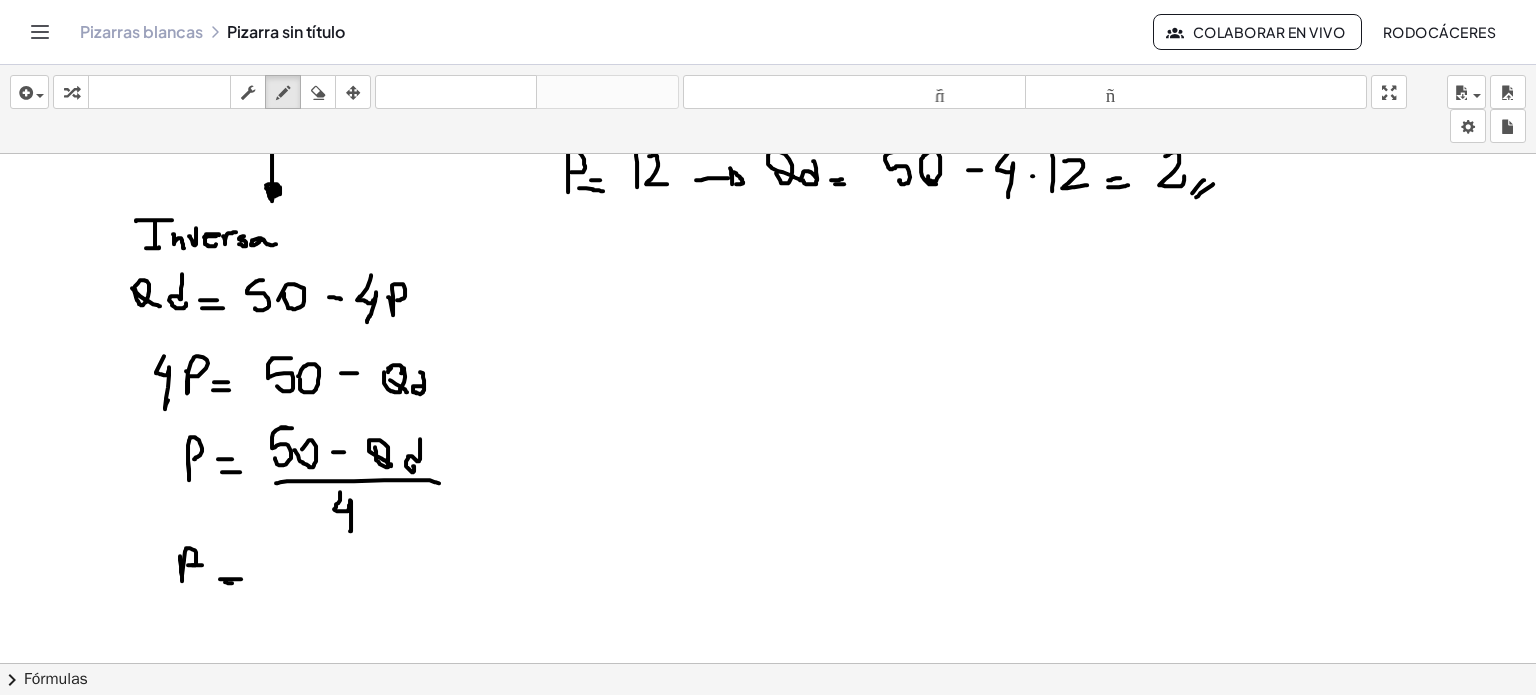 click at bounding box center [768, 542] 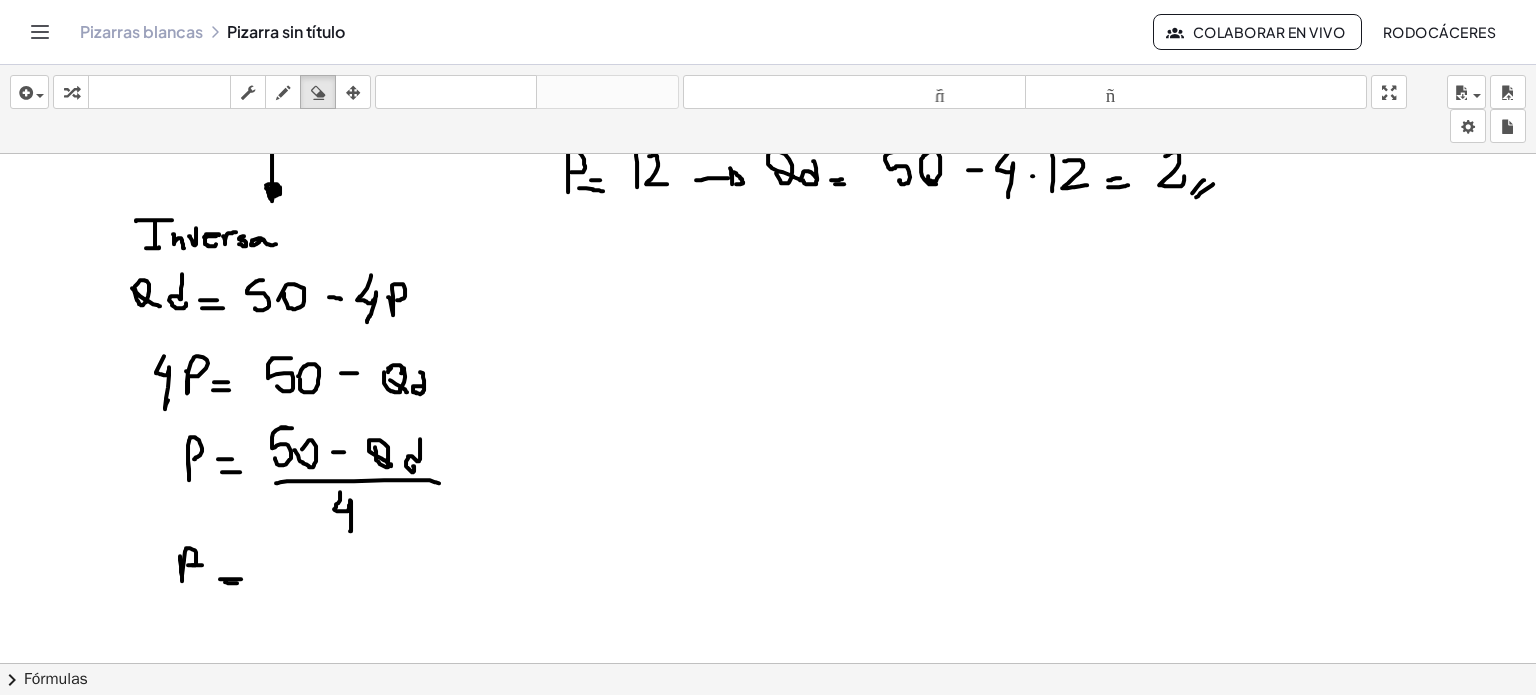 click at bounding box center [318, 93] 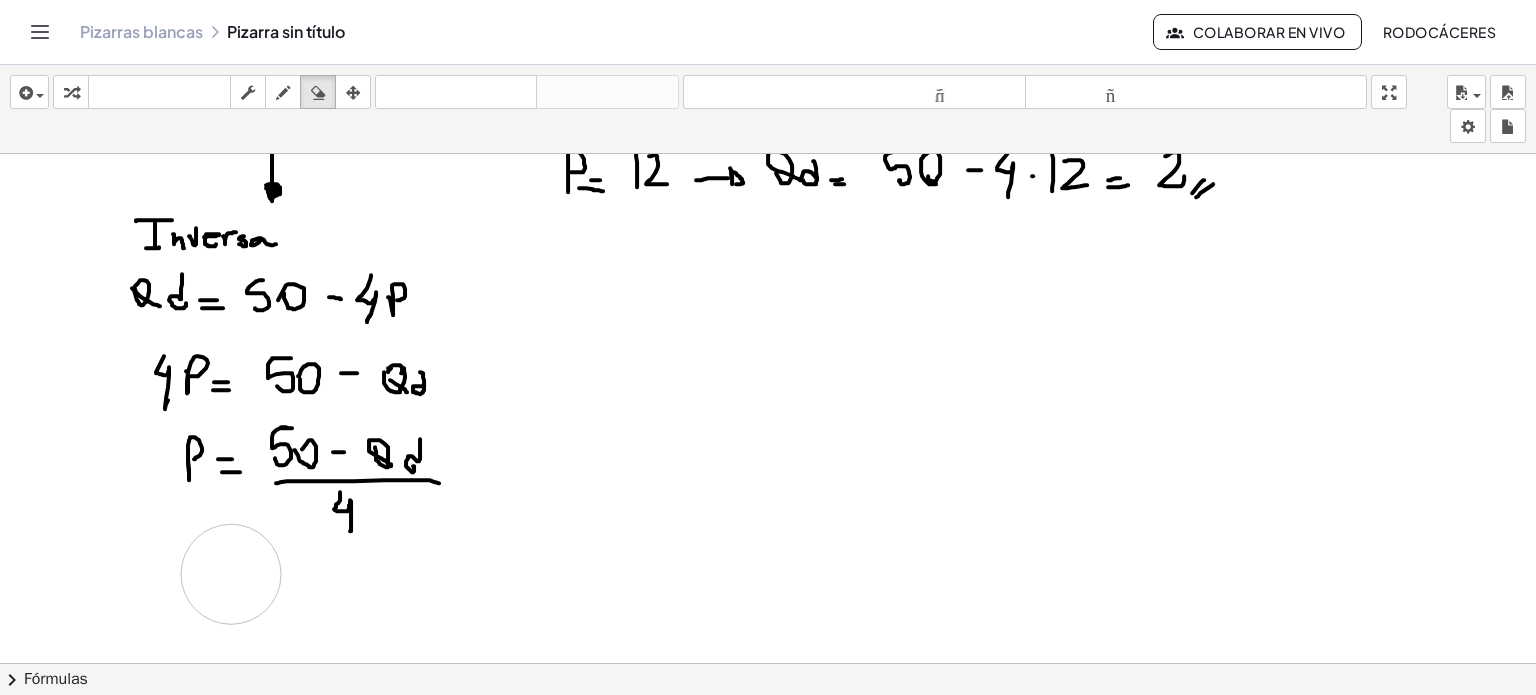 click at bounding box center [768, 542] 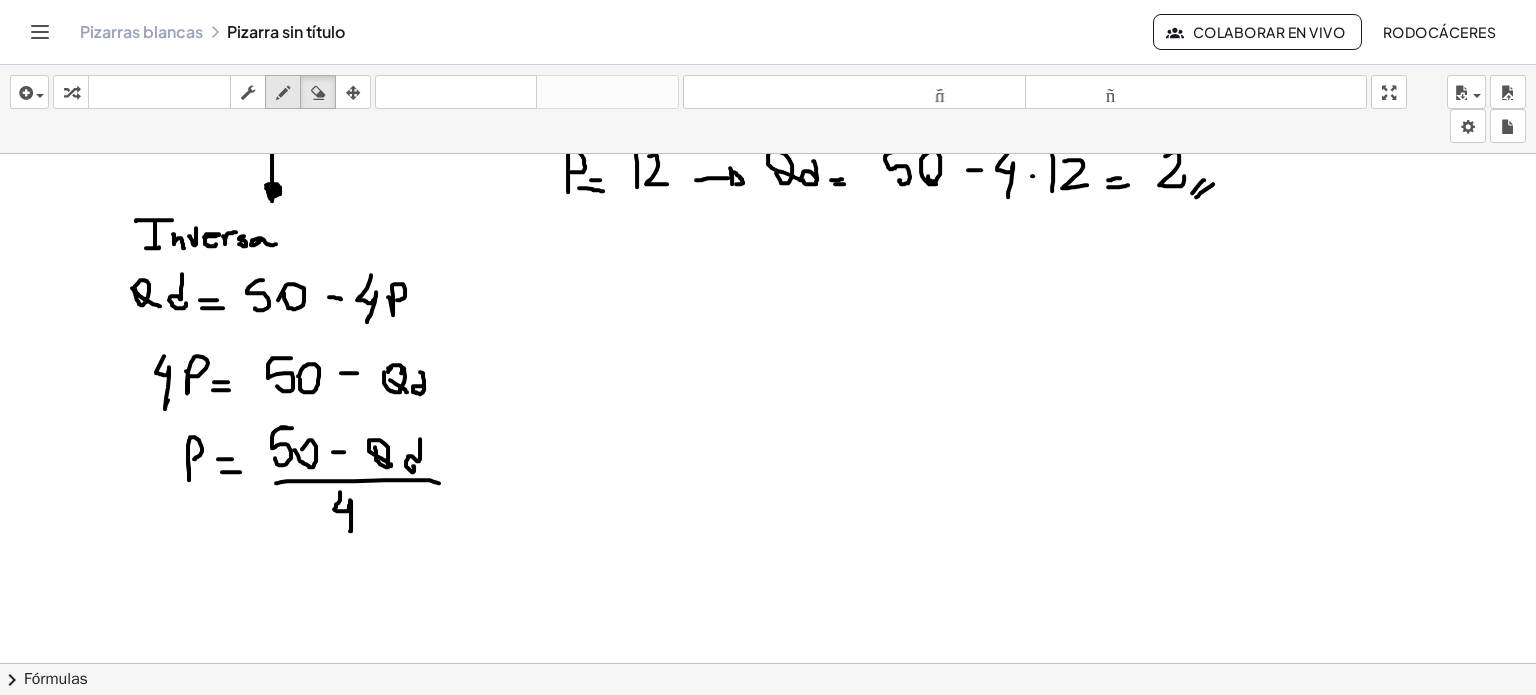 click at bounding box center [283, 93] 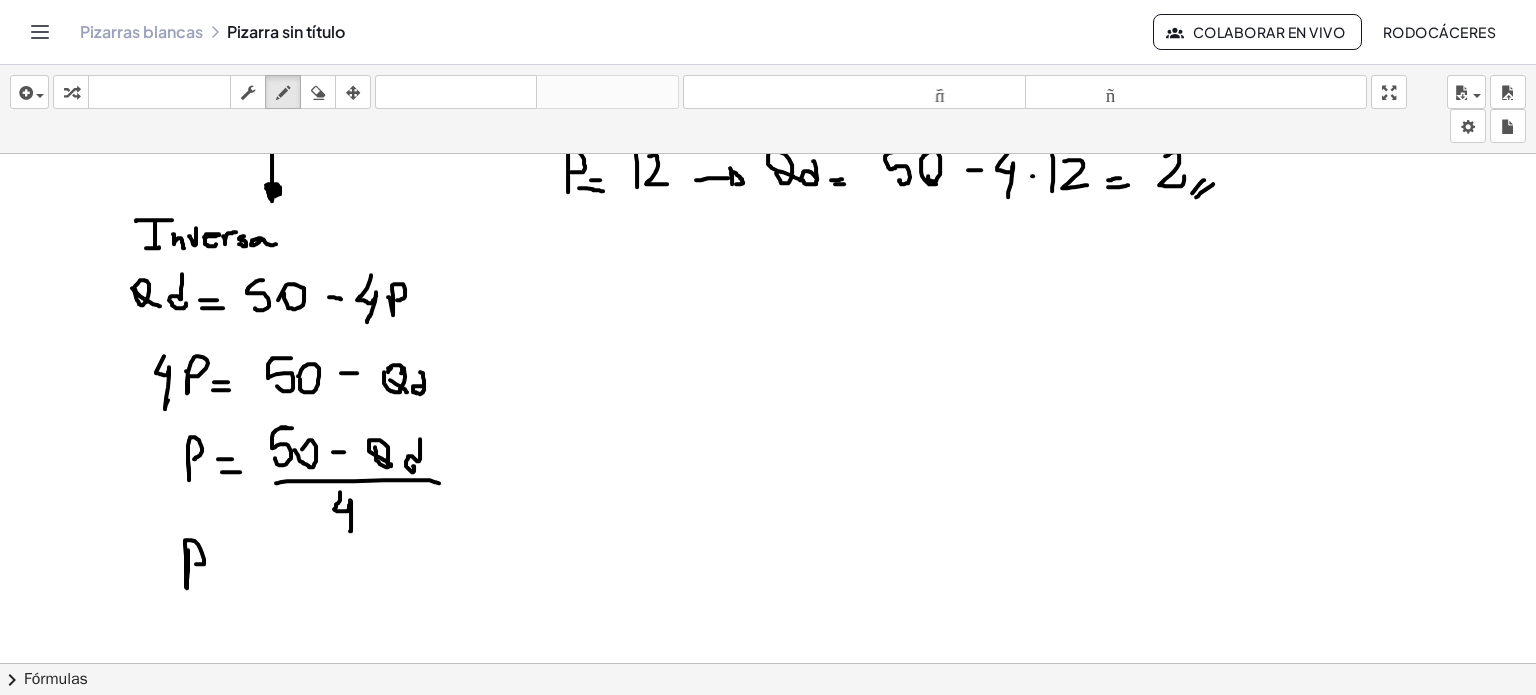 click at bounding box center (768, 542) 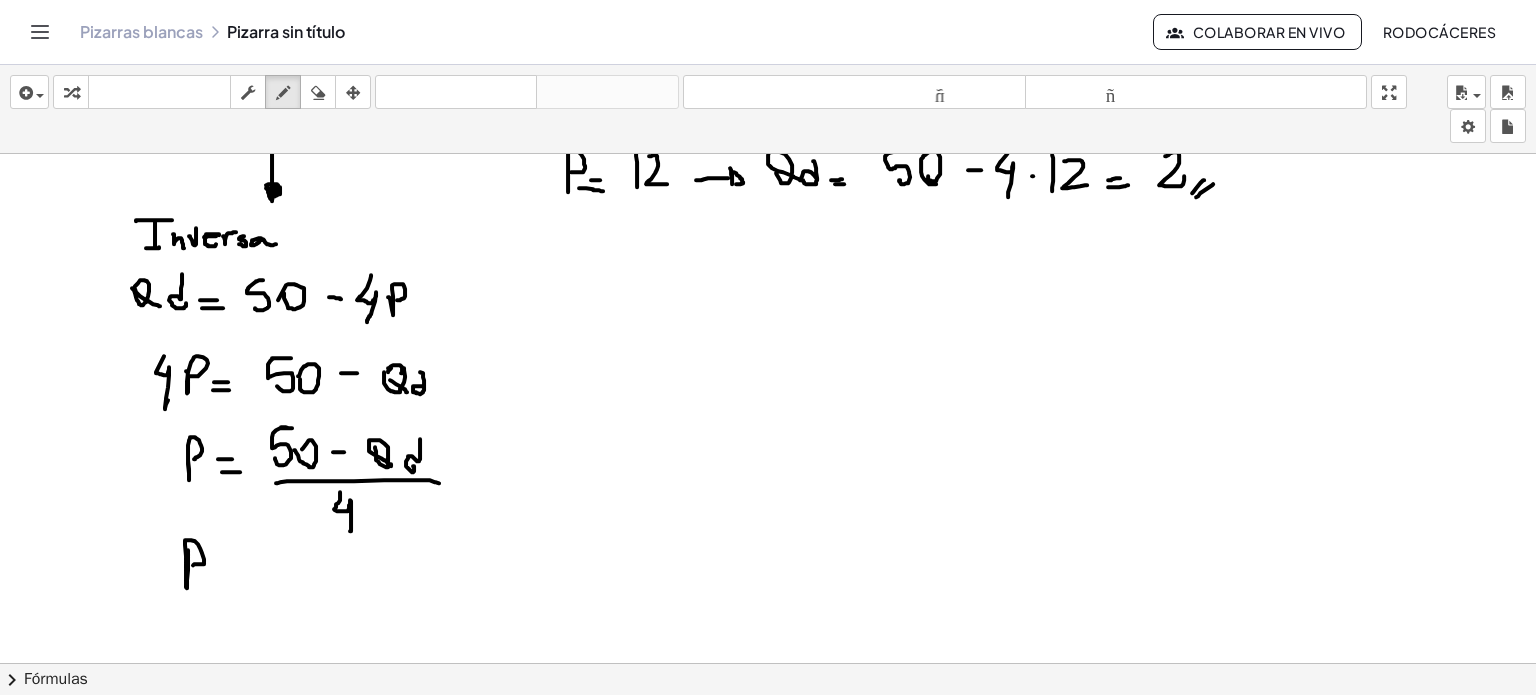 click at bounding box center [768, 542] 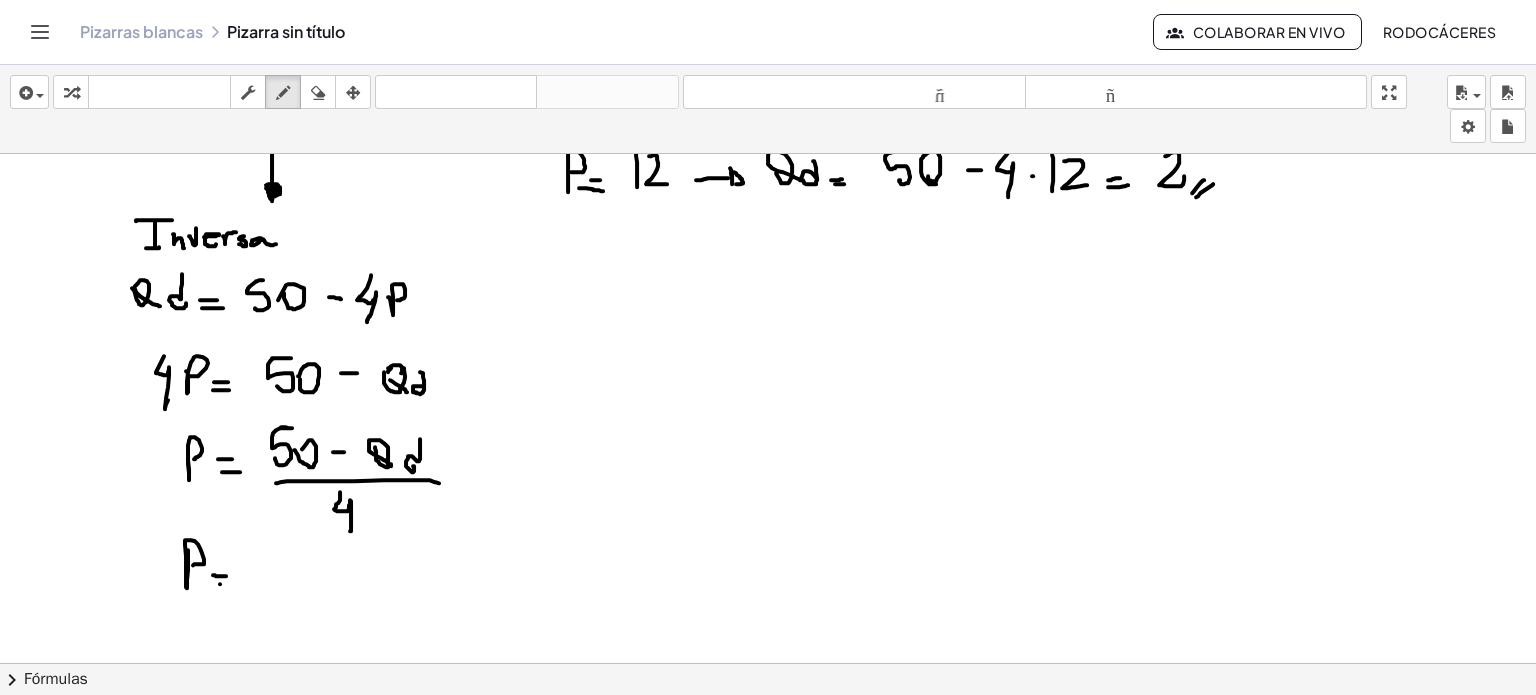 click at bounding box center [768, 542] 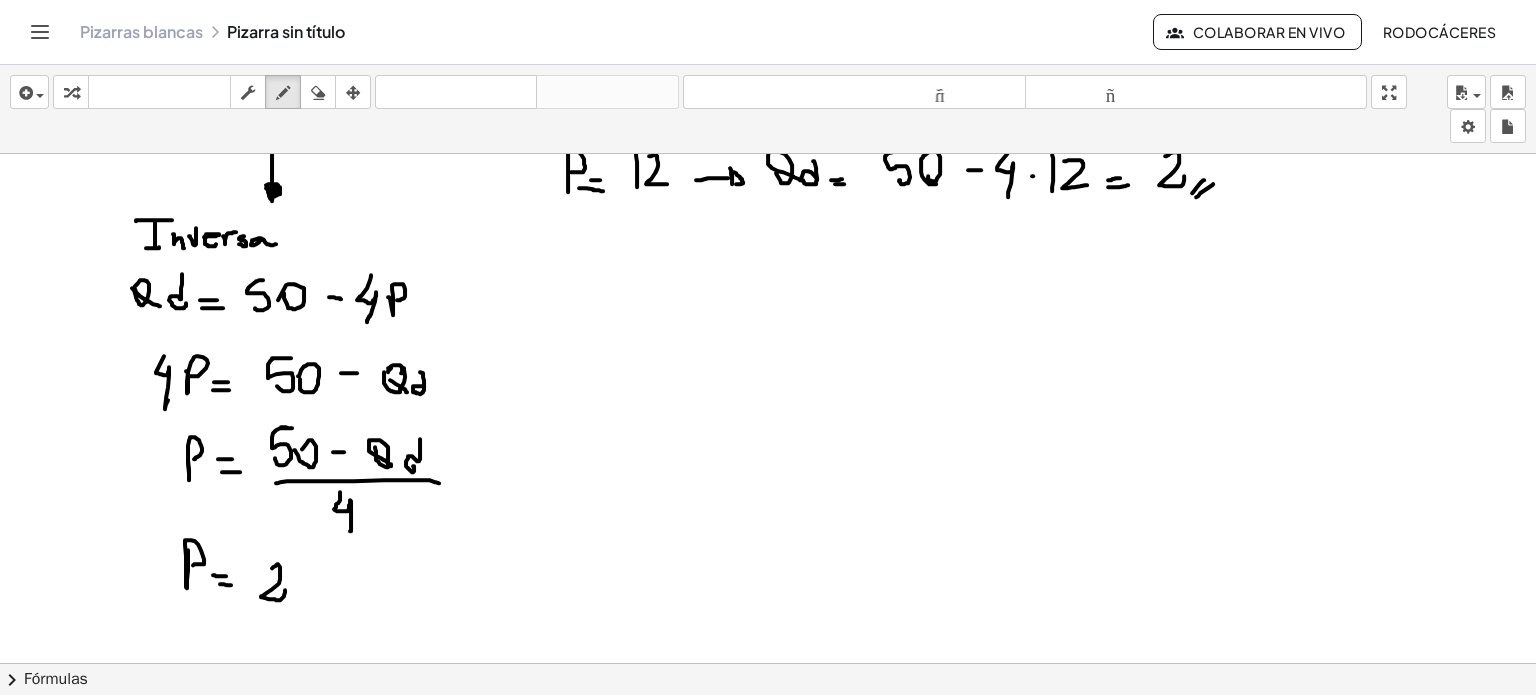 click at bounding box center [768, 542] 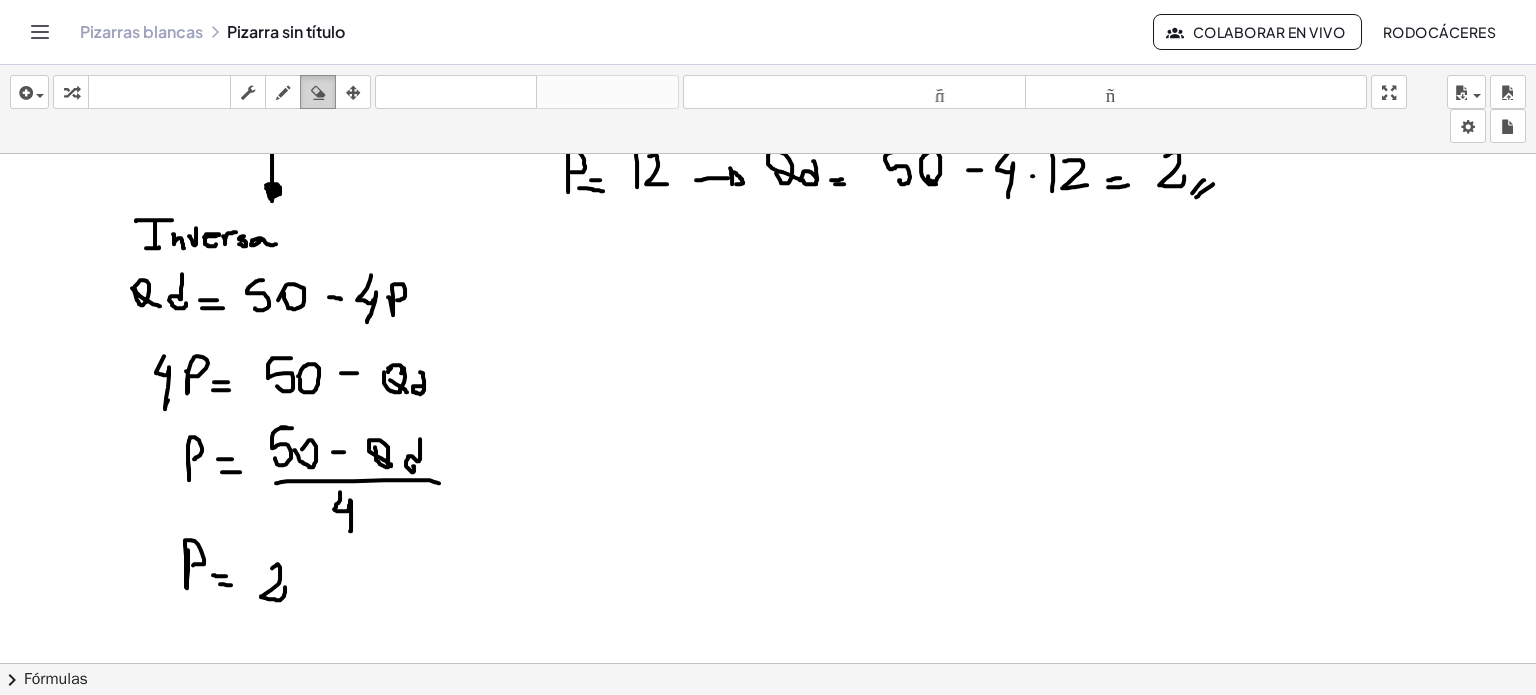 click at bounding box center [318, 93] 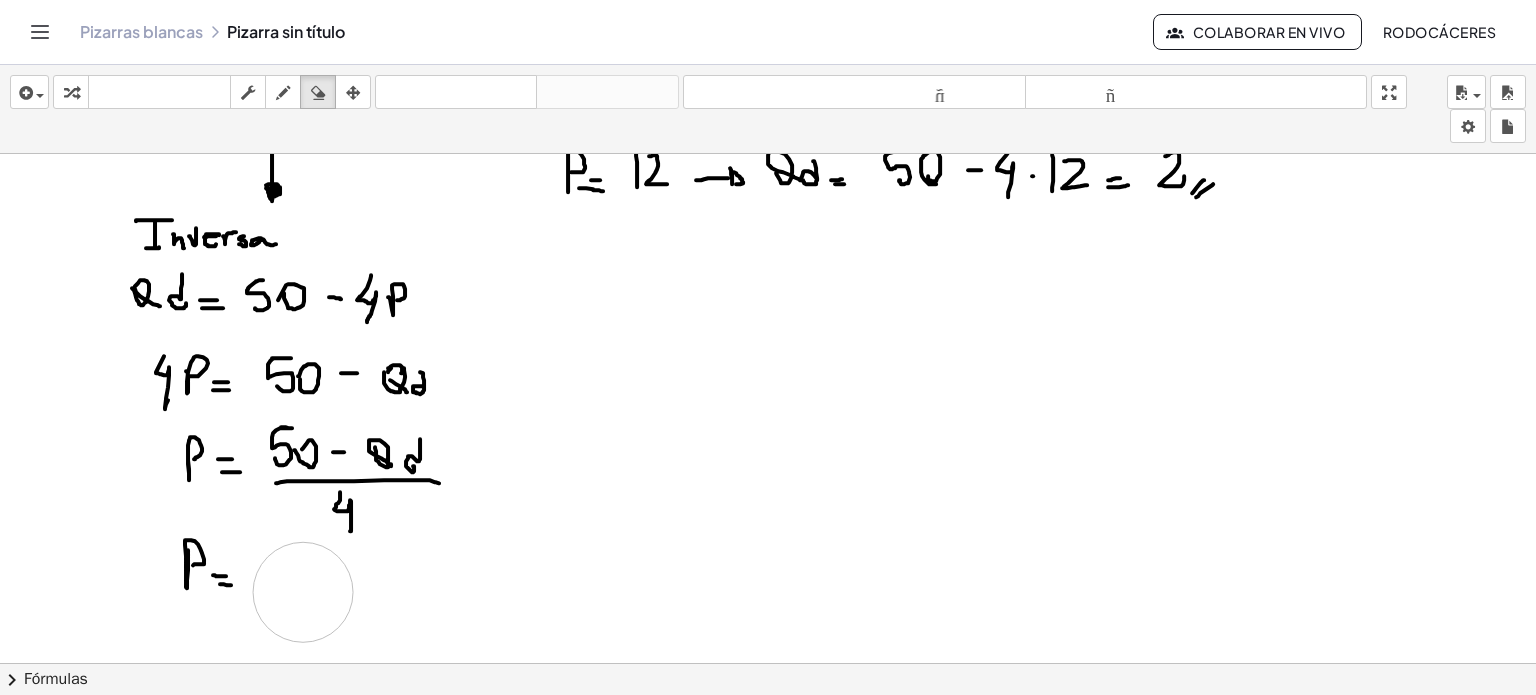 click at bounding box center [768, 542] 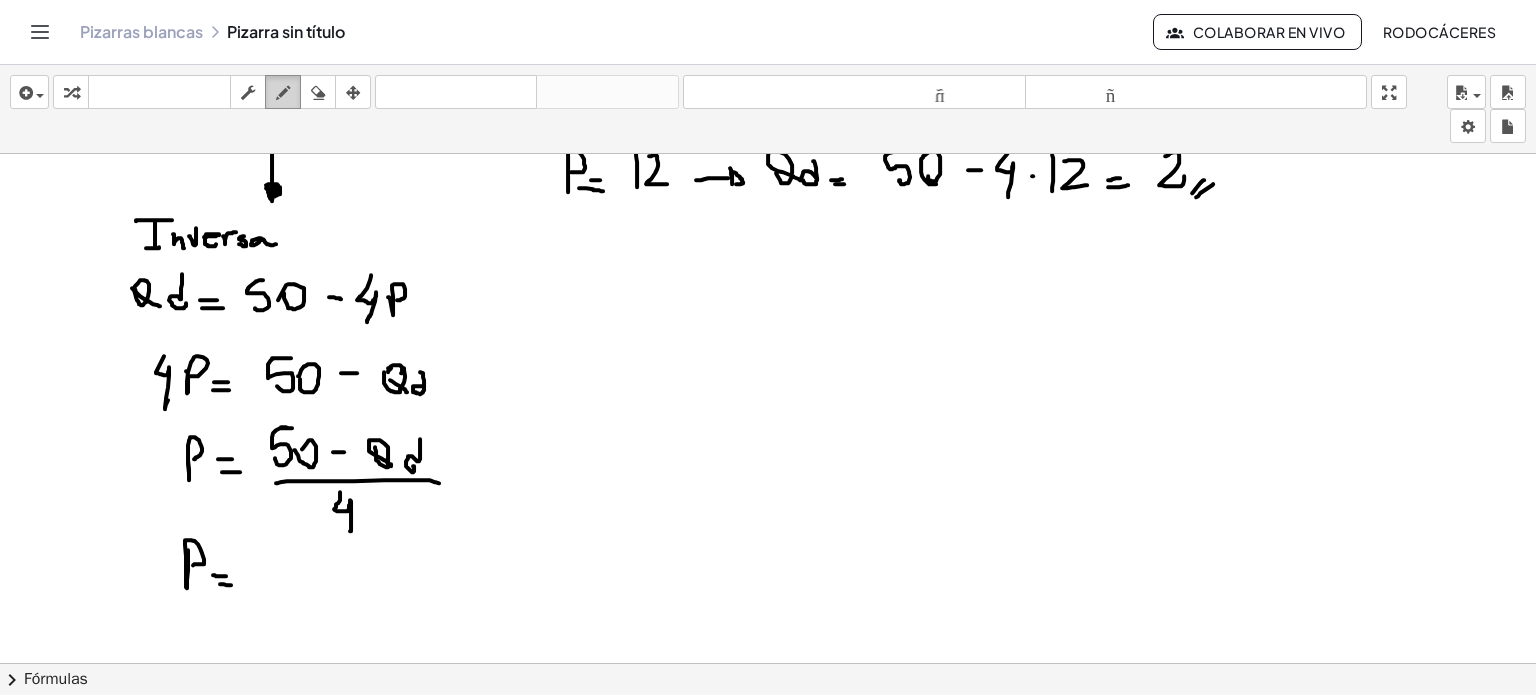 click at bounding box center (283, 93) 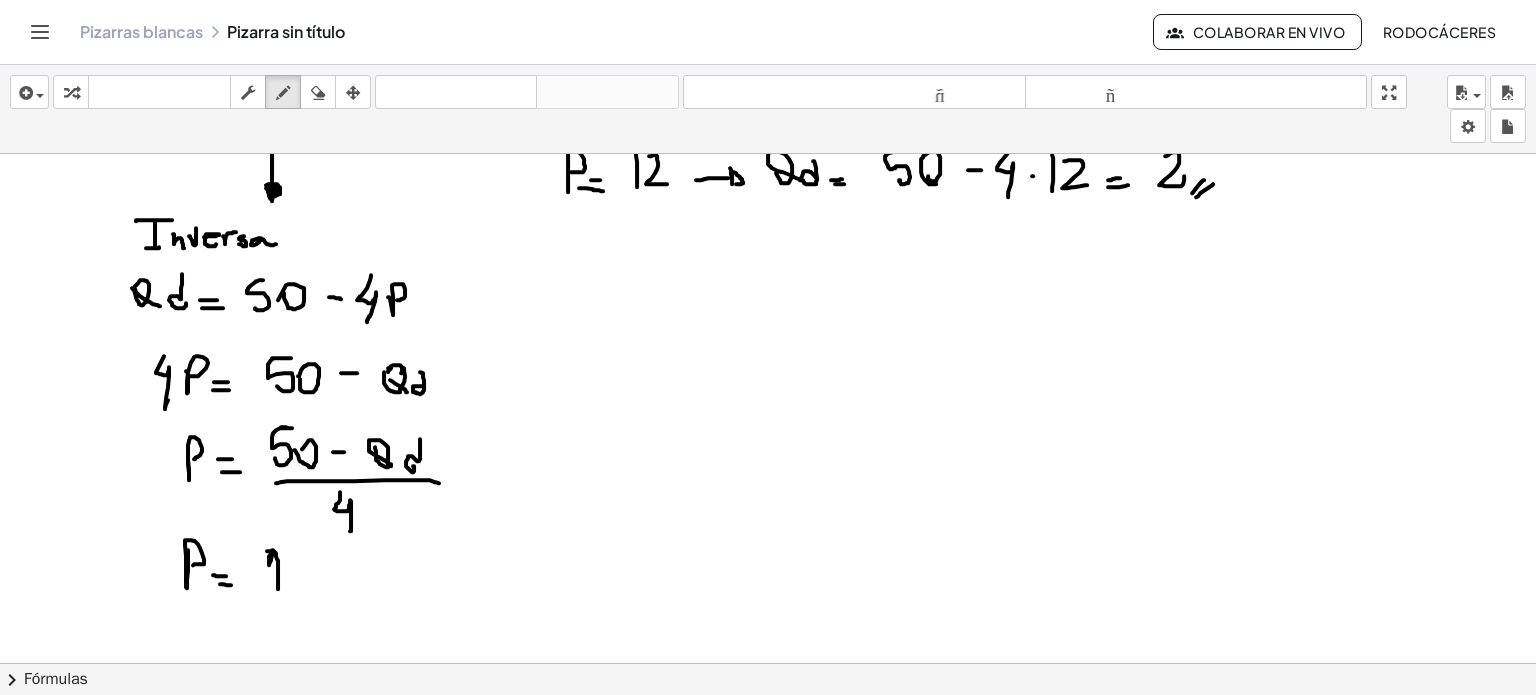 click at bounding box center [768, 542] 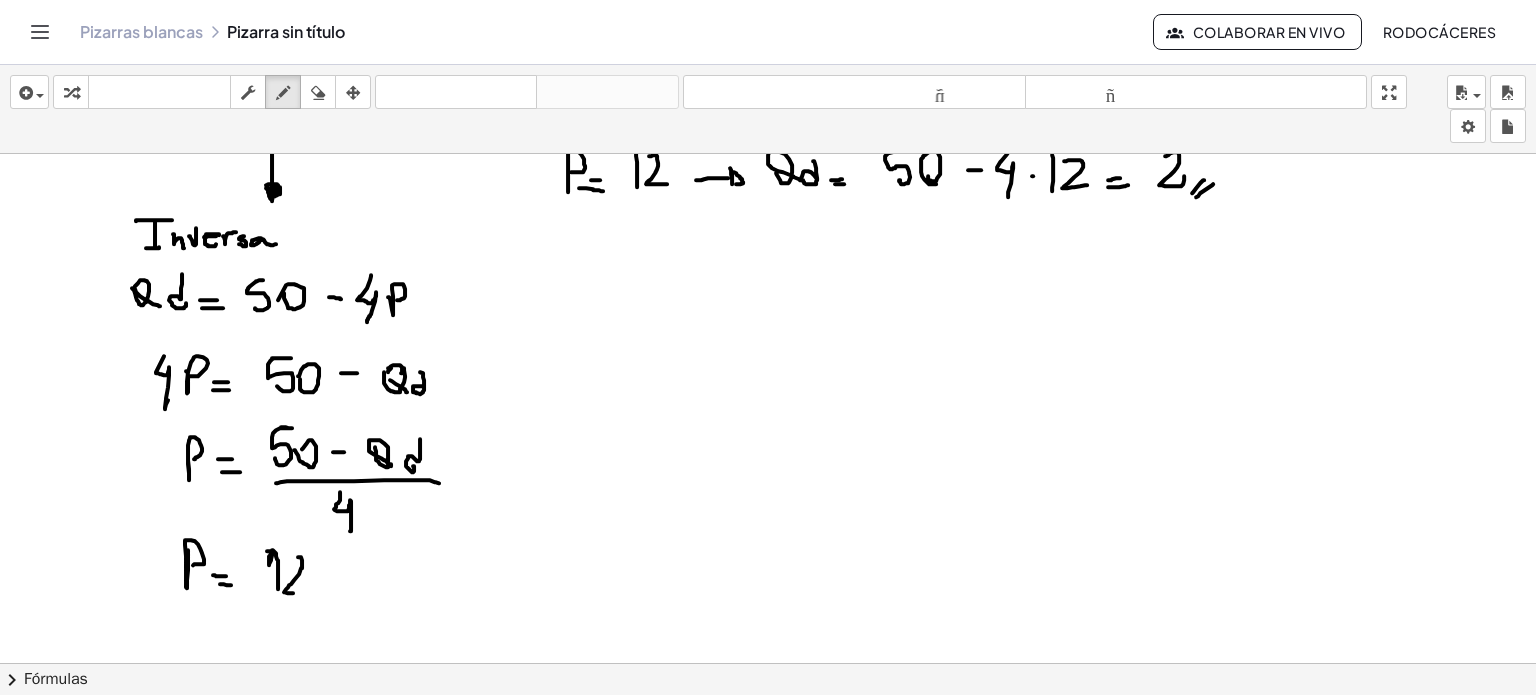 click at bounding box center (768, 542) 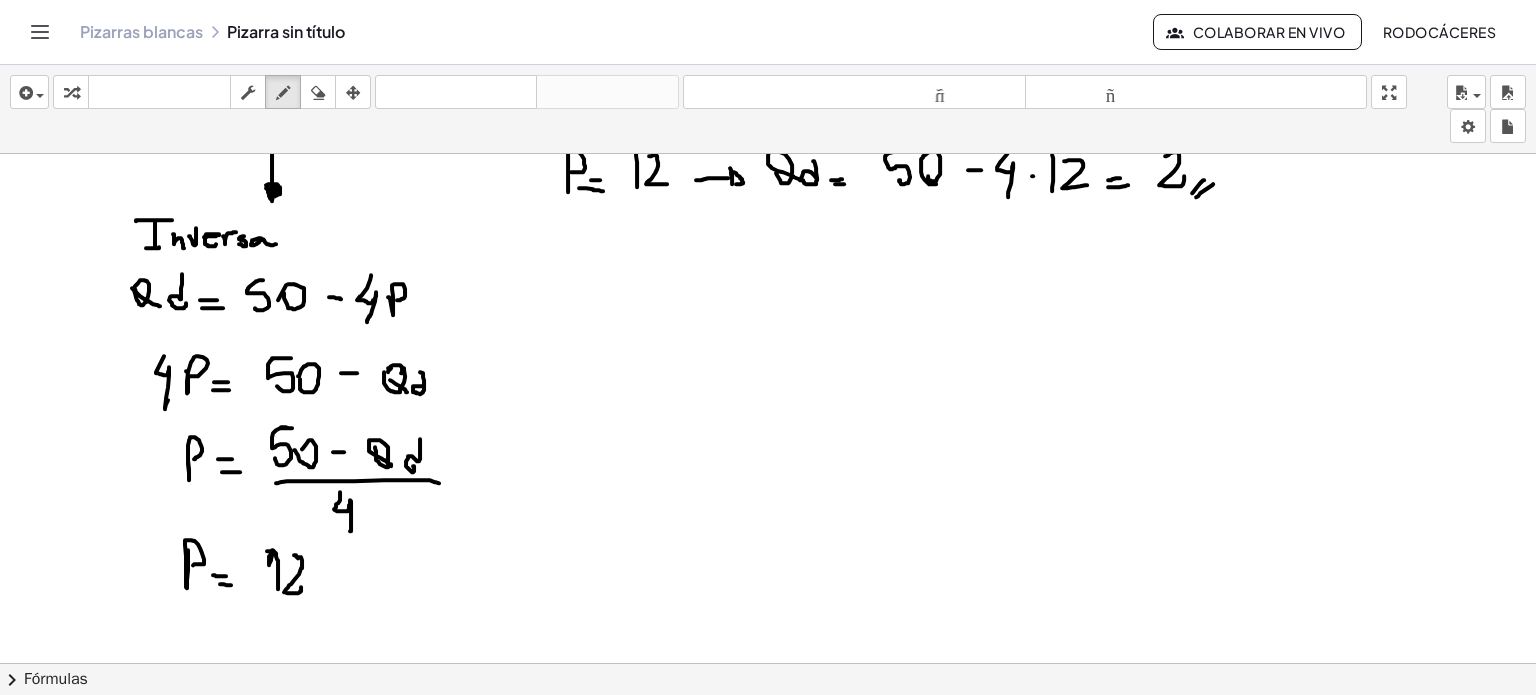click at bounding box center (768, 542) 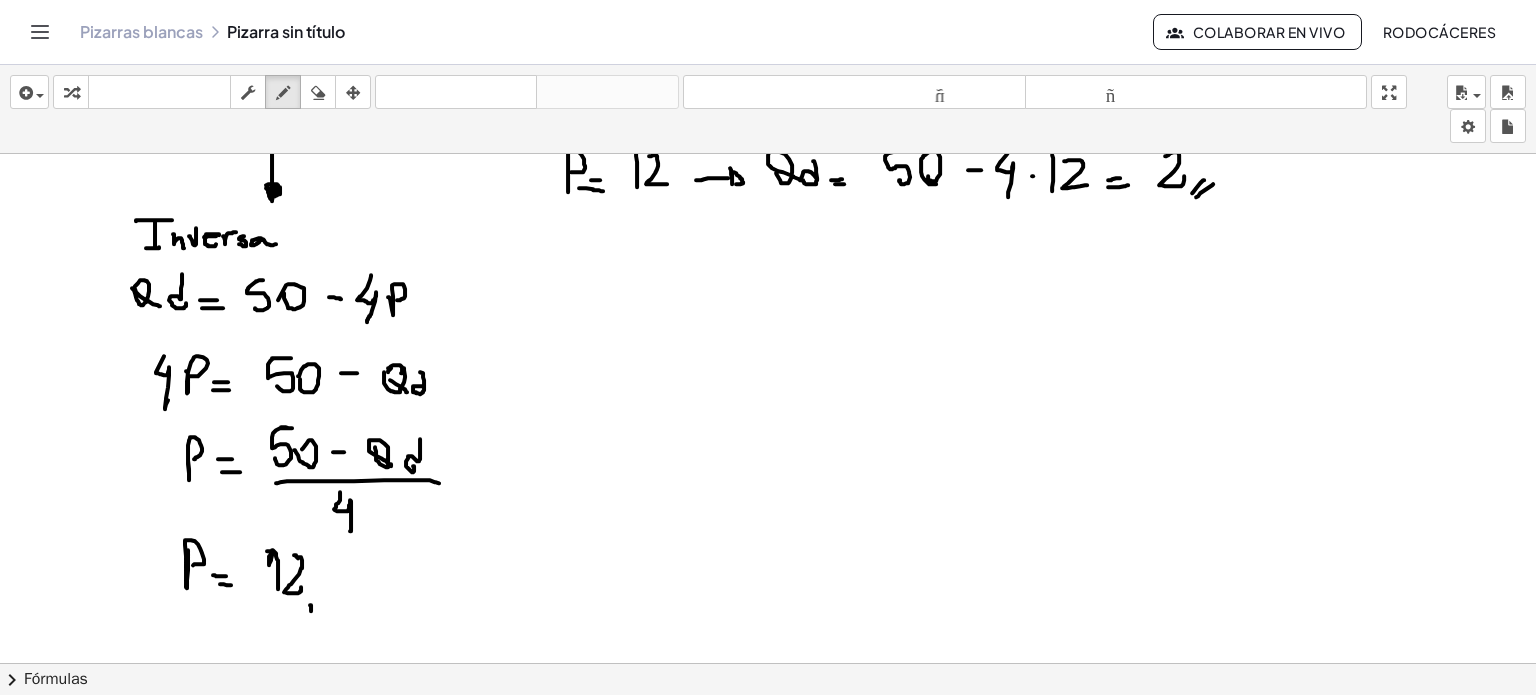 click at bounding box center (768, 542) 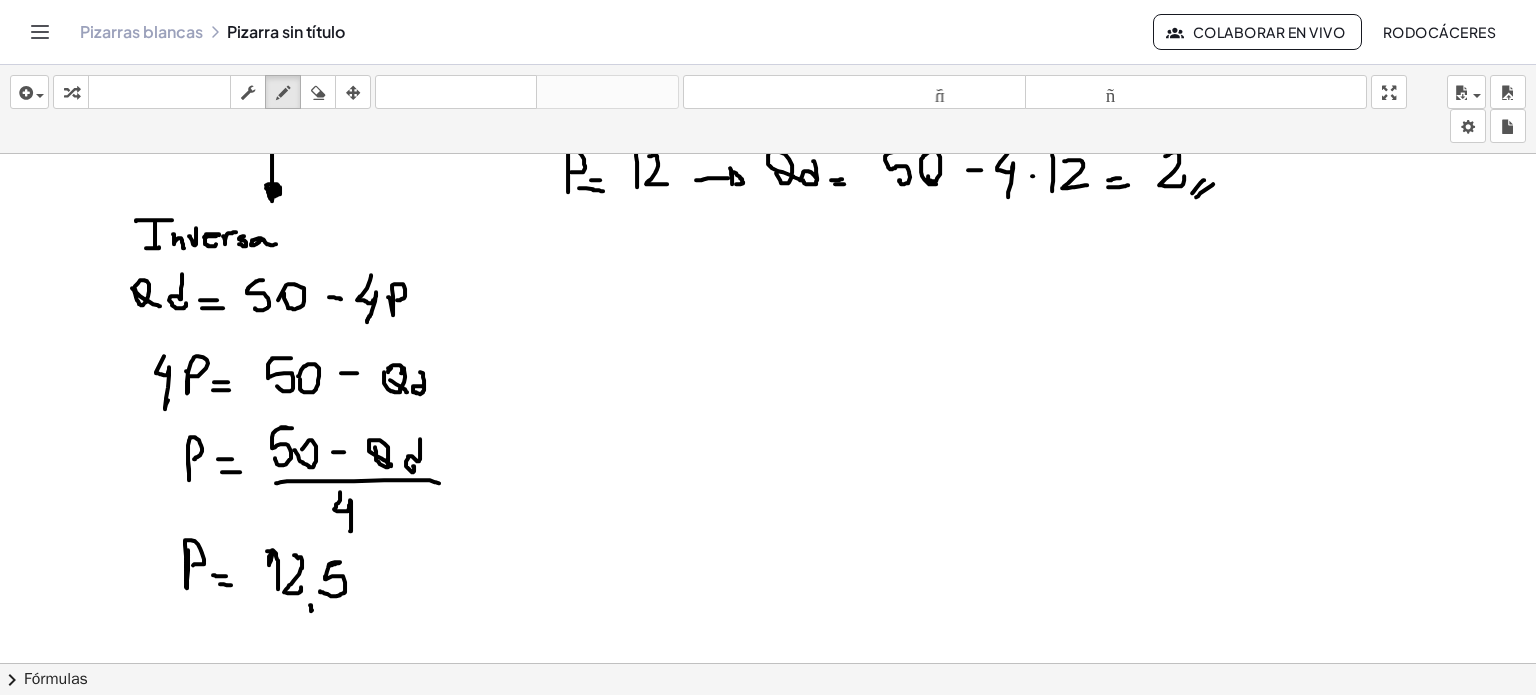 click at bounding box center [768, 542] 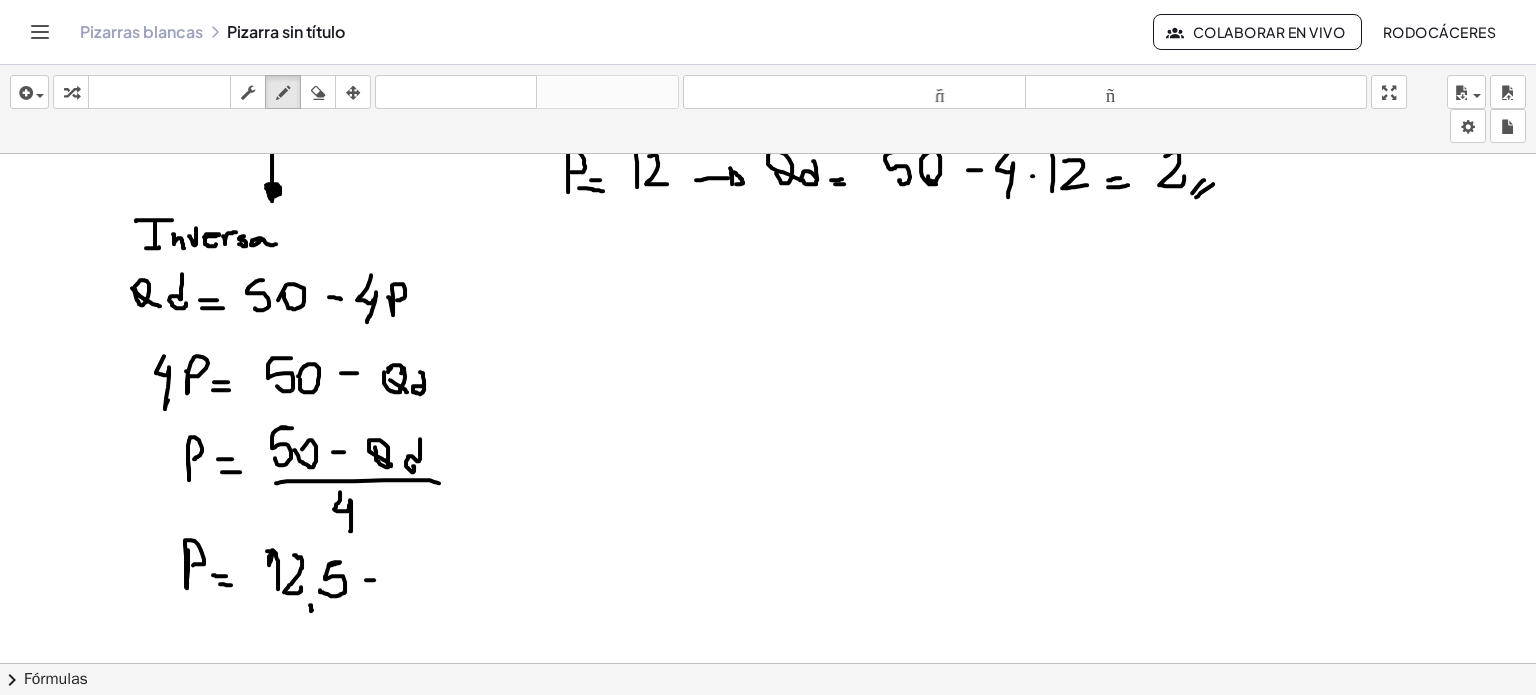 click at bounding box center [768, 542] 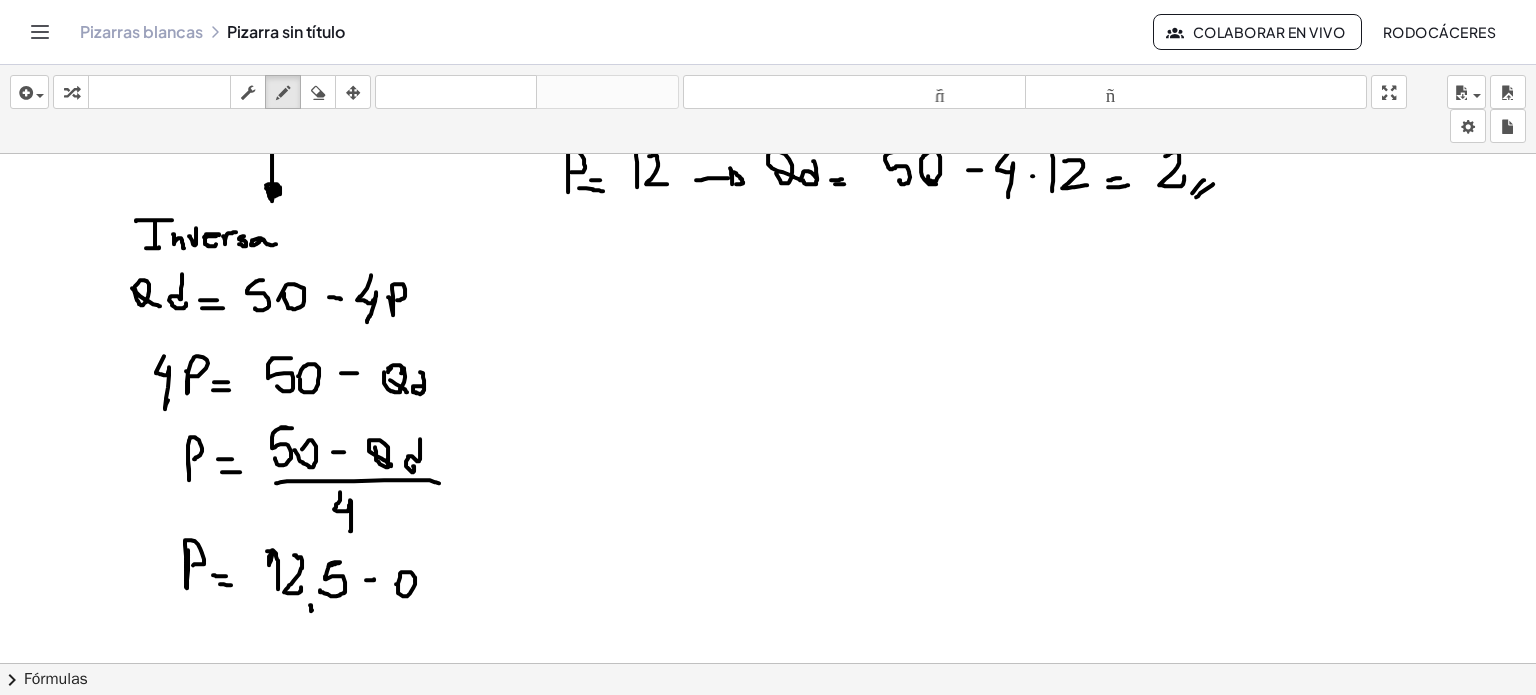 click at bounding box center [768, 542] 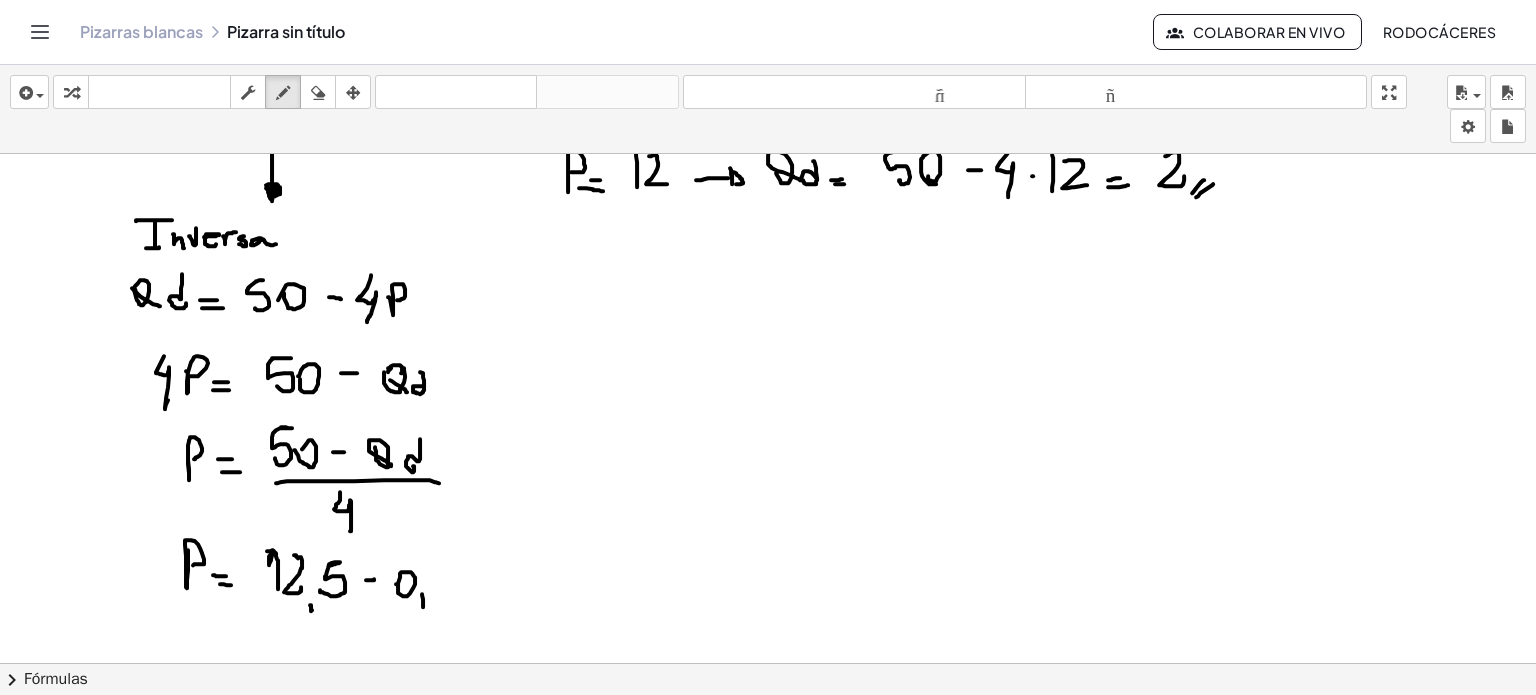 drag, startPoint x: 422, startPoint y: 593, endPoint x: 423, endPoint y: 606, distance: 13.038404 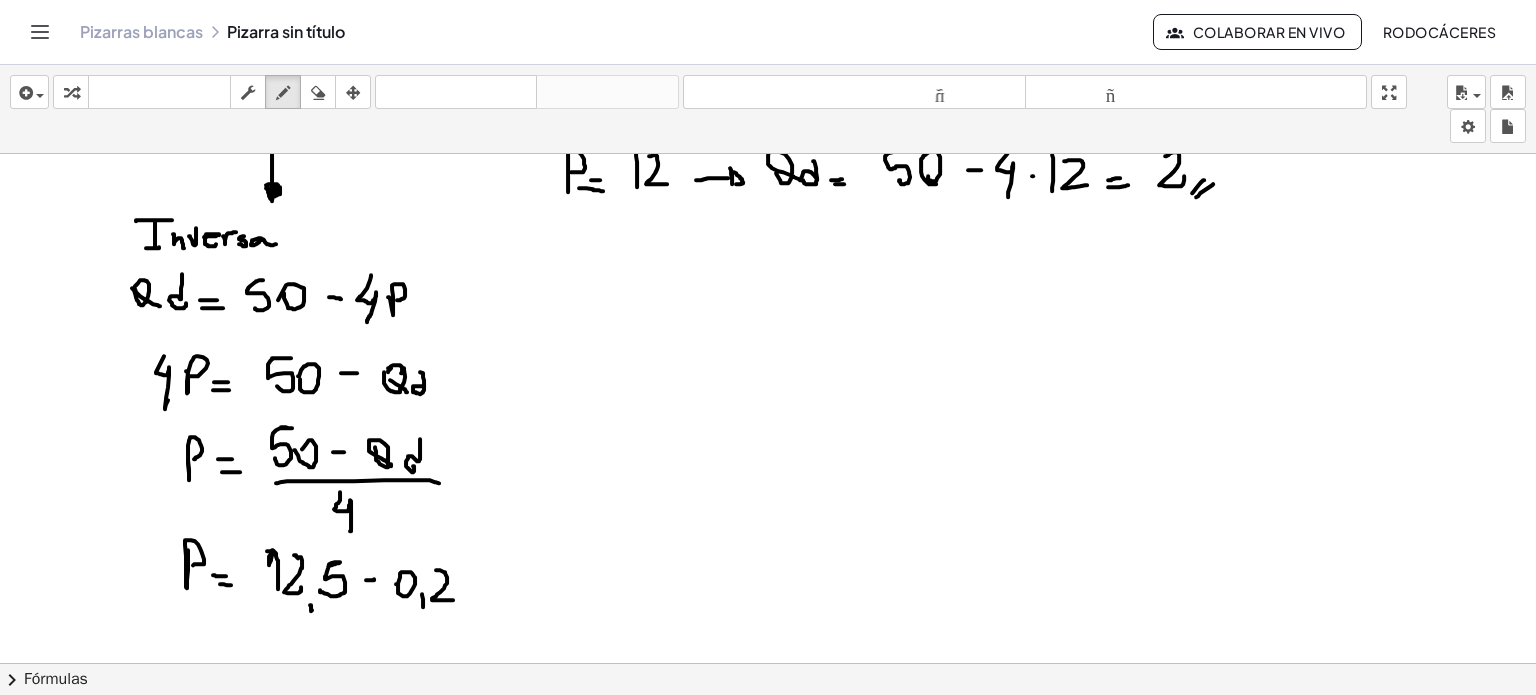 click at bounding box center (768, 542) 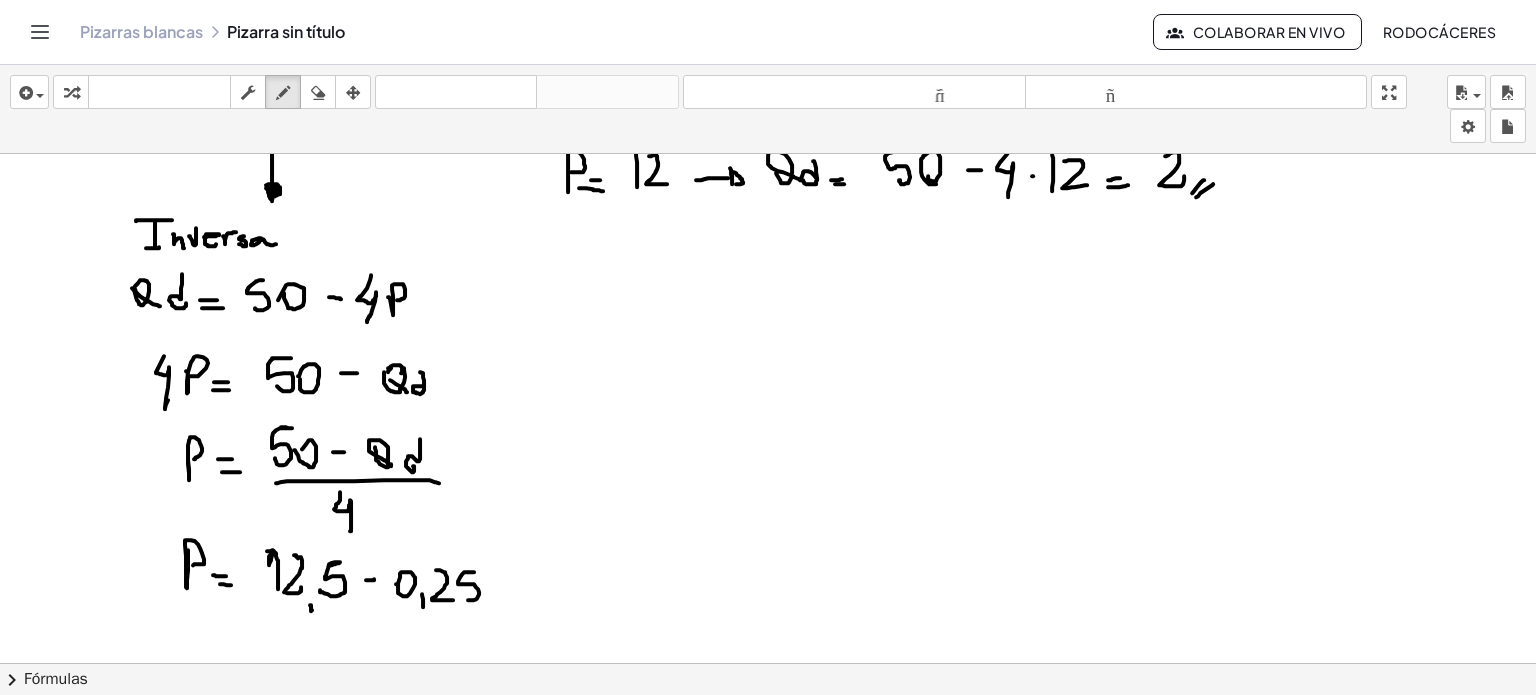 click at bounding box center [768, 542] 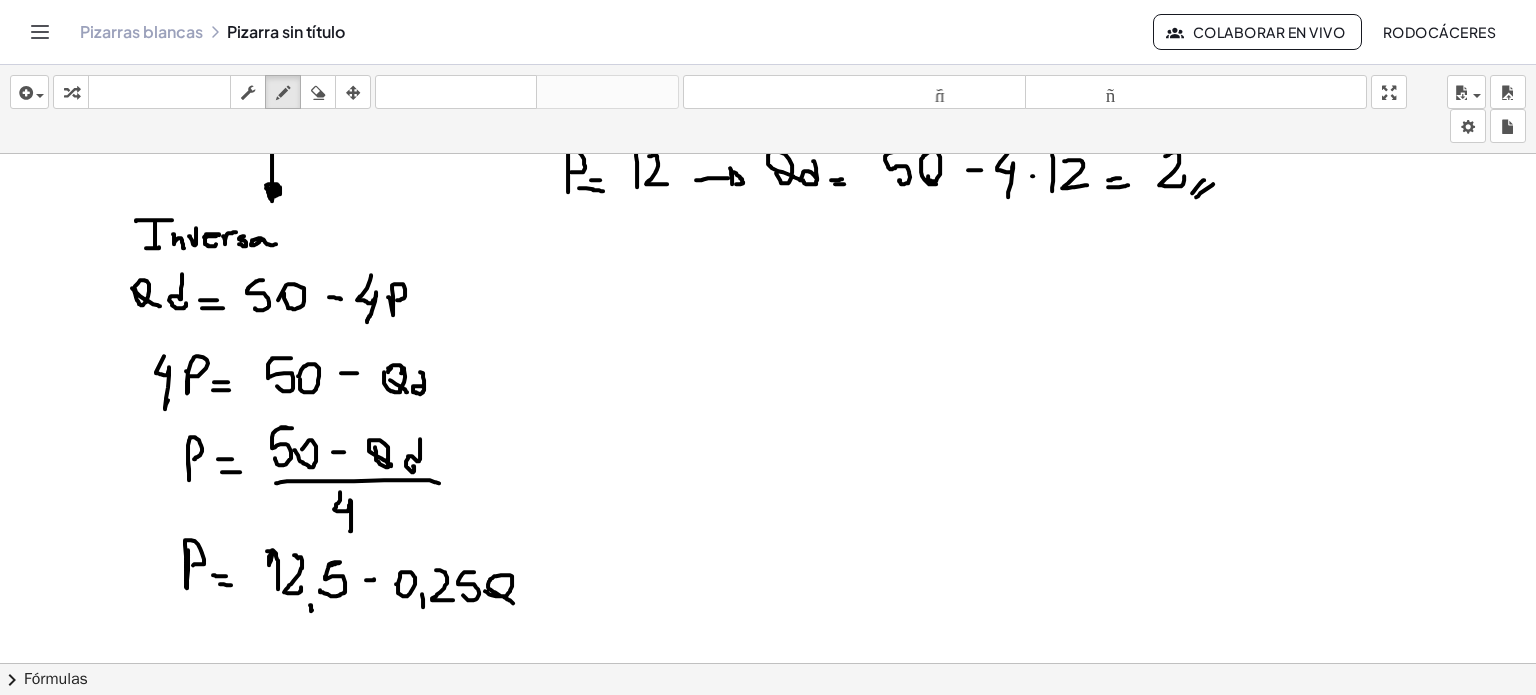 click at bounding box center [768, 542] 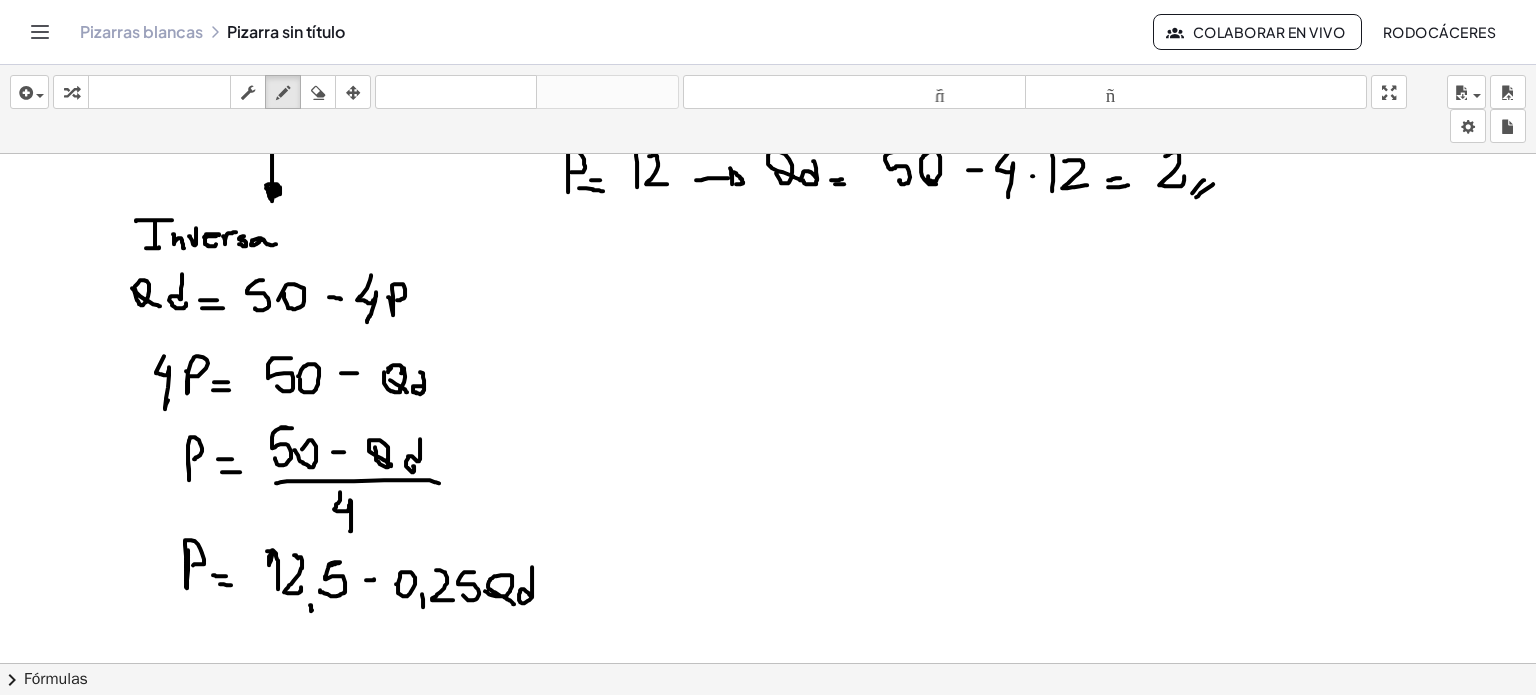 click at bounding box center (768, 542) 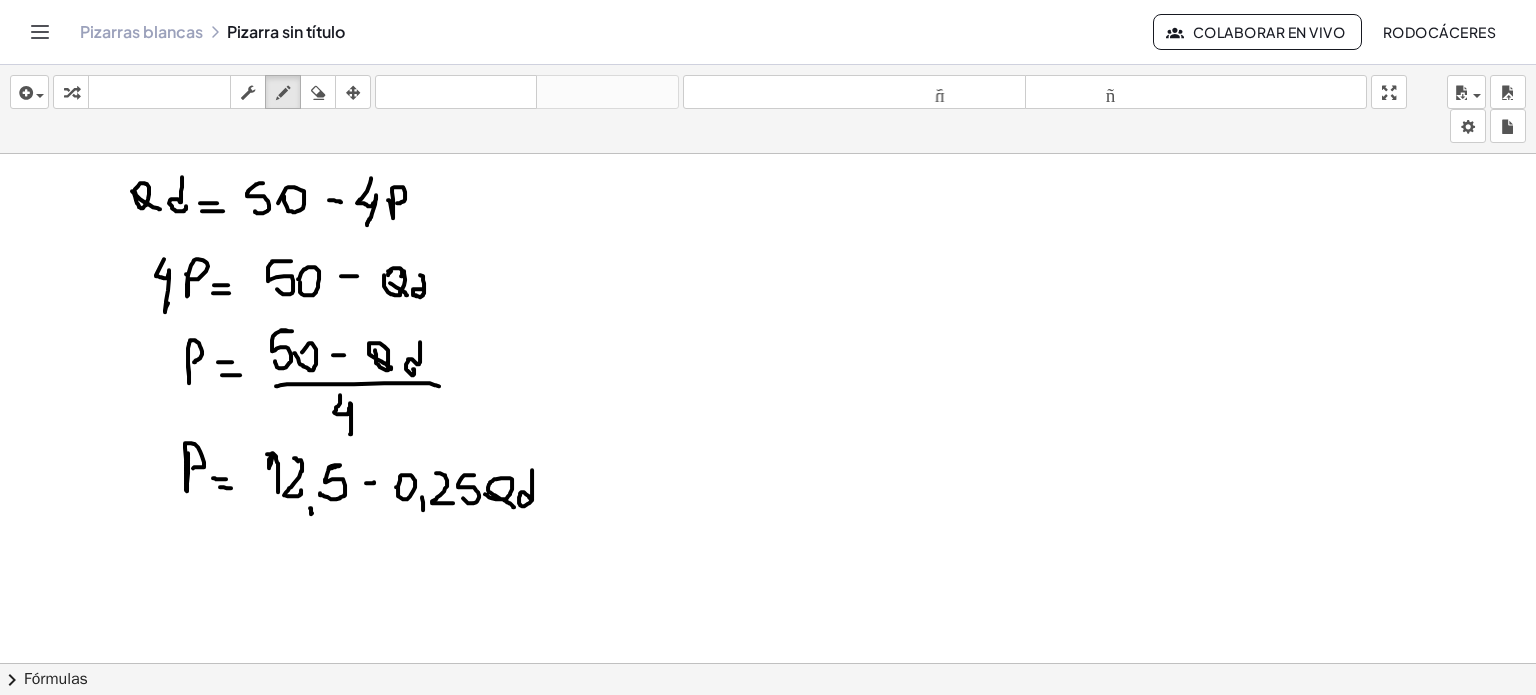 scroll, scrollTop: 300, scrollLeft: 0, axis: vertical 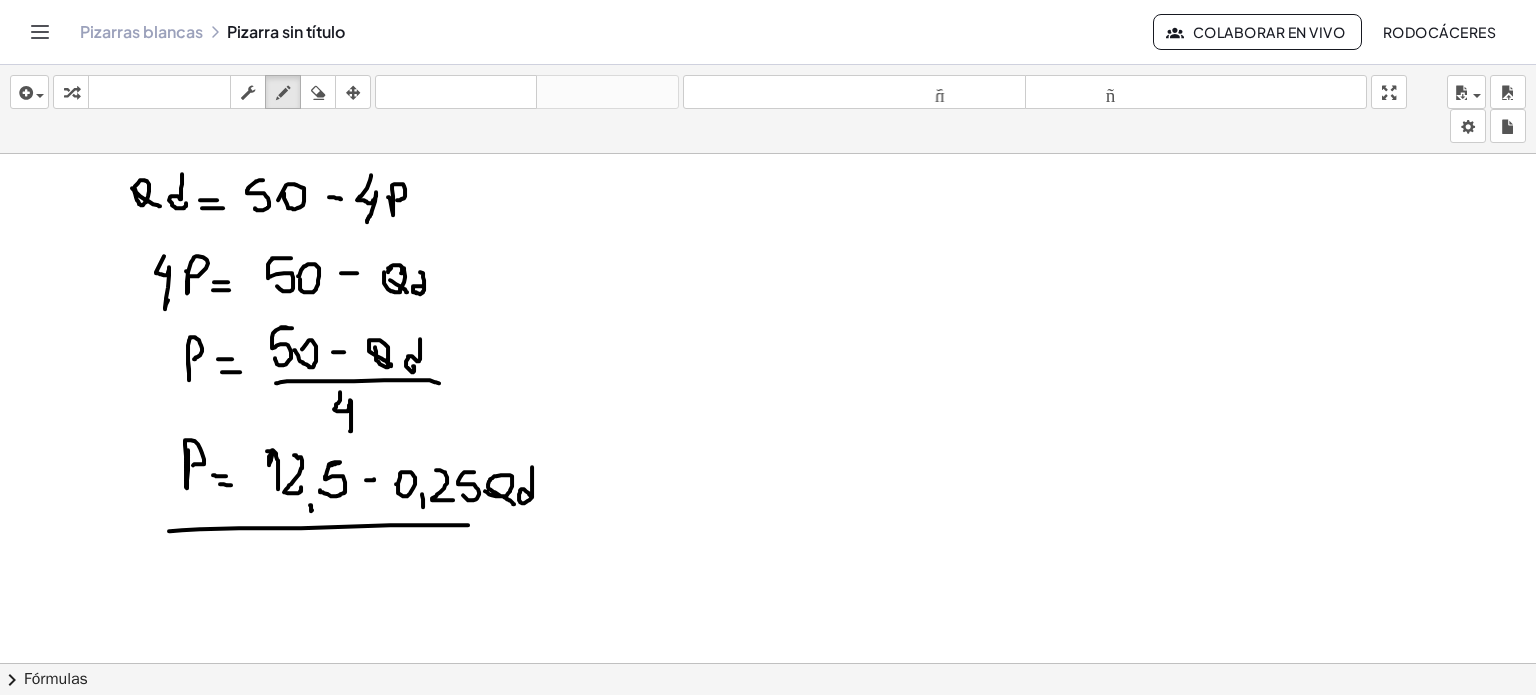 click at bounding box center (768, 442) 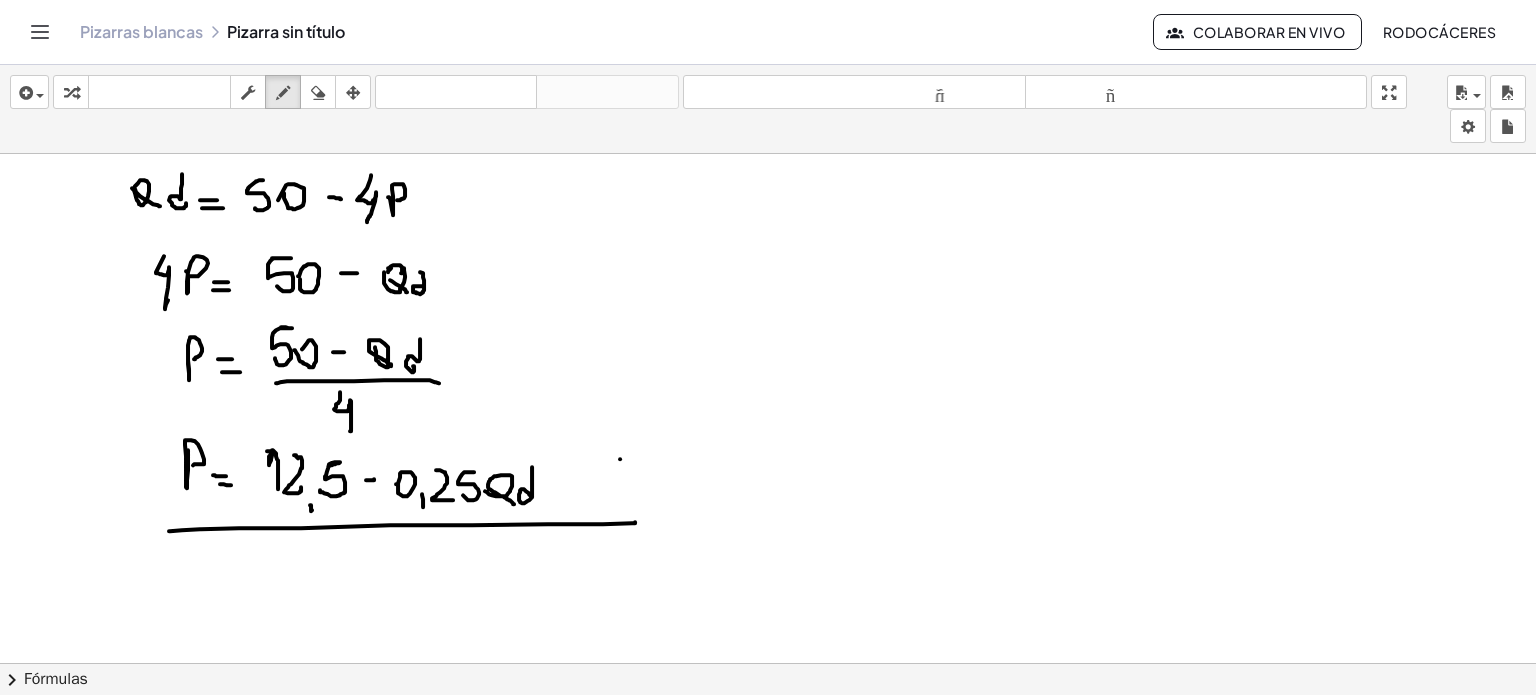 click at bounding box center [768, 442] 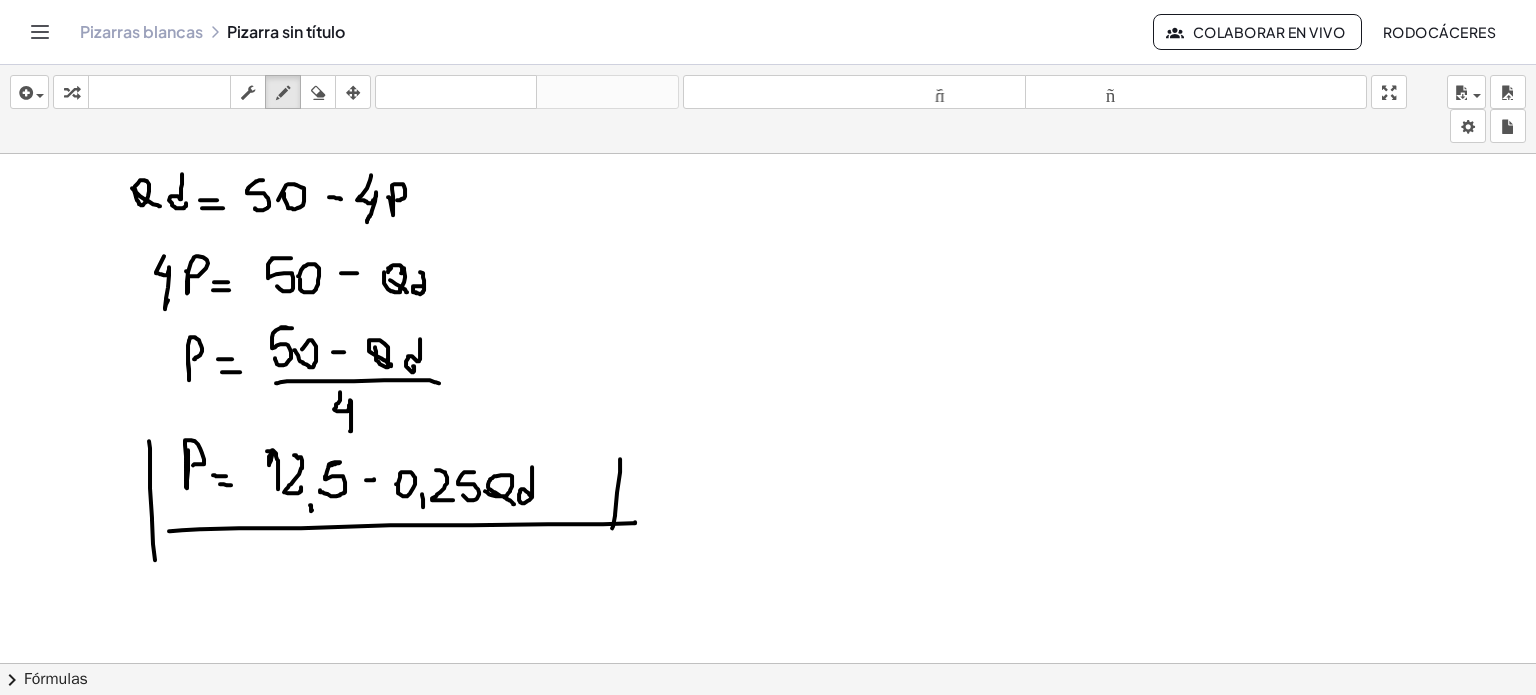 click at bounding box center [768, 442] 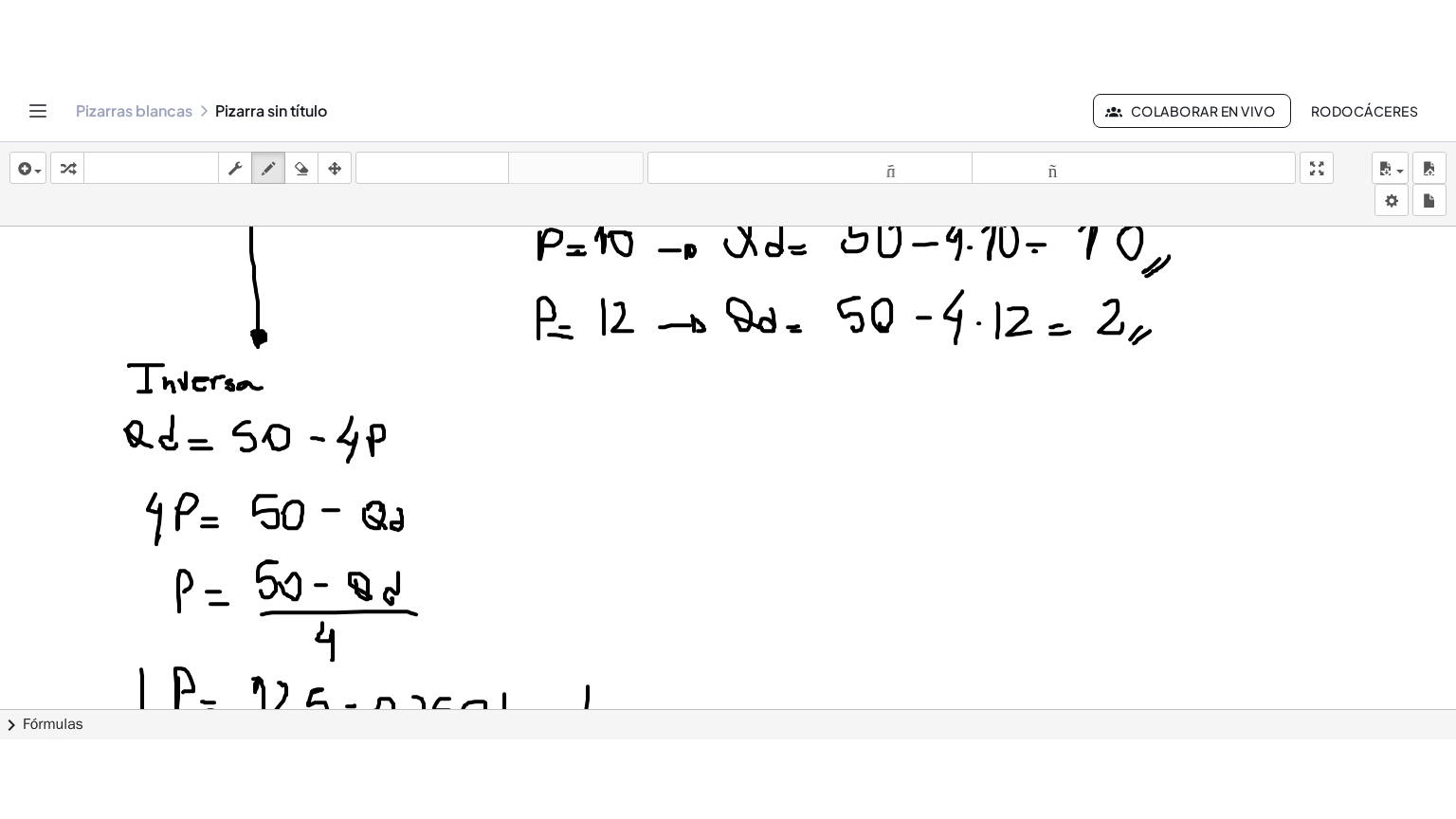 scroll, scrollTop: 190, scrollLeft: 0, axis: vertical 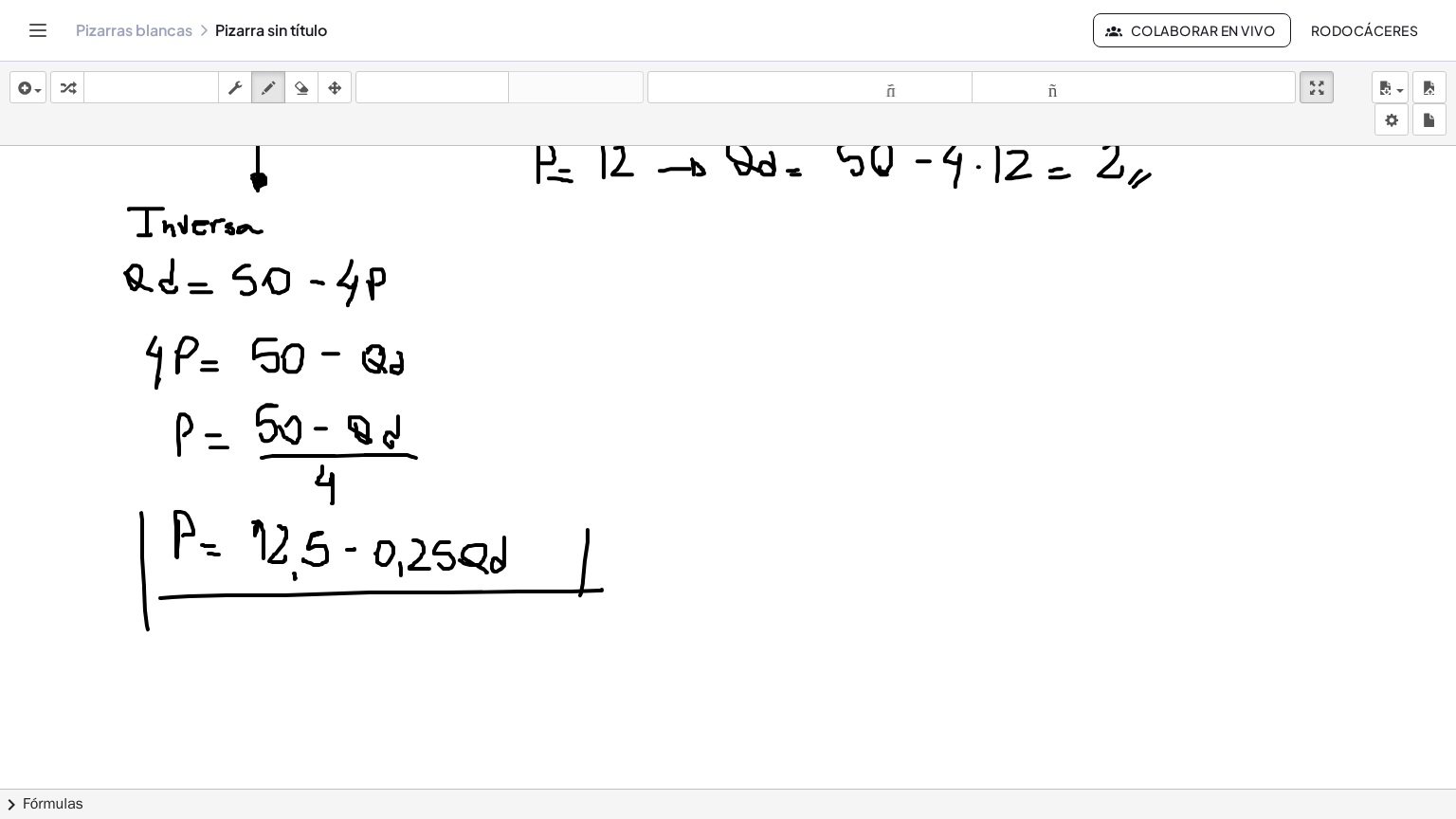 drag, startPoint x: 1335, startPoint y: 90, endPoint x: 1335, endPoint y: 205, distance: 115 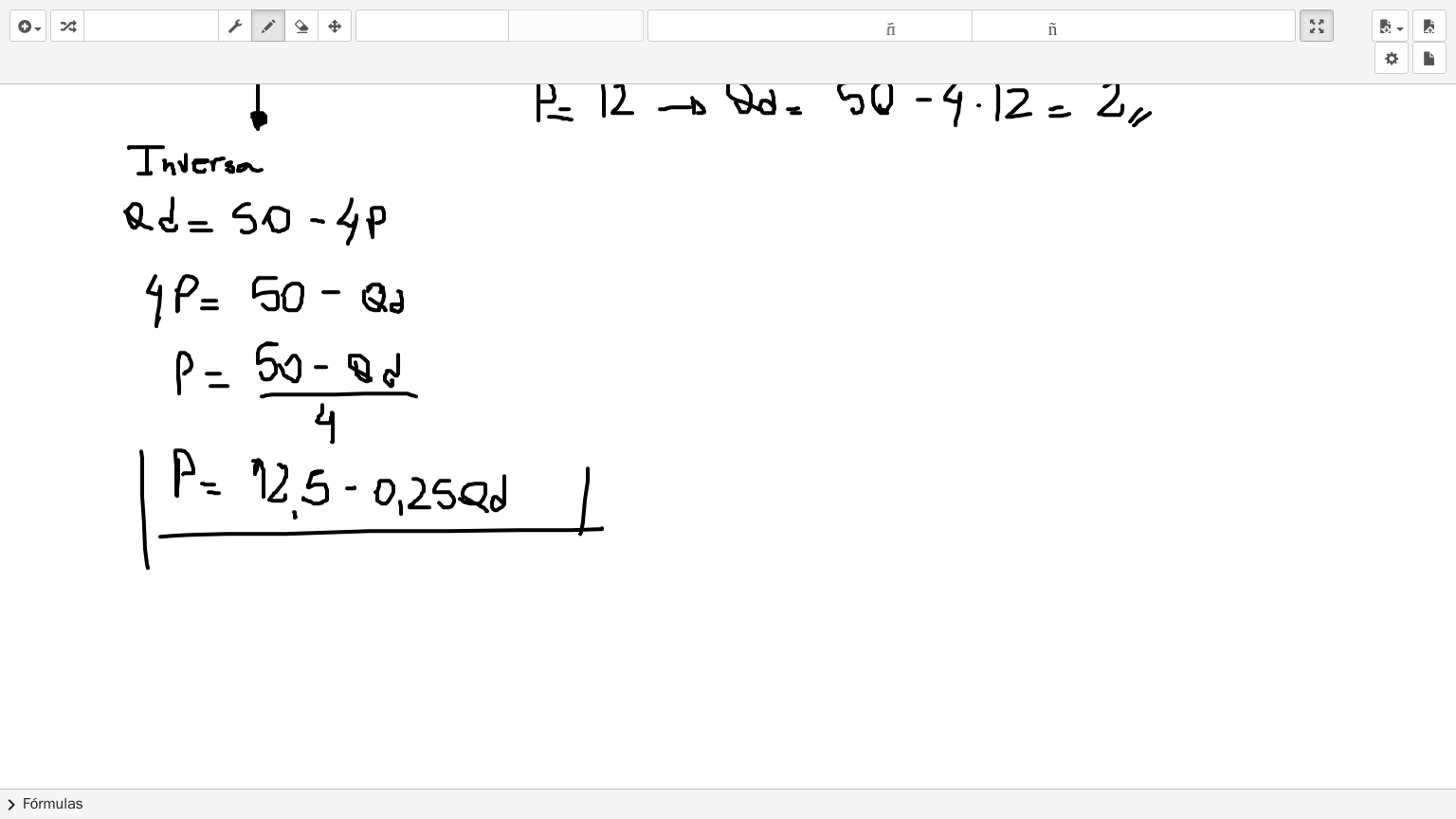 click on "insertar Seleccione uno: Expresión matemática Función Texto Vídeo de YouTube Graficando Geometría Geometría 3D transformar teclado teclado fregar dibujar borrar arreglar deshacer deshacer rehacer rehacer tamaño_del_formato menor tamaño_del_formato más grande pantalla completa carga   ahorrar nuevo ajustes × chevron_right Fórmulas
Arrastre un lado de una fórmula sobre una expresión resaltada en el lienzo para aplicarla.
Fórmula cuadrática
+ · a · x 2 + · b · x + c = 0
⇔
x = · ( − b ± 2 √ ( + b 2 − · 4 · a · c ) ) · 2 · a
+ x 2 + · p · x + q = 0
⇔
x = − · p · 2 ± 2 √ ( + ( · p · 2 ) 2 − q )
Factorización manual de una ecuación cuadrática + x 2 +" at bounding box center (728, 410) 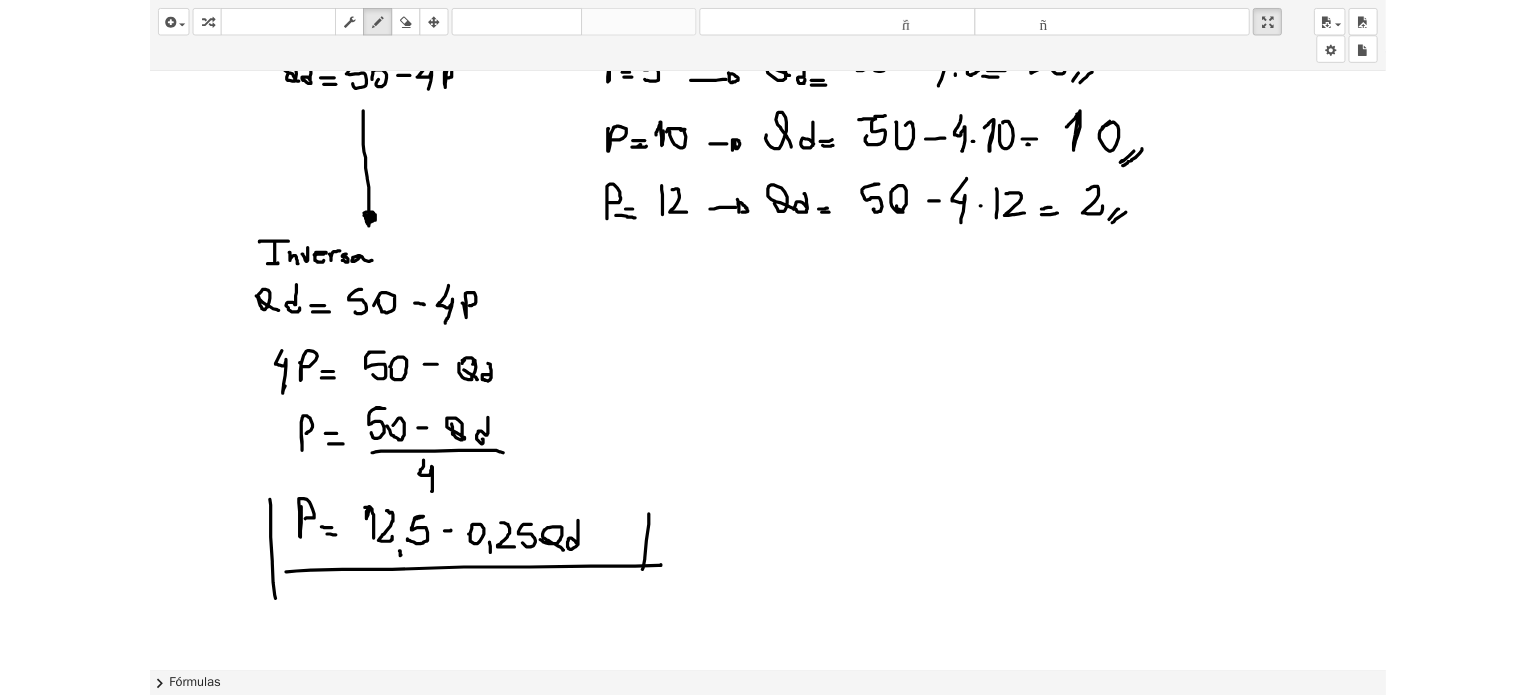 scroll, scrollTop: 0, scrollLeft: 0, axis: both 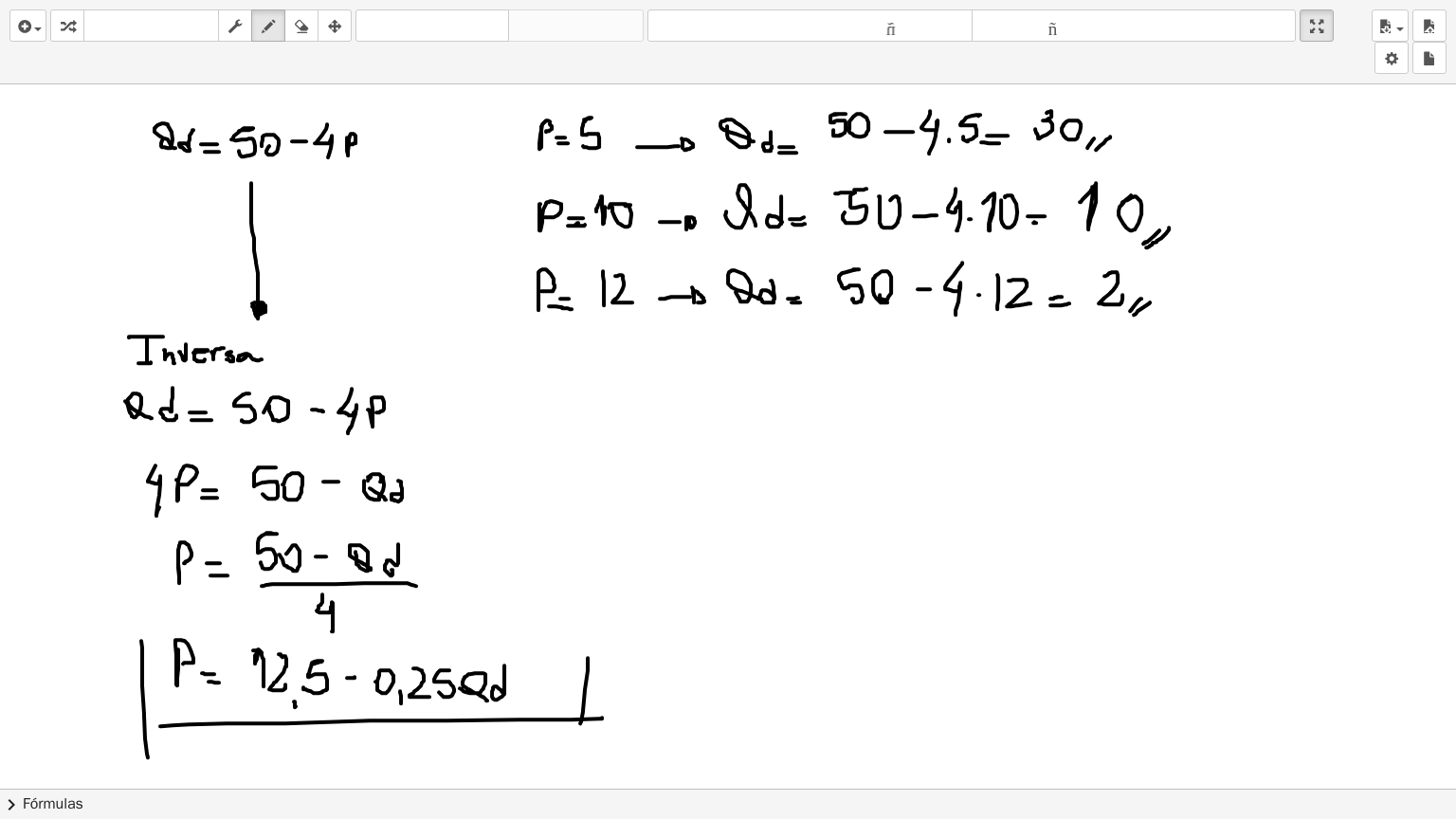 drag, startPoint x: 1331, startPoint y: 20, endPoint x: 1331, endPoint y: -95, distance: 115 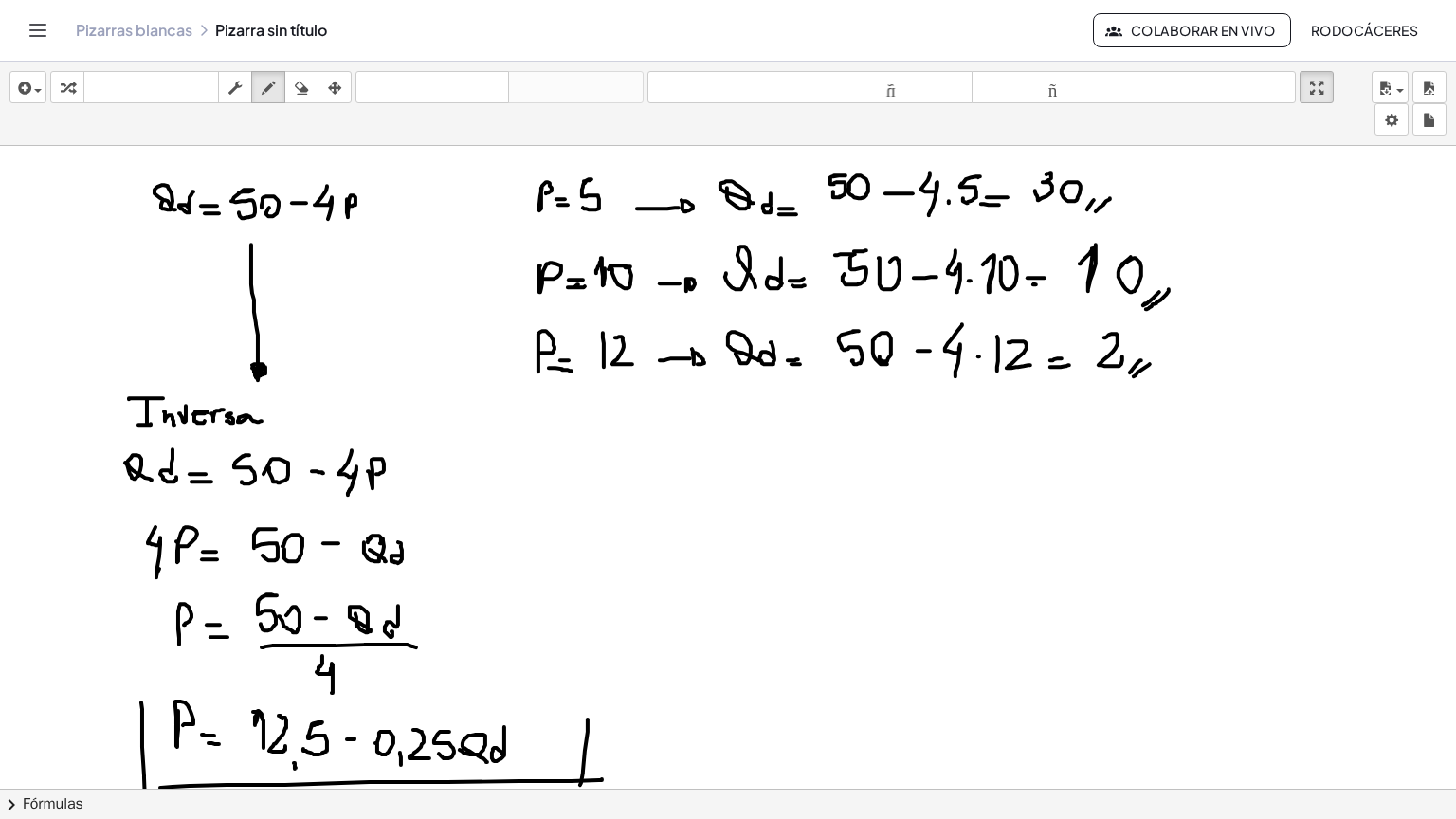 click on "Actividades  matemáticas fáciles de comprender Pizarras blancas Clases Cuenta versión 1.27.1 | Política de privacidad © 2025 | Graspable, Inc. Pizarras blancas Pizarra sin título Colaborar en vivo RodoCáceres   insertar Seleccione uno: Expresión matemática Función Texto Vídeo de YouTube Graficando Geometría Geometría 3D transformar teclado teclado fregar dibujar borrar arreglar deshacer deshacer rehacer rehacer tamaño_del_formato menor tamaño_del_formato más grande pantalla completa carga   ahorrar nuevo ajustes × chevron_right Fórmulas
Arrastre un lado de una fórmula sobre una expresión resaltada en el lienzo para aplicarla.
Fórmula cuadrática
+ · a · x 2 + · b · x + c = 0
⇔
x = · ( − b ± 2 √ ( + b 2 − · 4 · a · c ) ) · 2 · a
+ x 2 + · p · x + q = 0" at bounding box center (728, 410) 